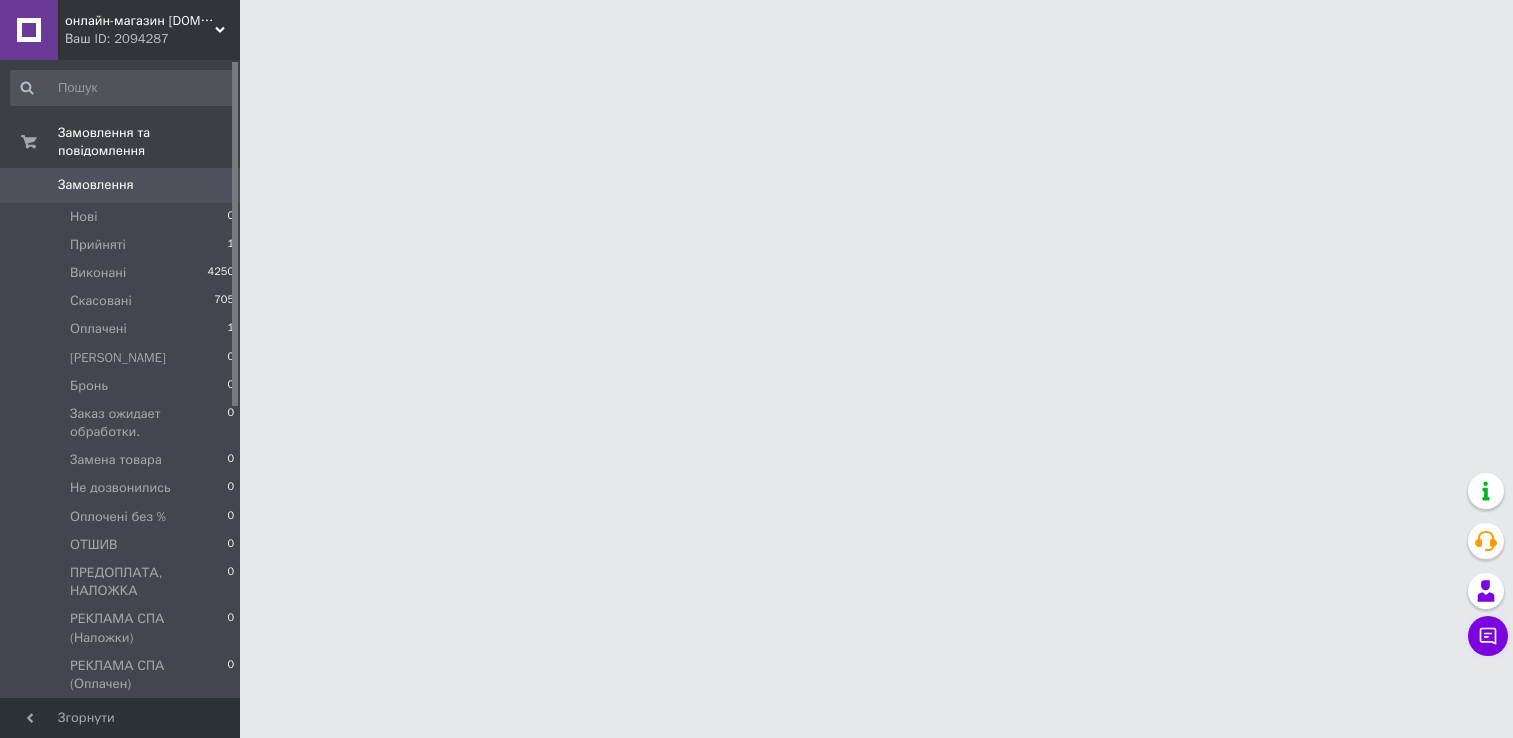 scroll, scrollTop: 0, scrollLeft: 0, axis: both 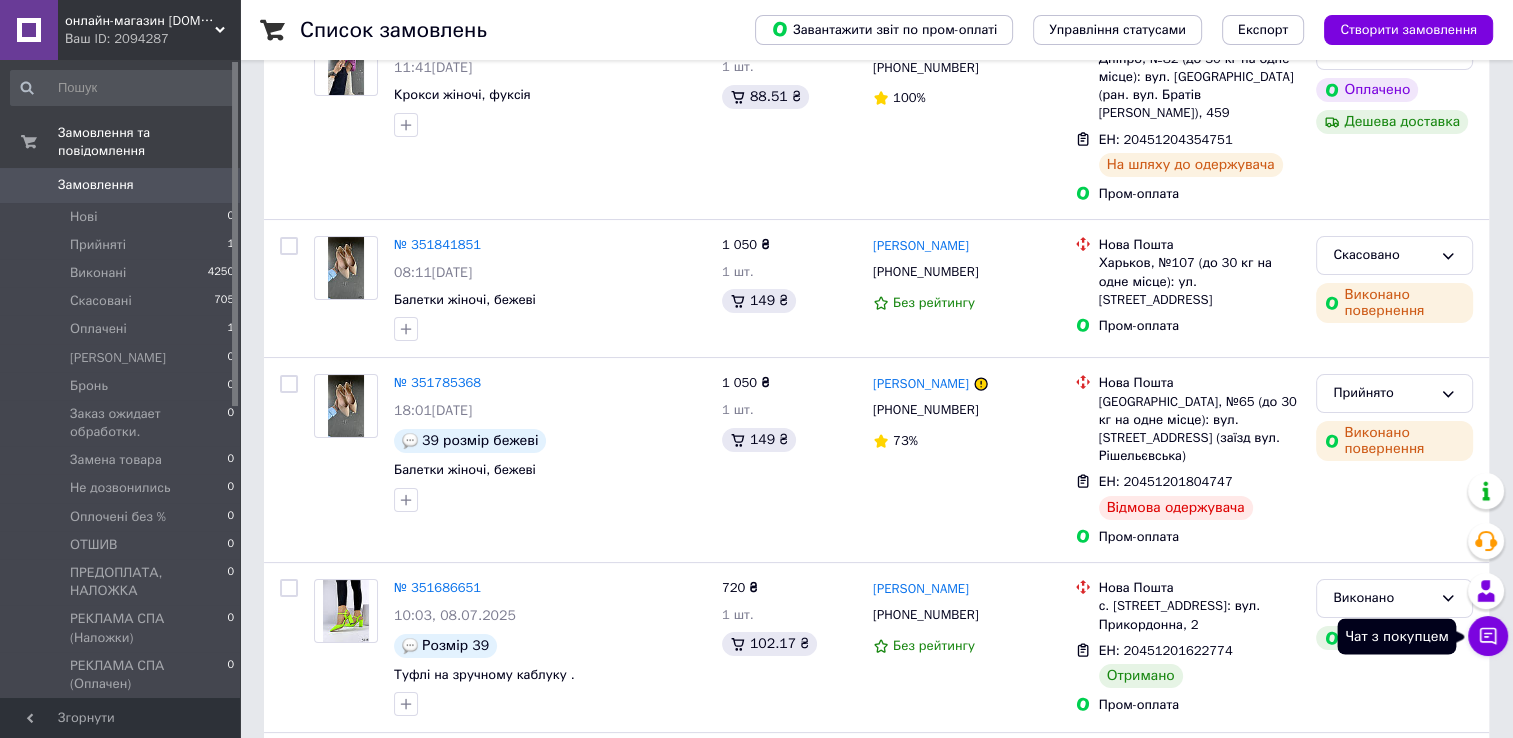 click 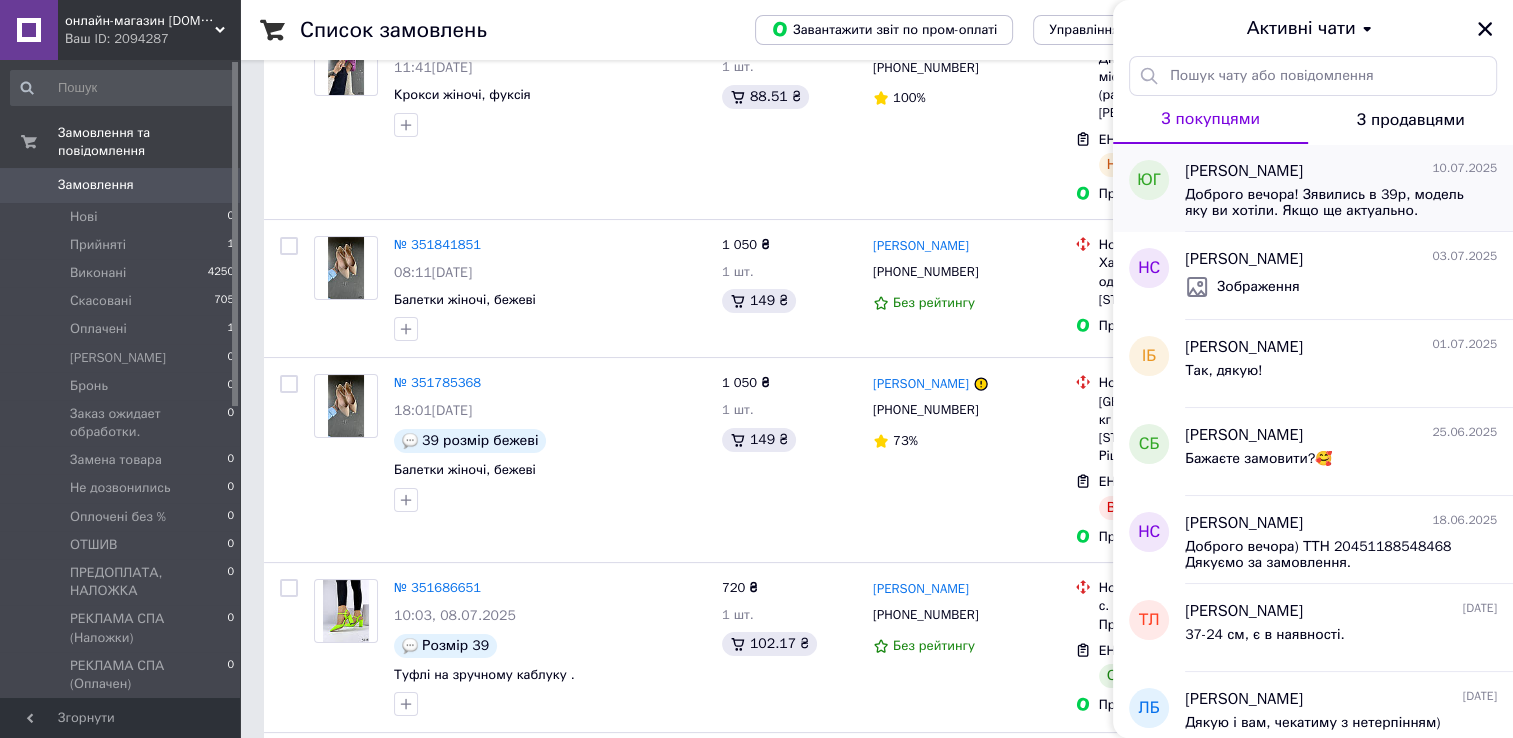 click on "Доброго вечора! Зявились в 39р, модель яку ви хотіли. Якщо ще актуально." at bounding box center [1327, 203] 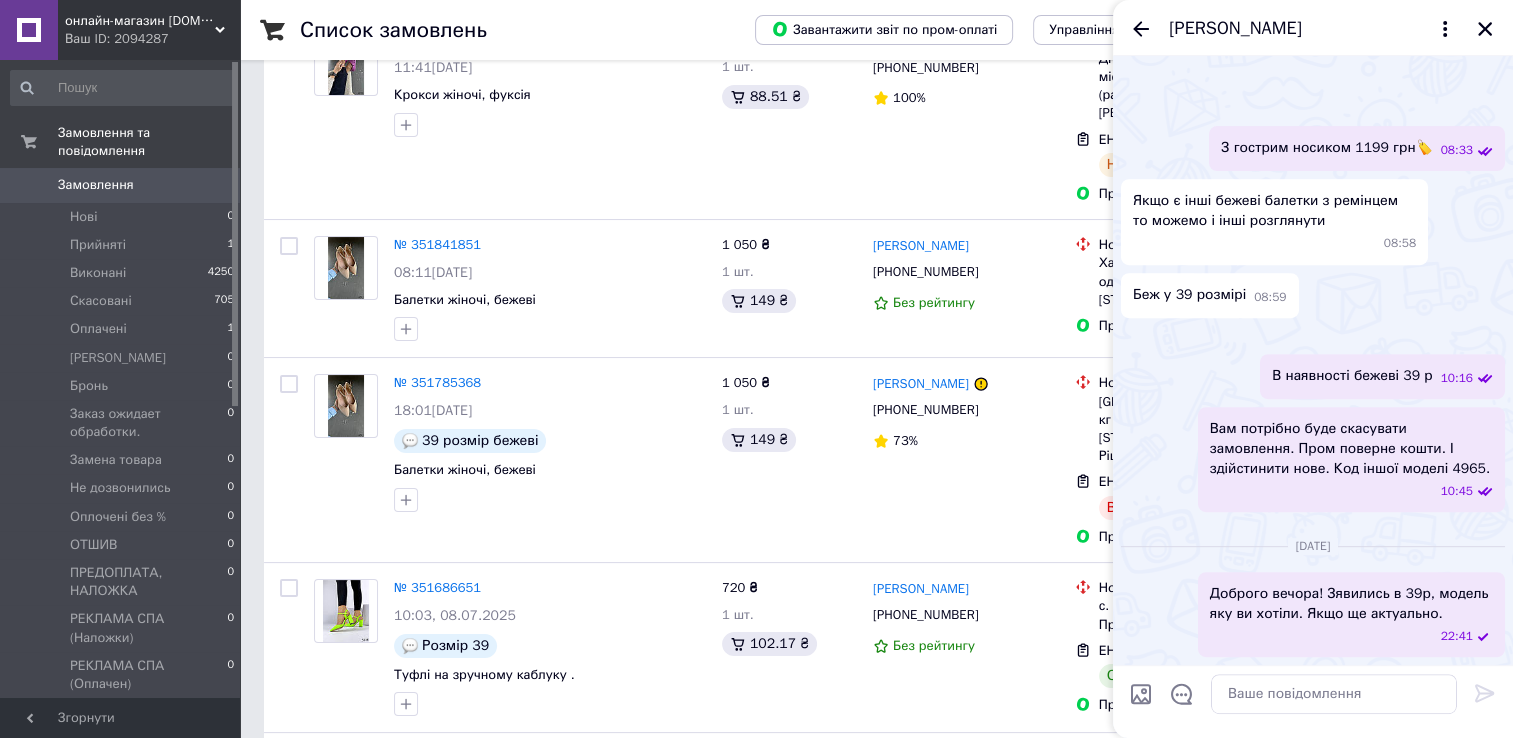 scroll, scrollTop: 2504, scrollLeft: 0, axis: vertical 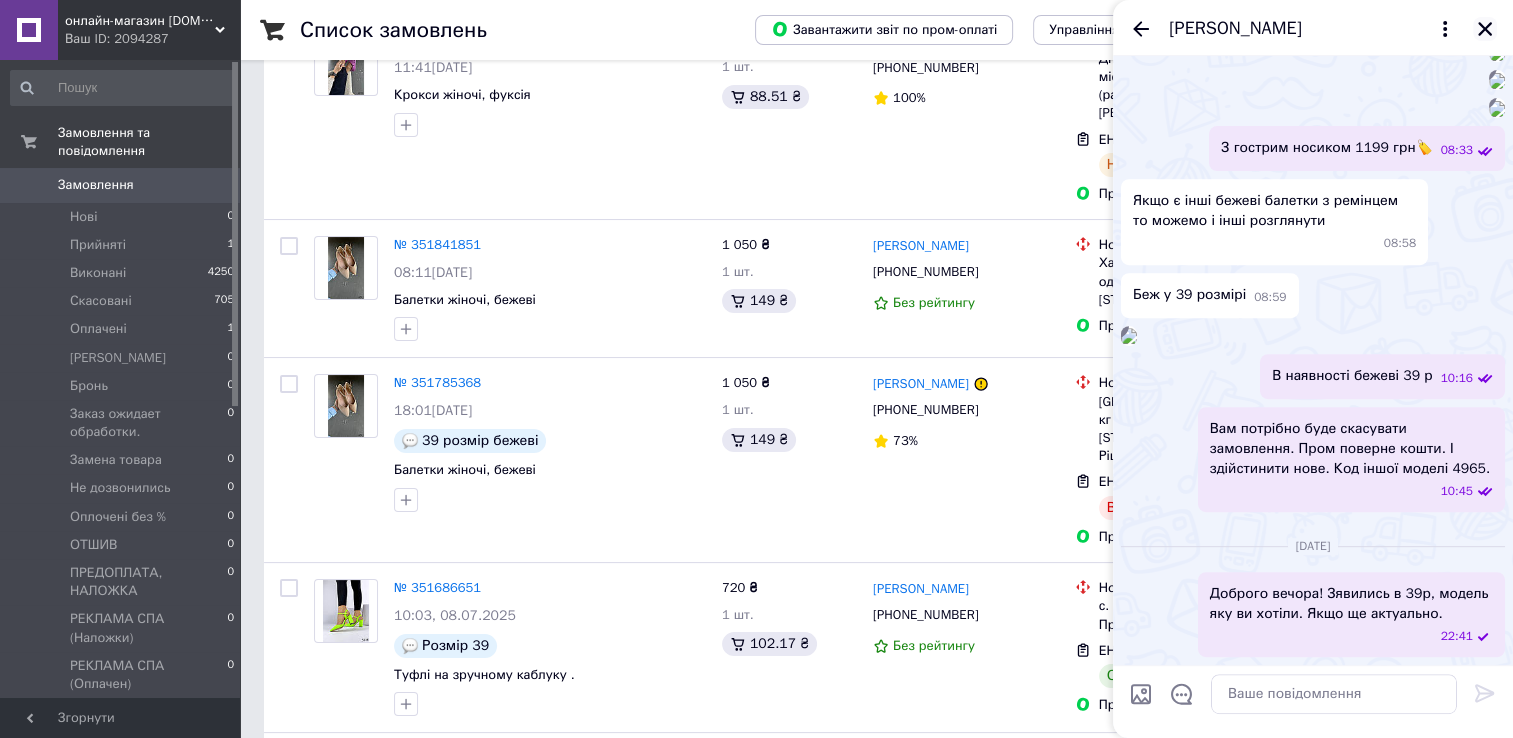 click 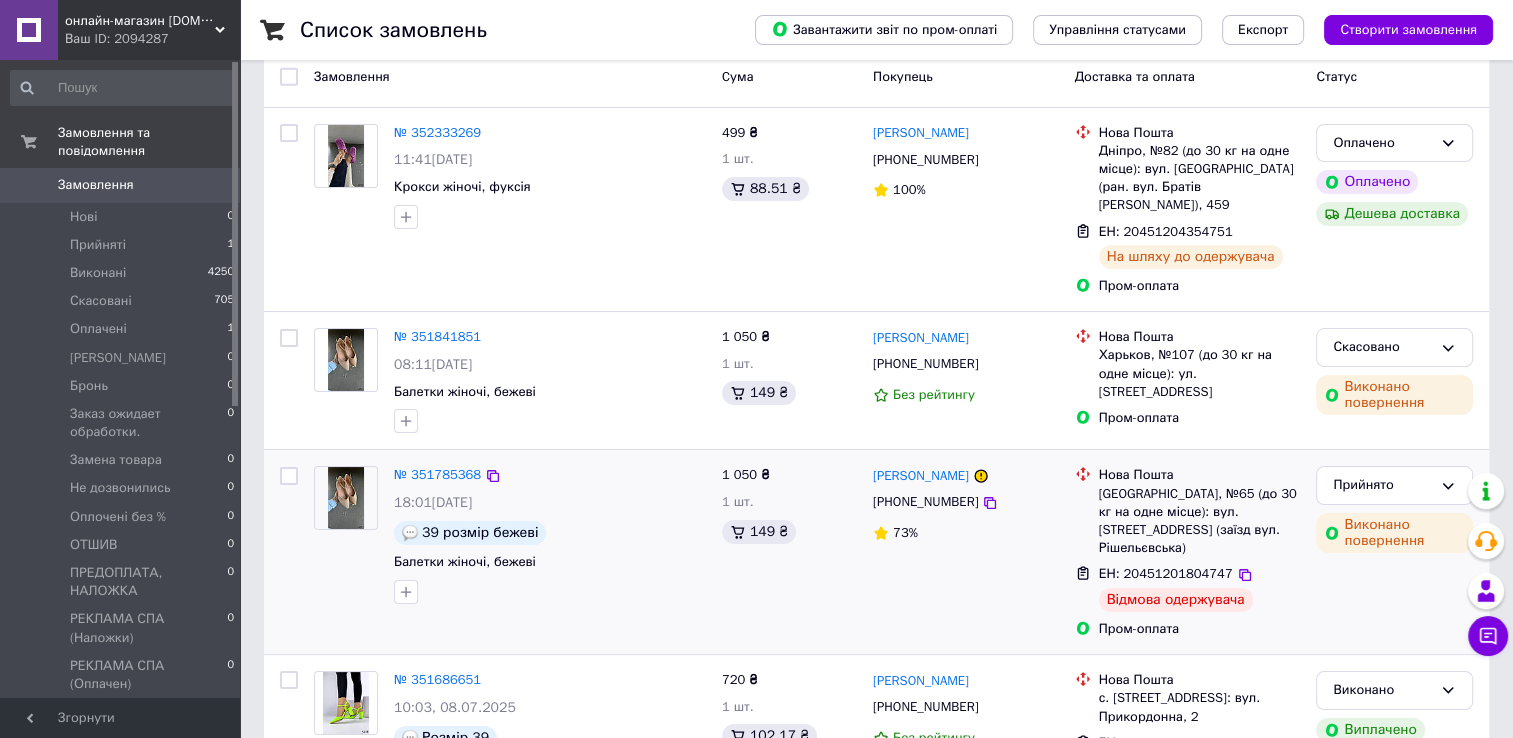 scroll, scrollTop: 0, scrollLeft: 0, axis: both 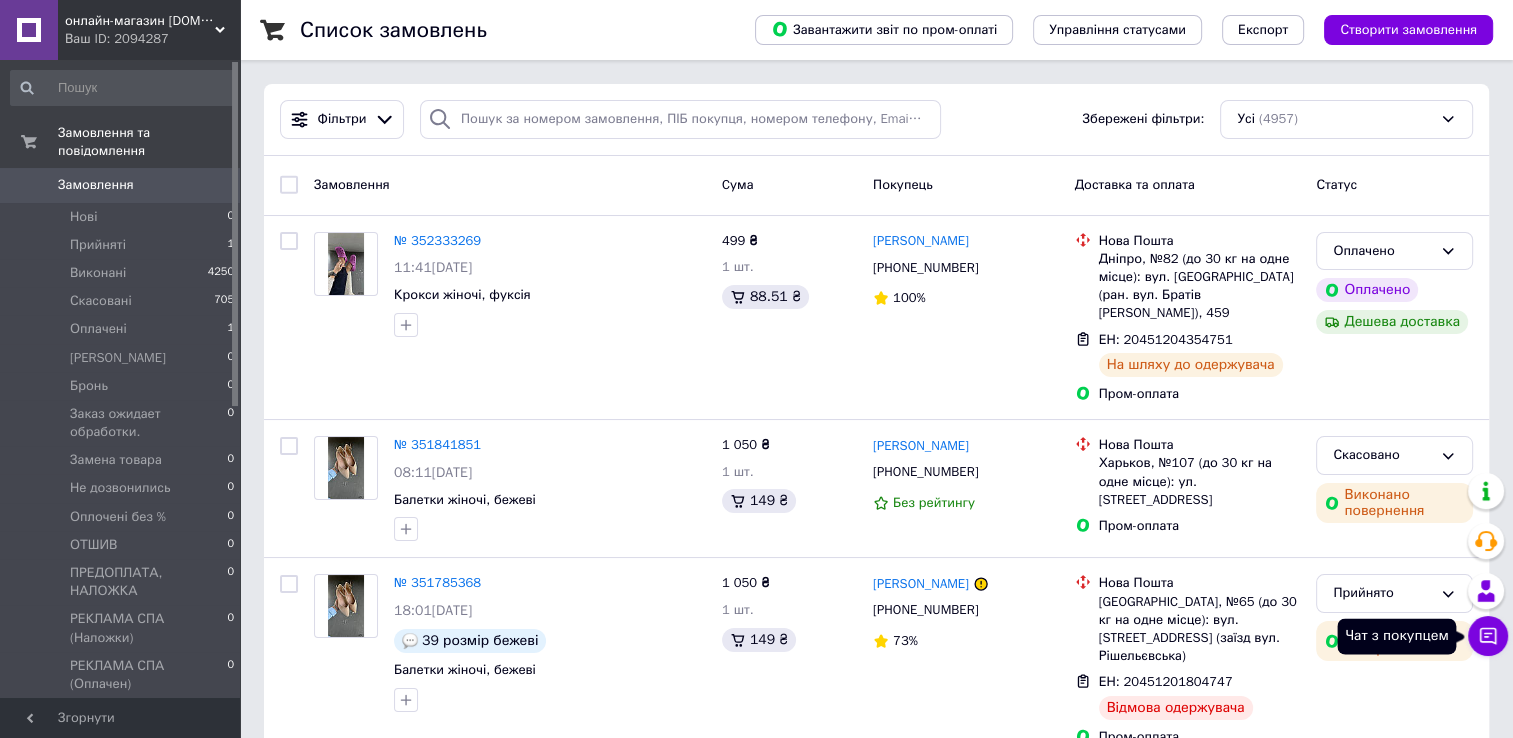 click 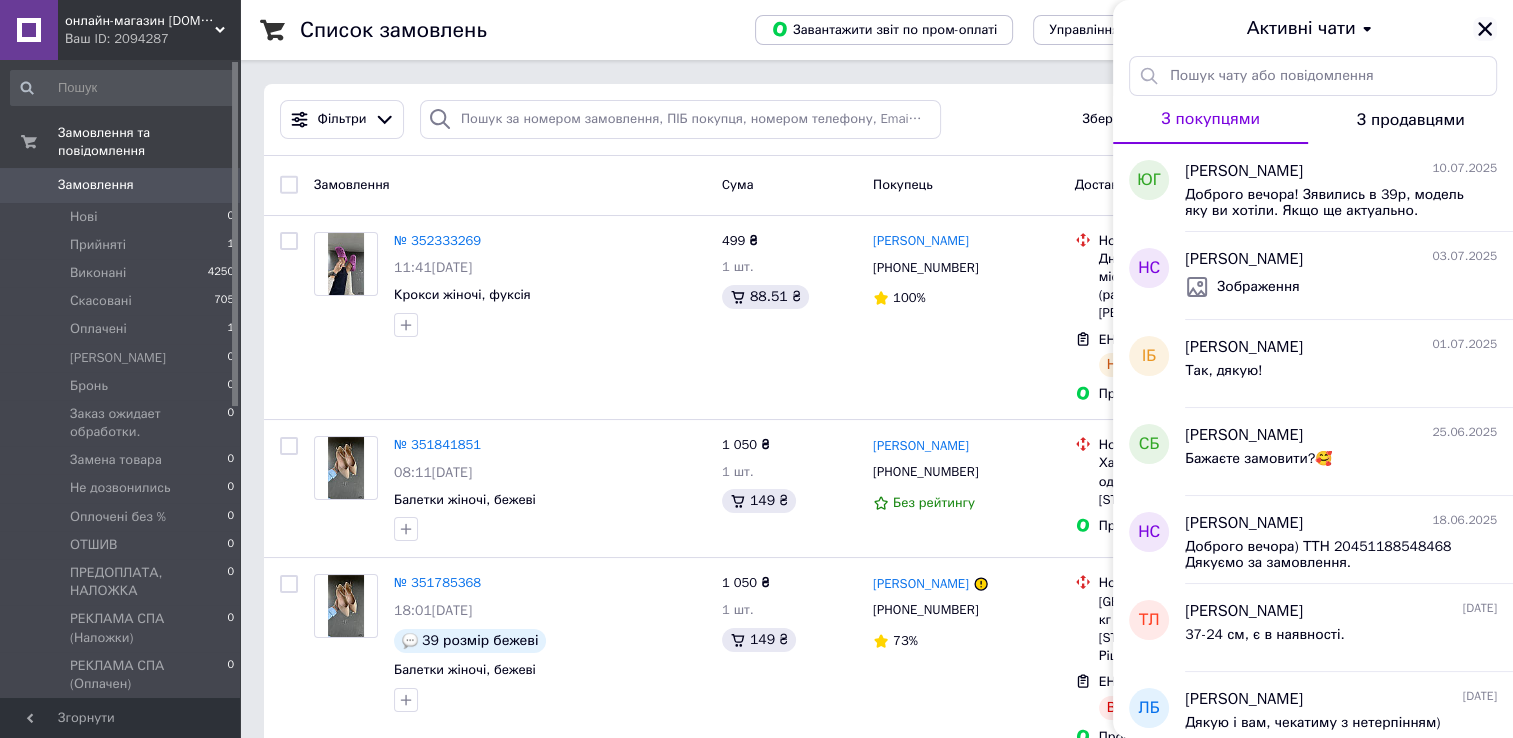 click 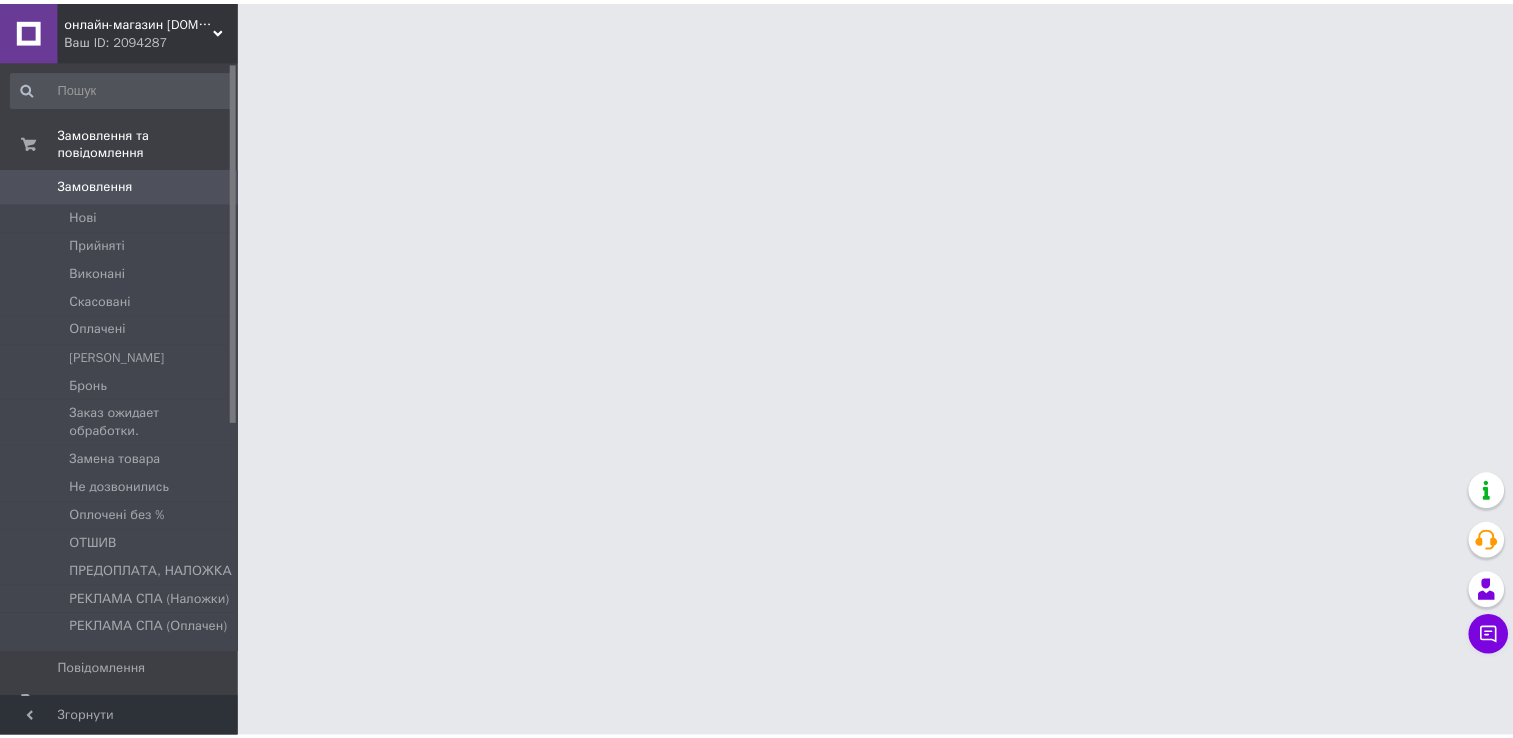 scroll, scrollTop: 0, scrollLeft: 0, axis: both 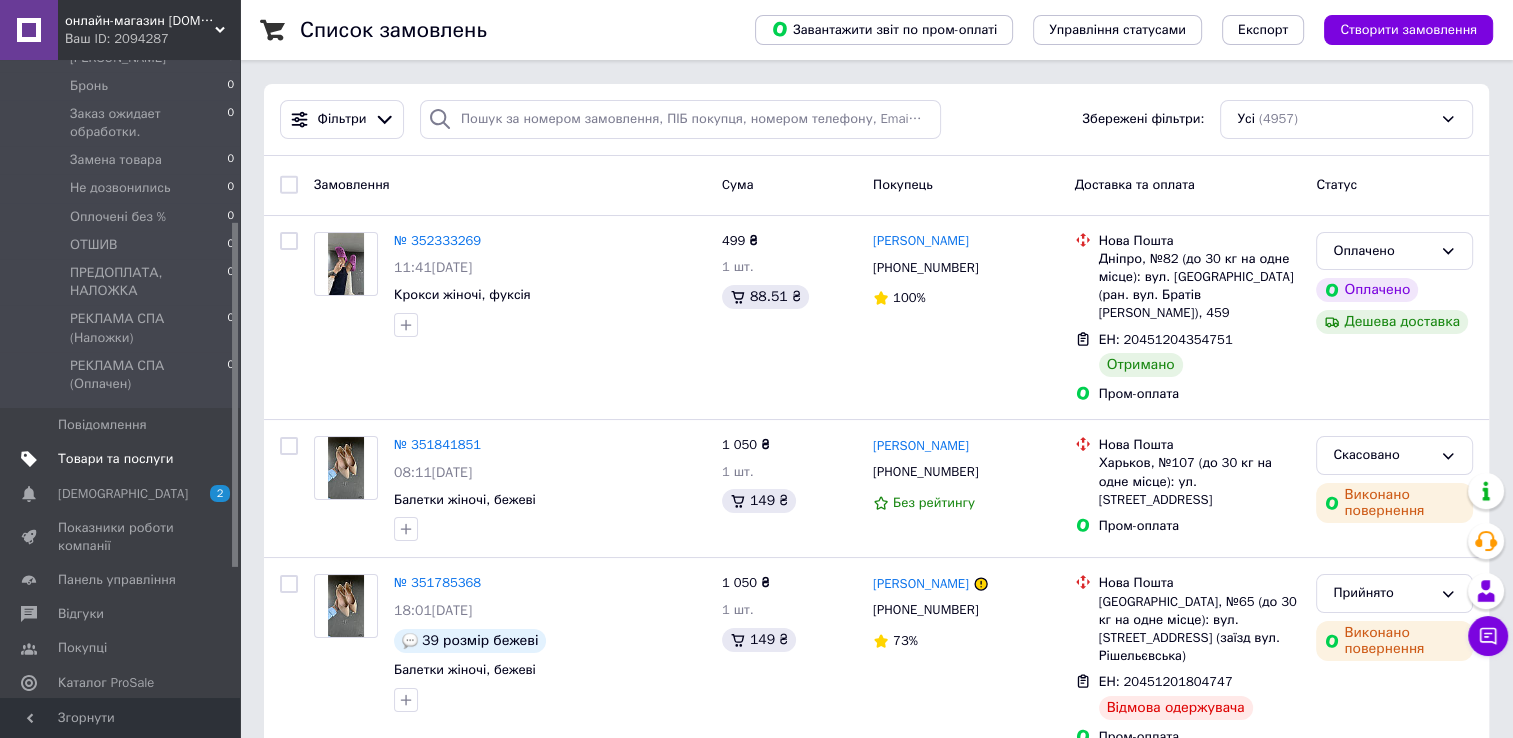 click on "Товари та послуги" at bounding box center (115, 459) 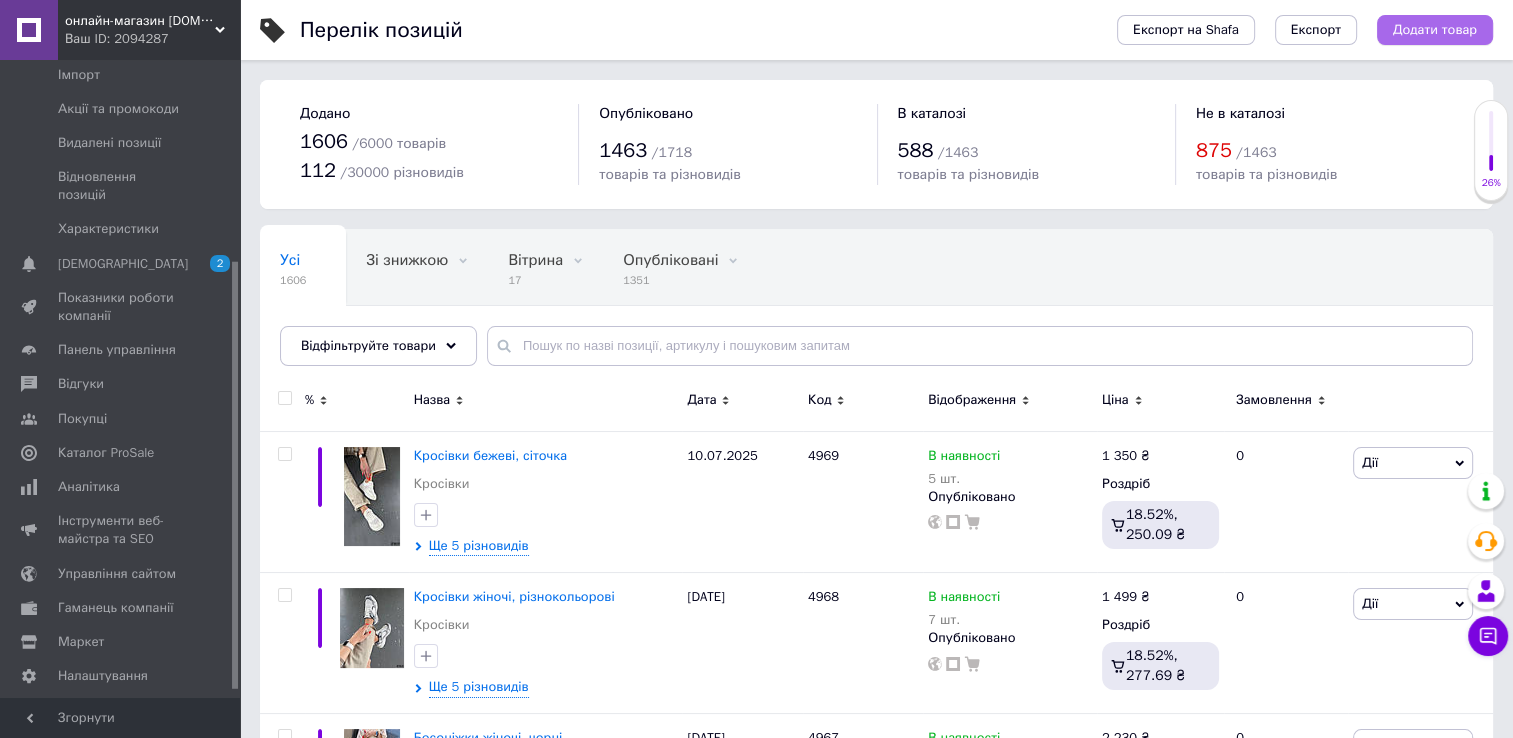 click on "Додати товар" at bounding box center (1435, 30) 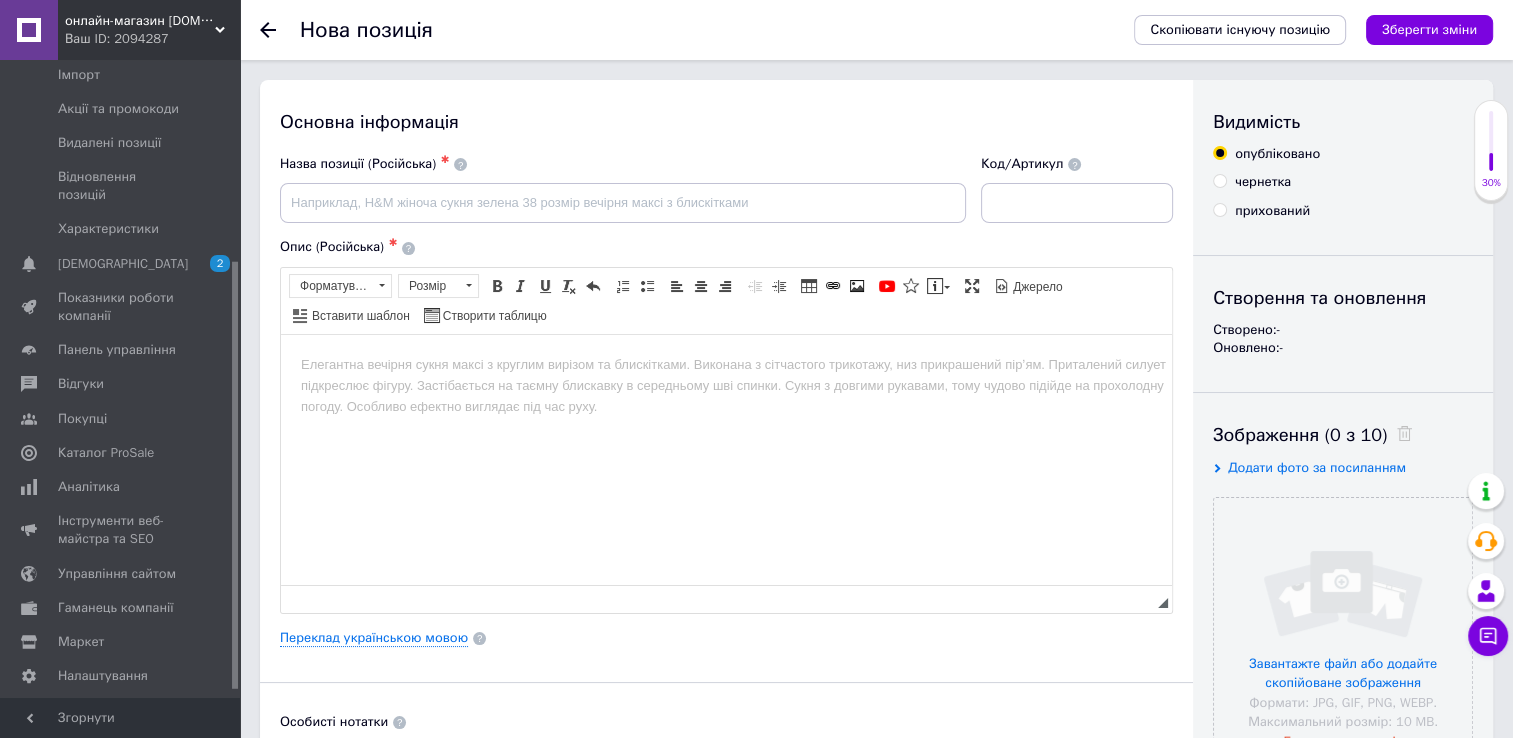scroll, scrollTop: 0, scrollLeft: 0, axis: both 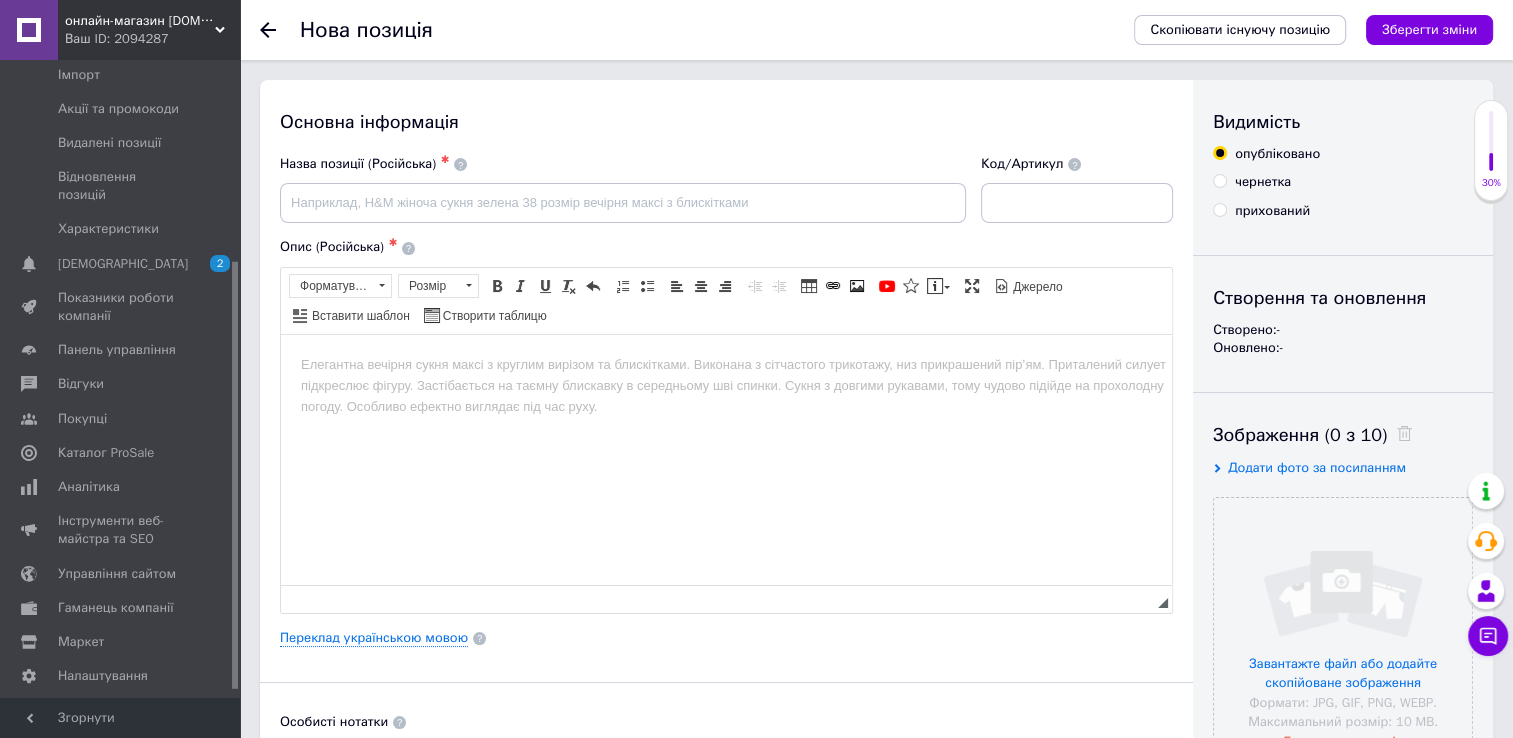 click at bounding box center (726, 364) 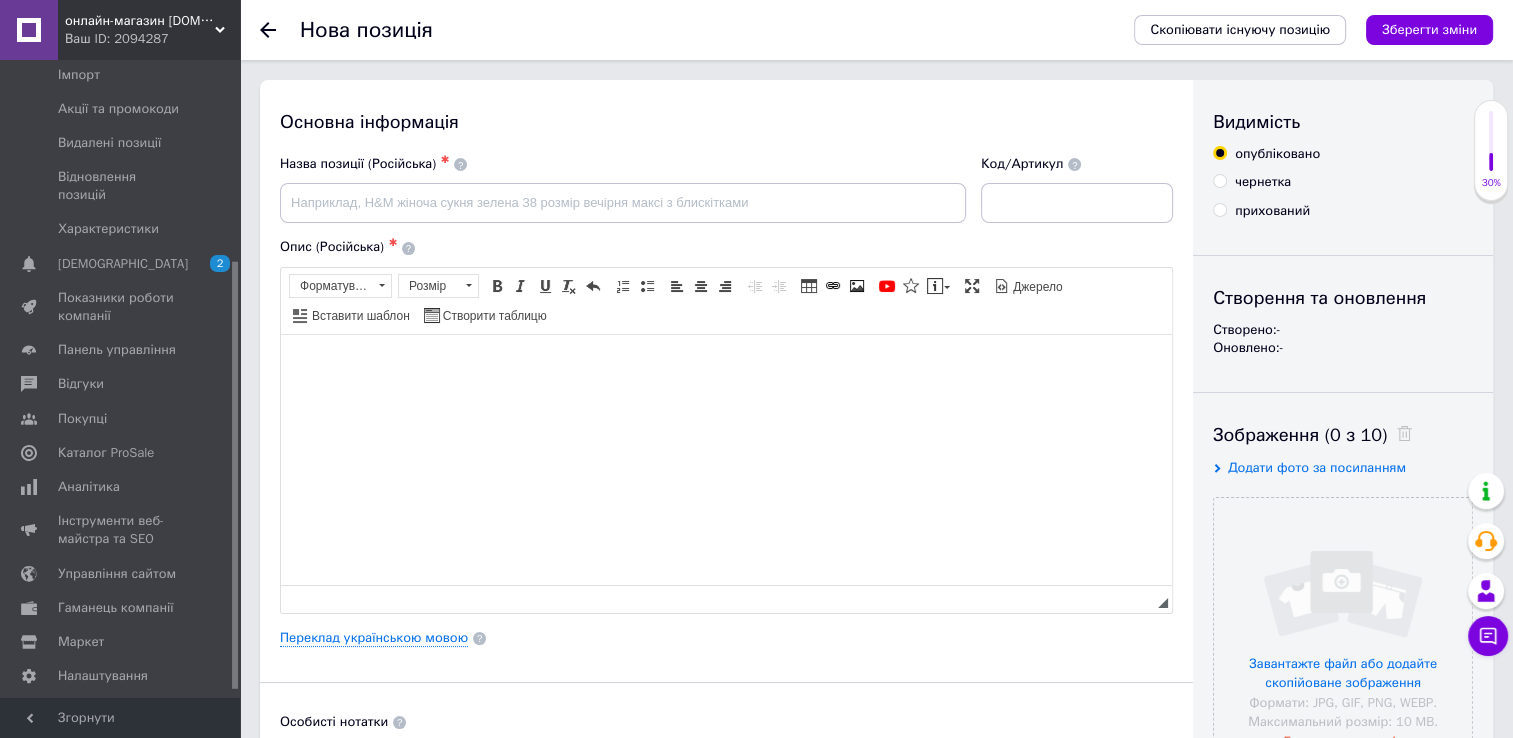 drag, startPoint x: 733, startPoint y: 388, endPoint x: 525, endPoint y: 399, distance: 208.29066 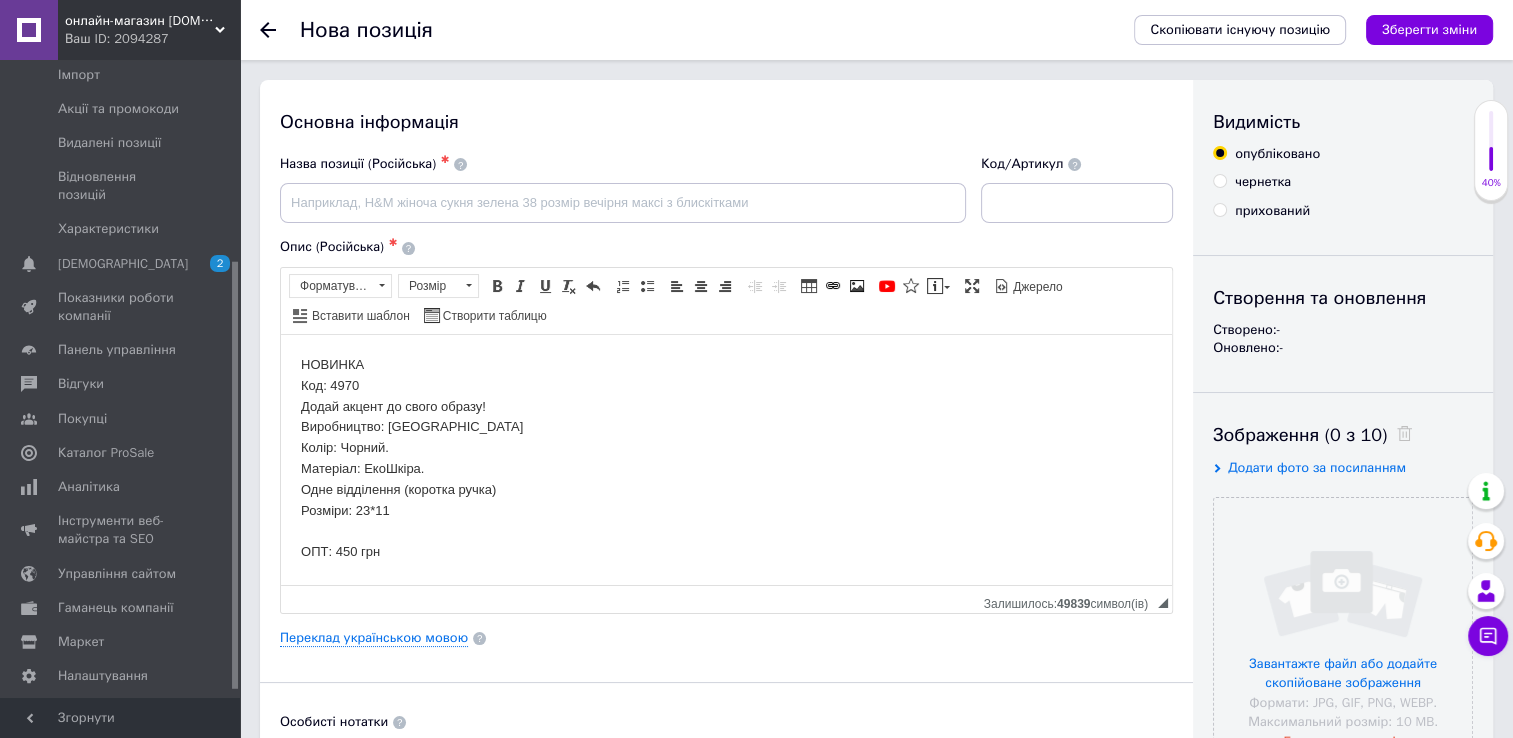 click at bounding box center [1077, 203] 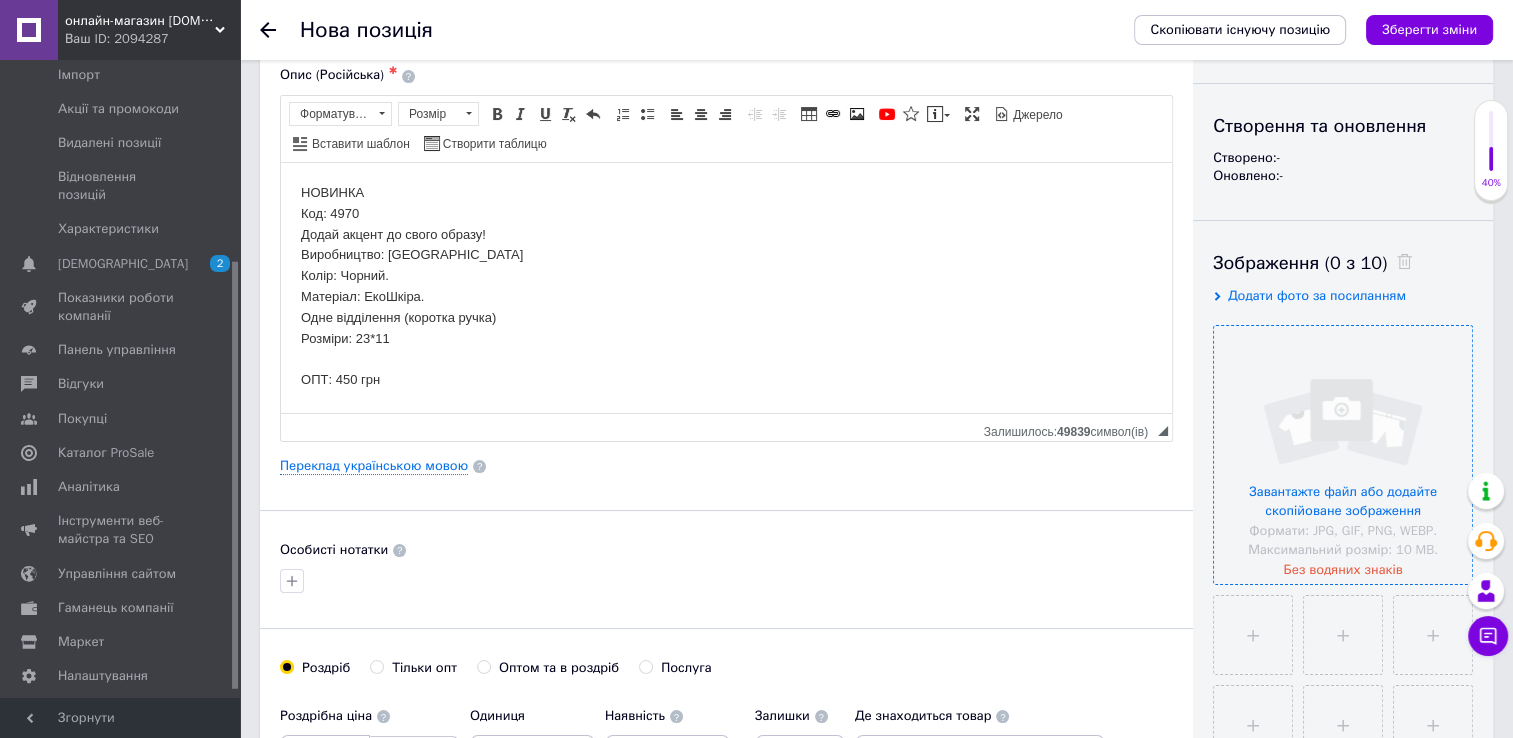 scroll, scrollTop: 200, scrollLeft: 0, axis: vertical 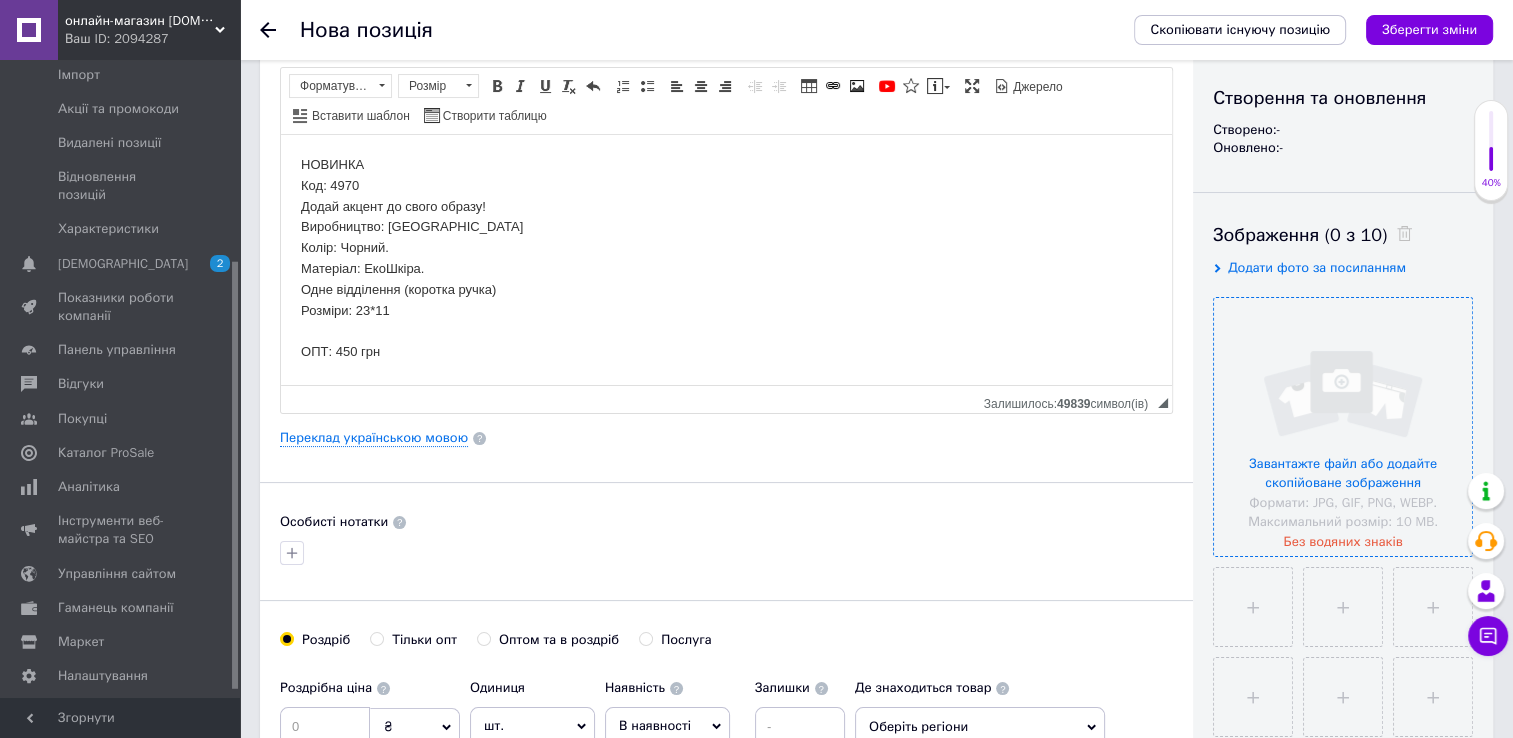 type on "4970" 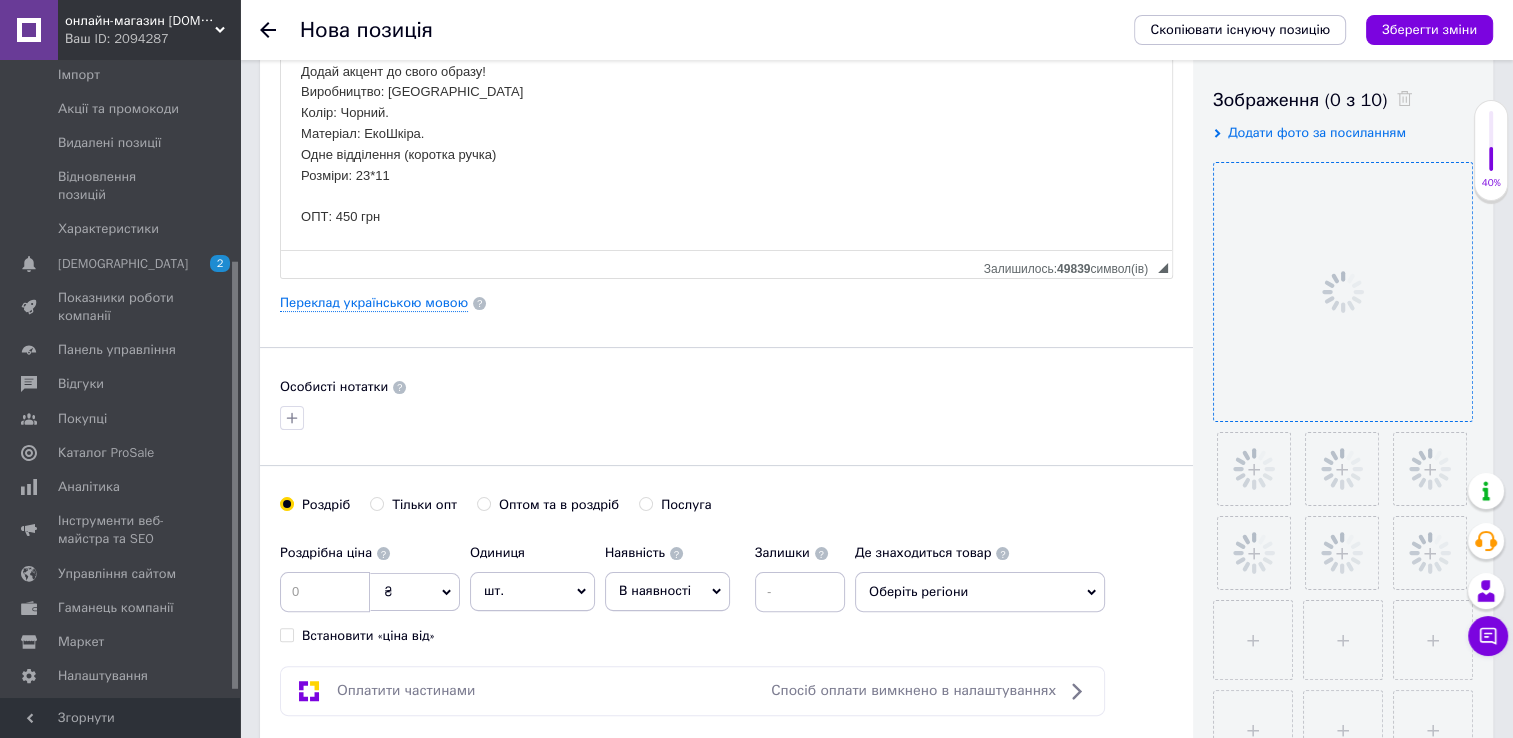 scroll, scrollTop: 300, scrollLeft: 0, axis: vertical 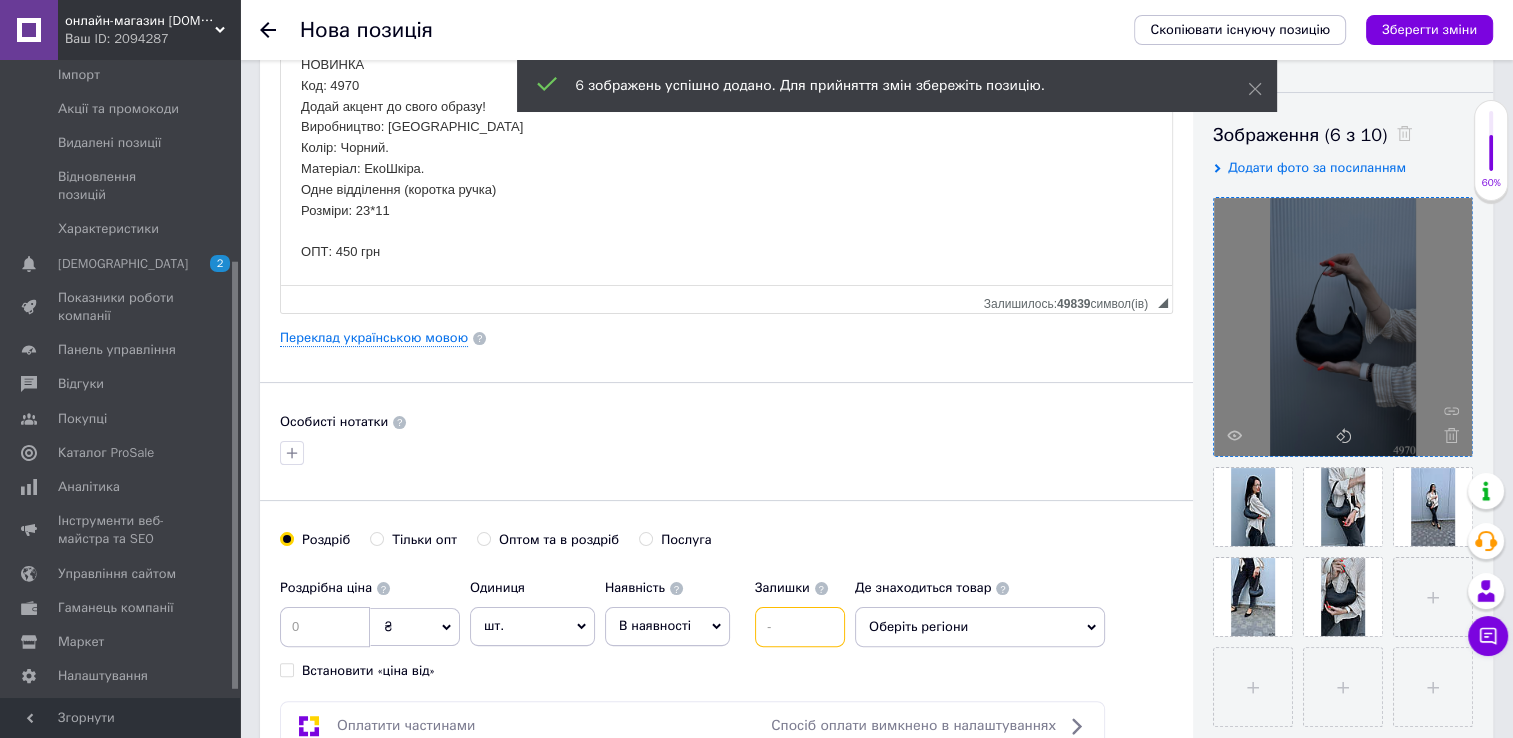 click at bounding box center (800, 627) 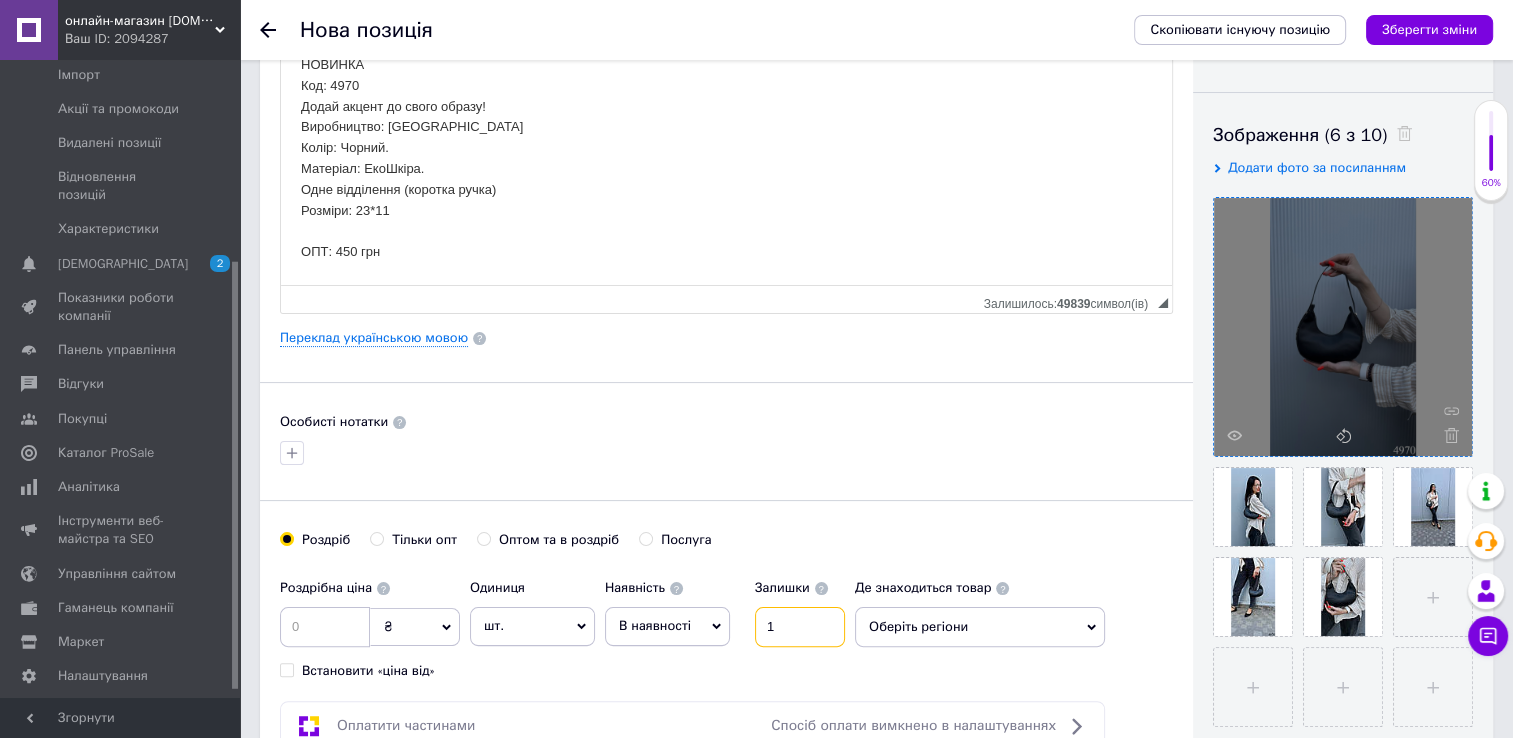 type on "1" 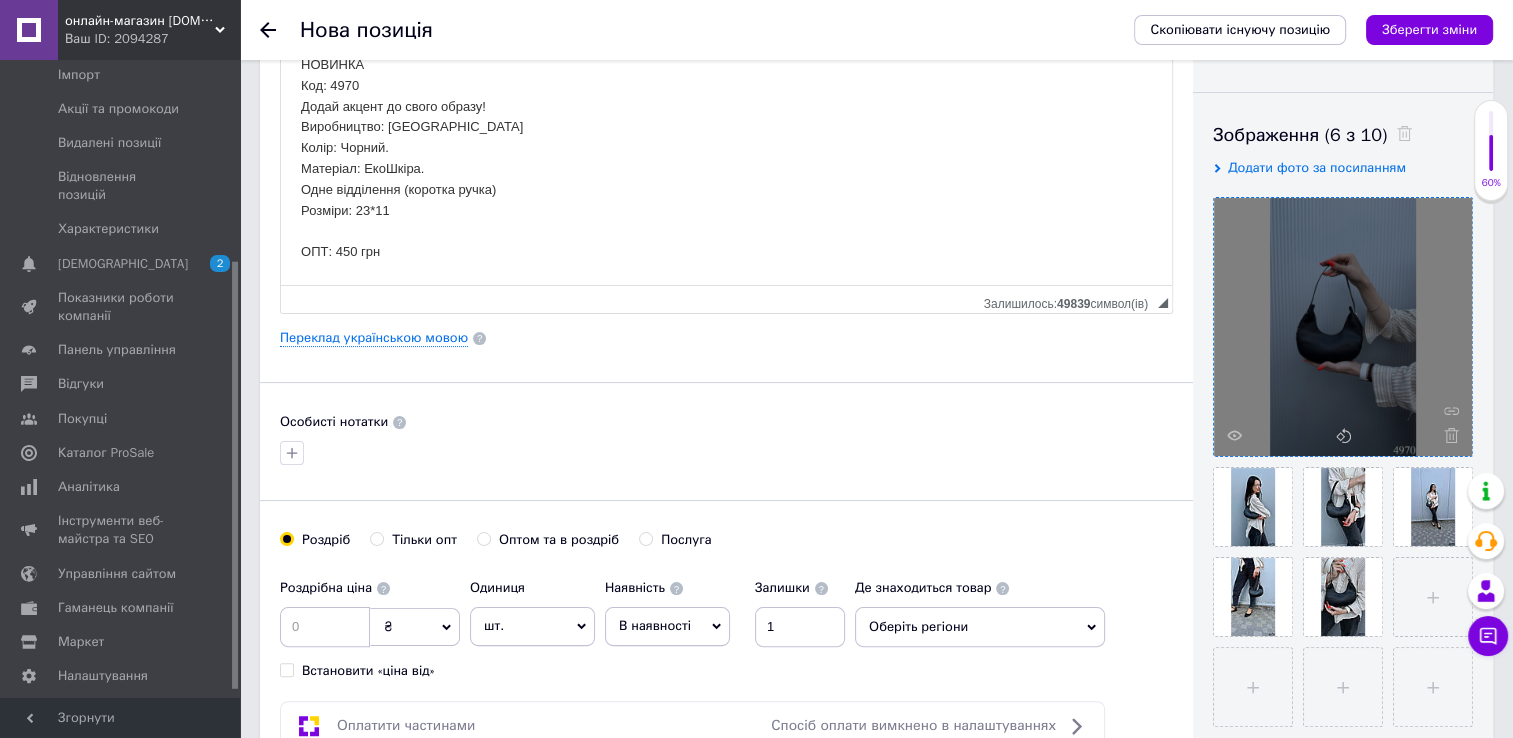 click on "Оберіть регіони" at bounding box center (980, 627) 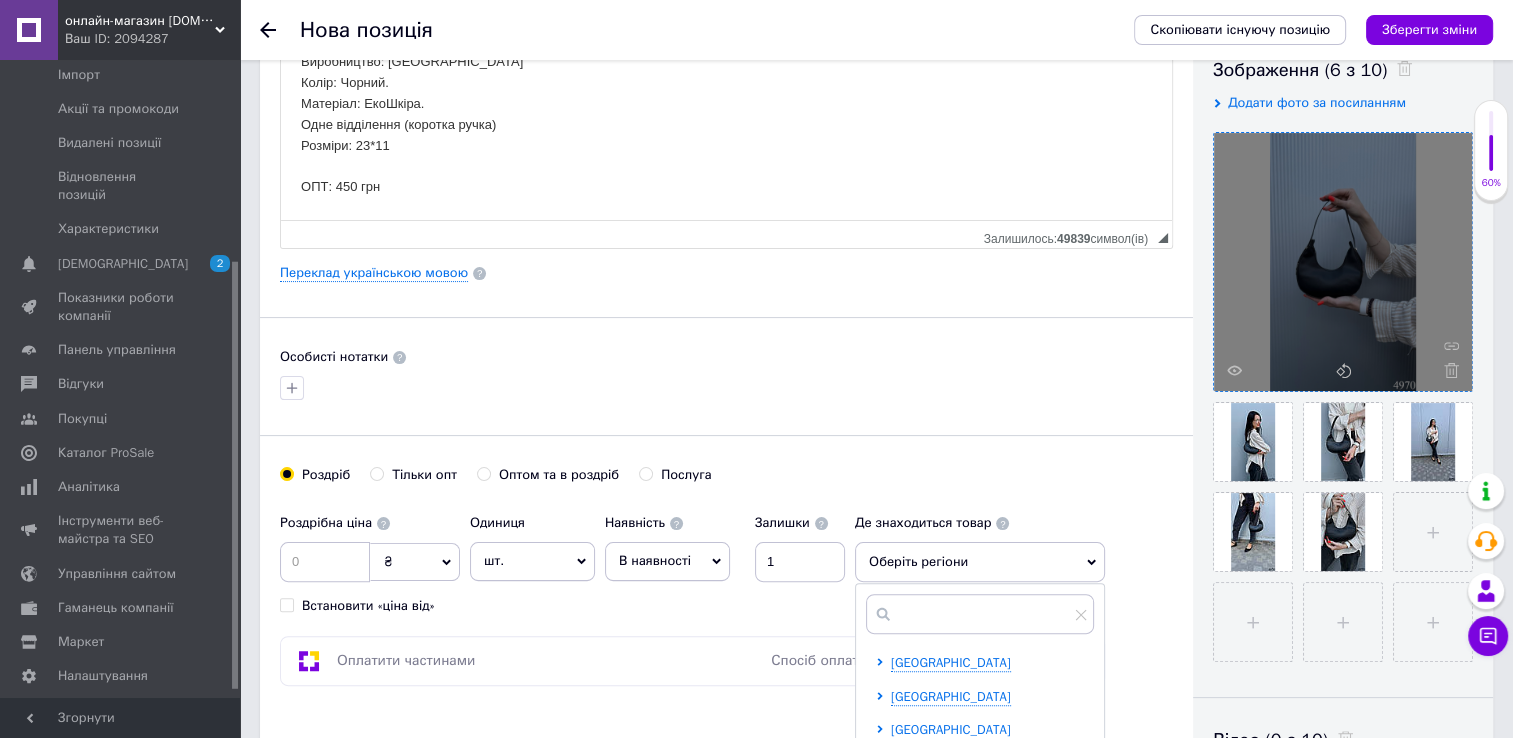scroll, scrollTop: 400, scrollLeft: 0, axis: vertical 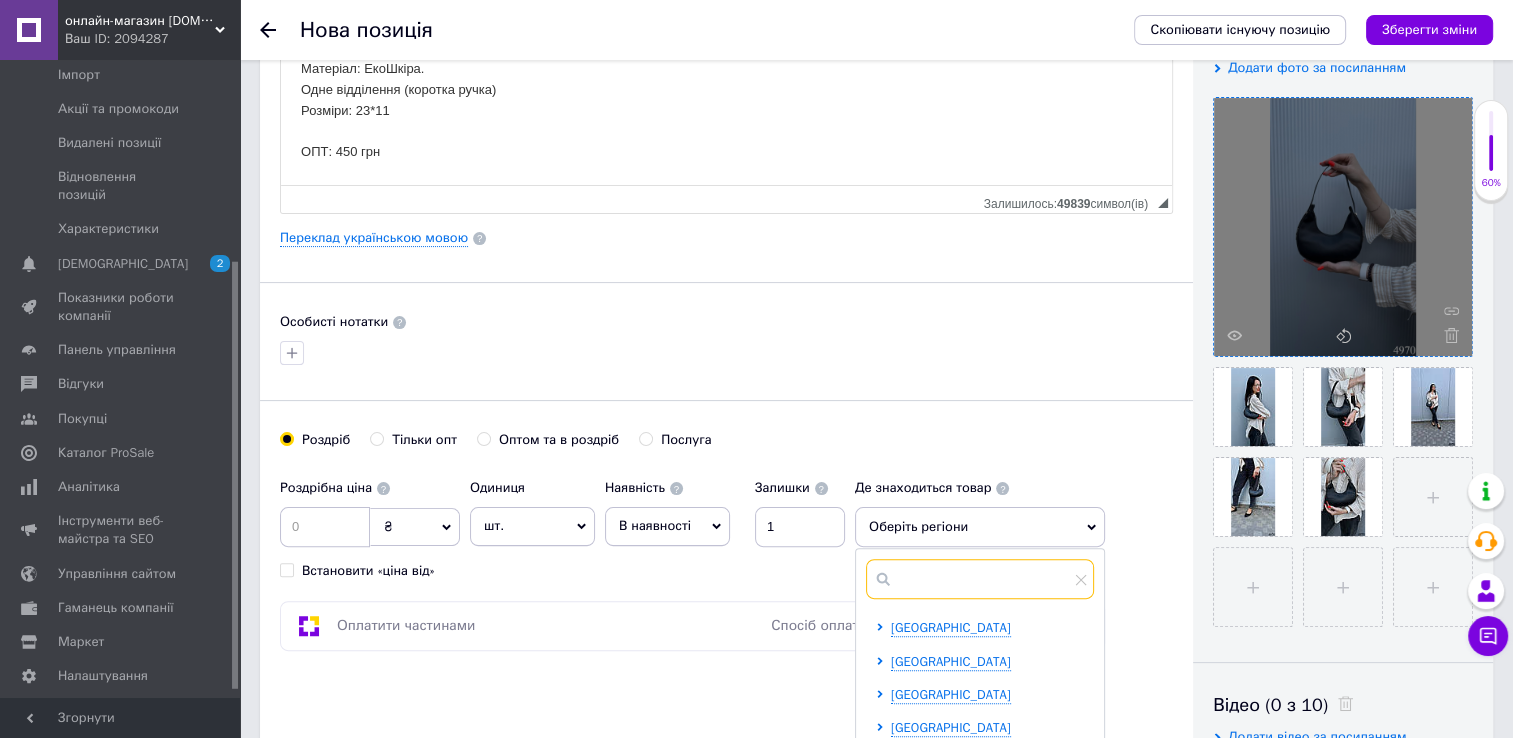 click at bounding box center (980, 579) 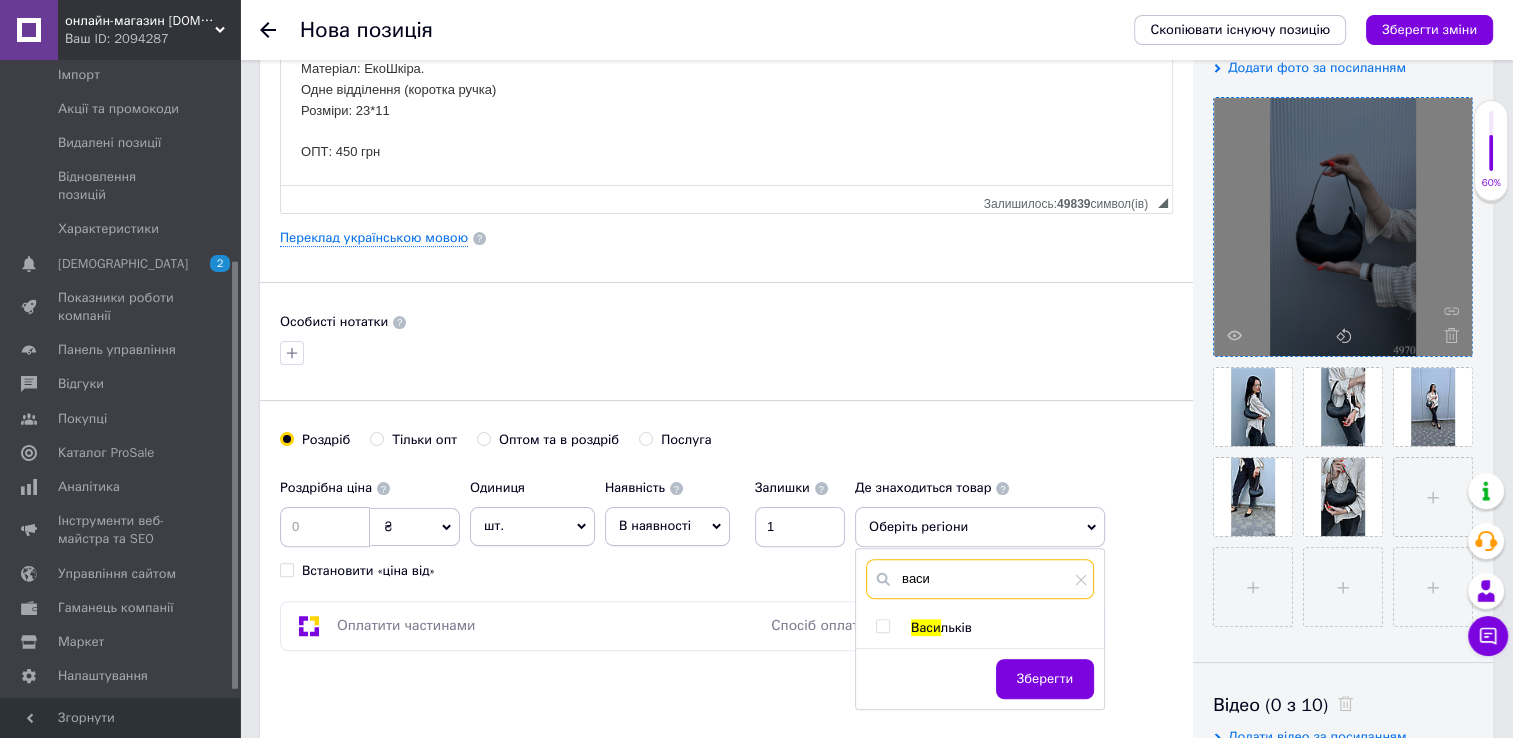 type on "васи" 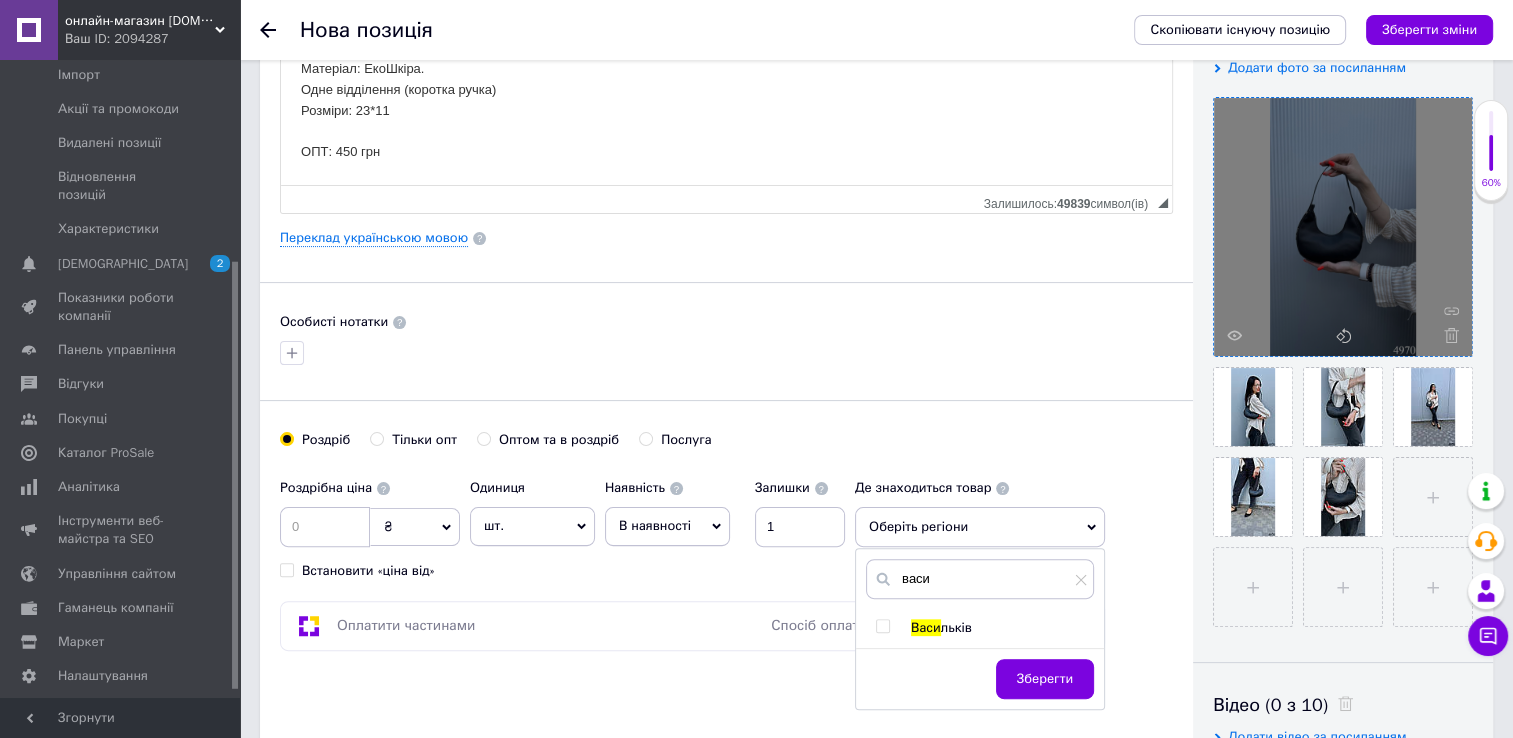 click at bounding box center (882, 626) 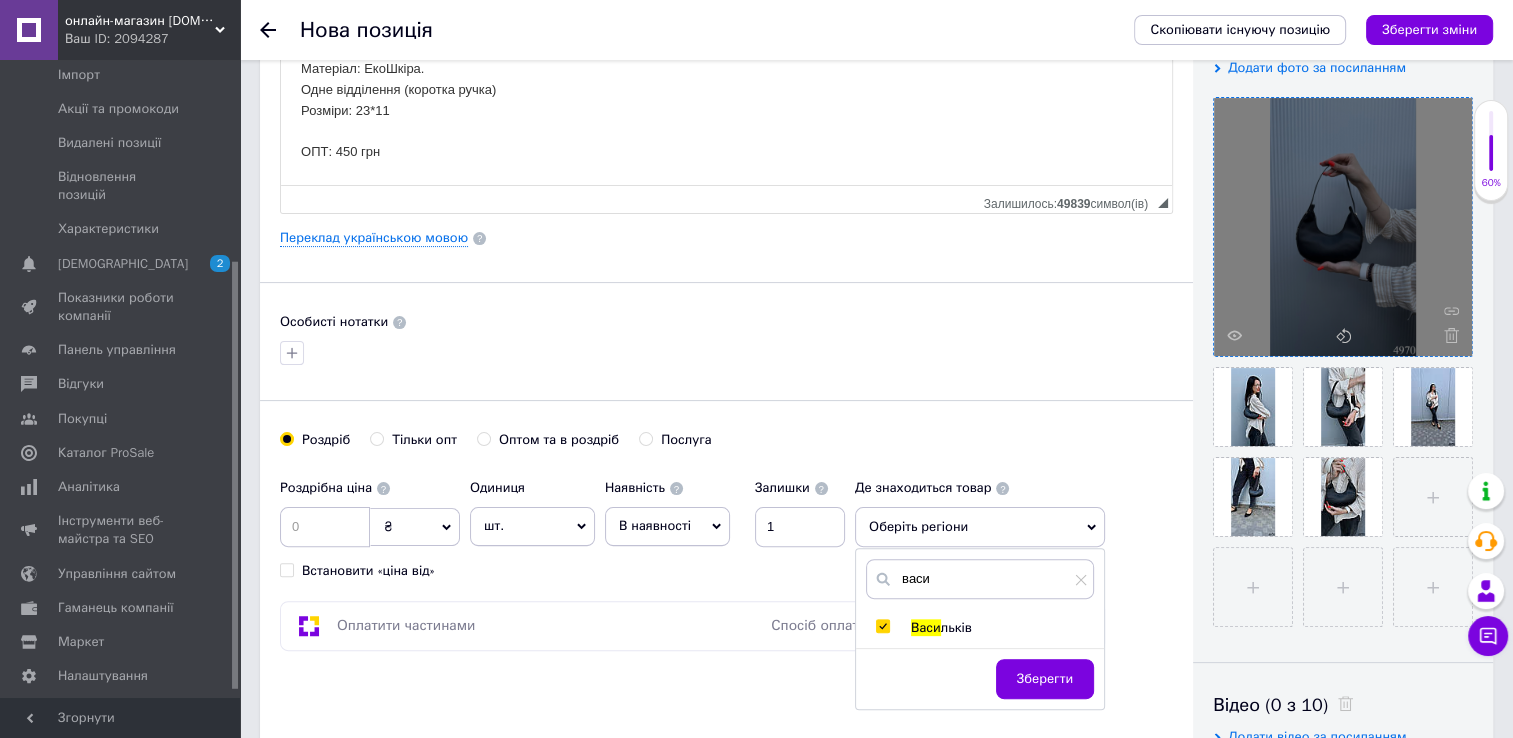 checkbox on "true" 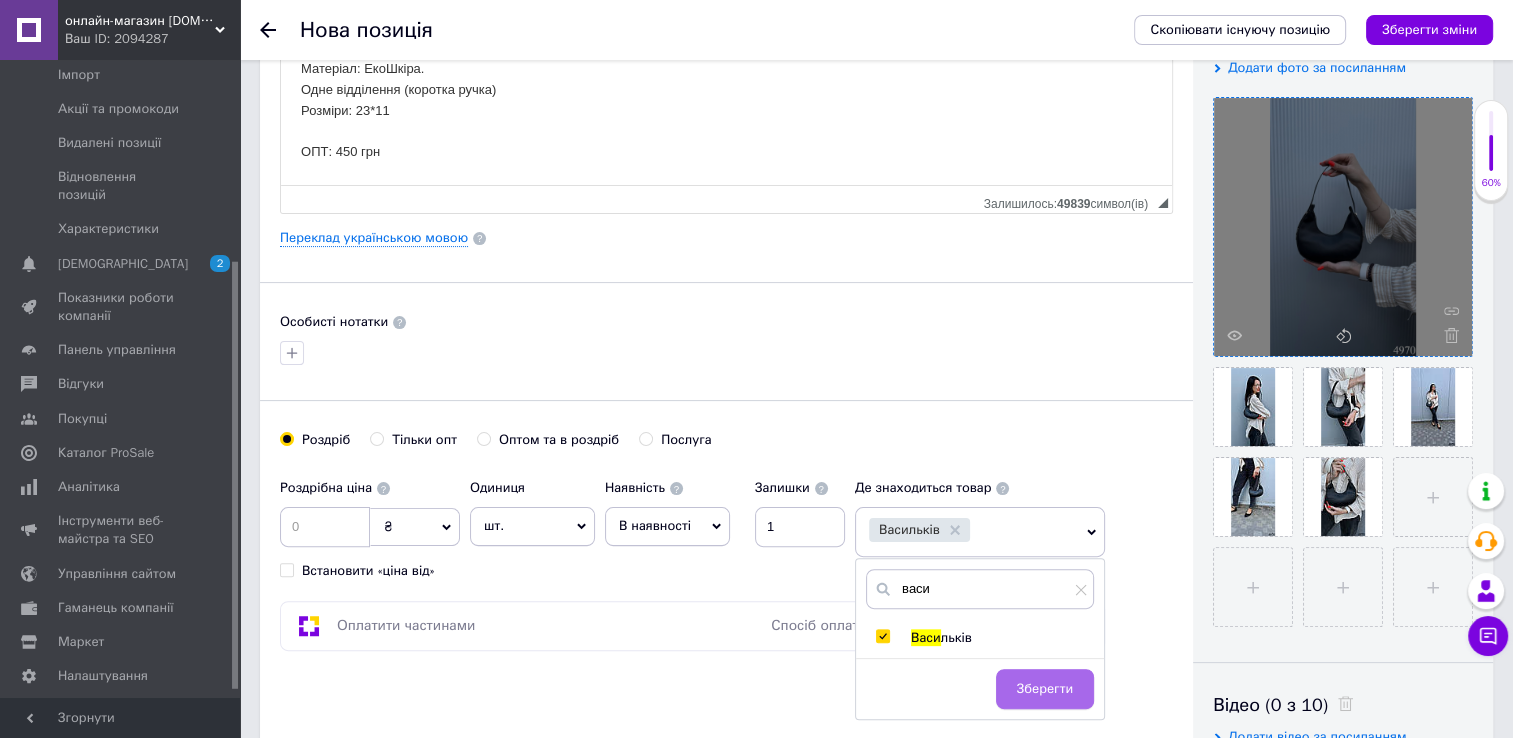 click on "Зберегти" at bounding box center [1045, 689] 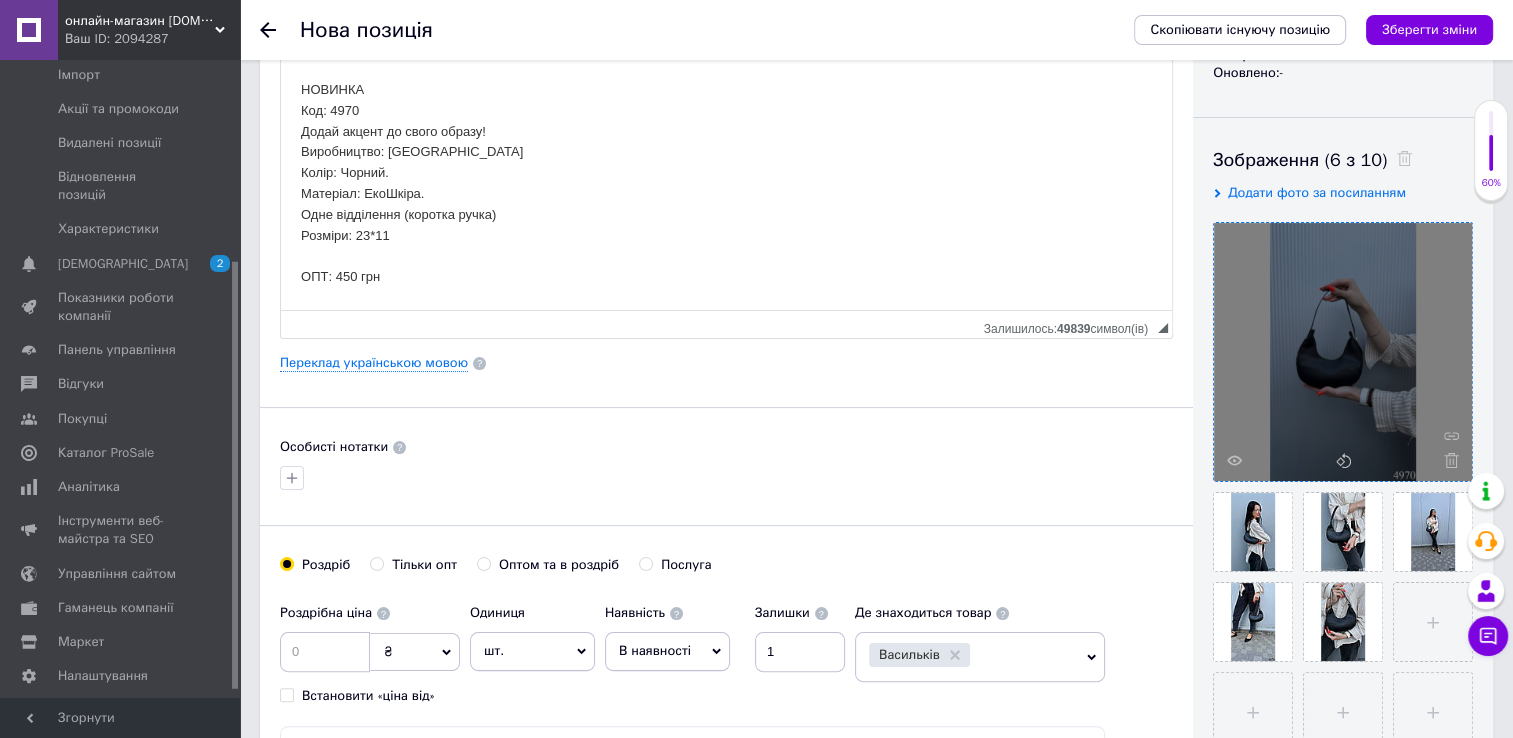scroll, scrollTop: 0, scrollLeft: 0, axis: both 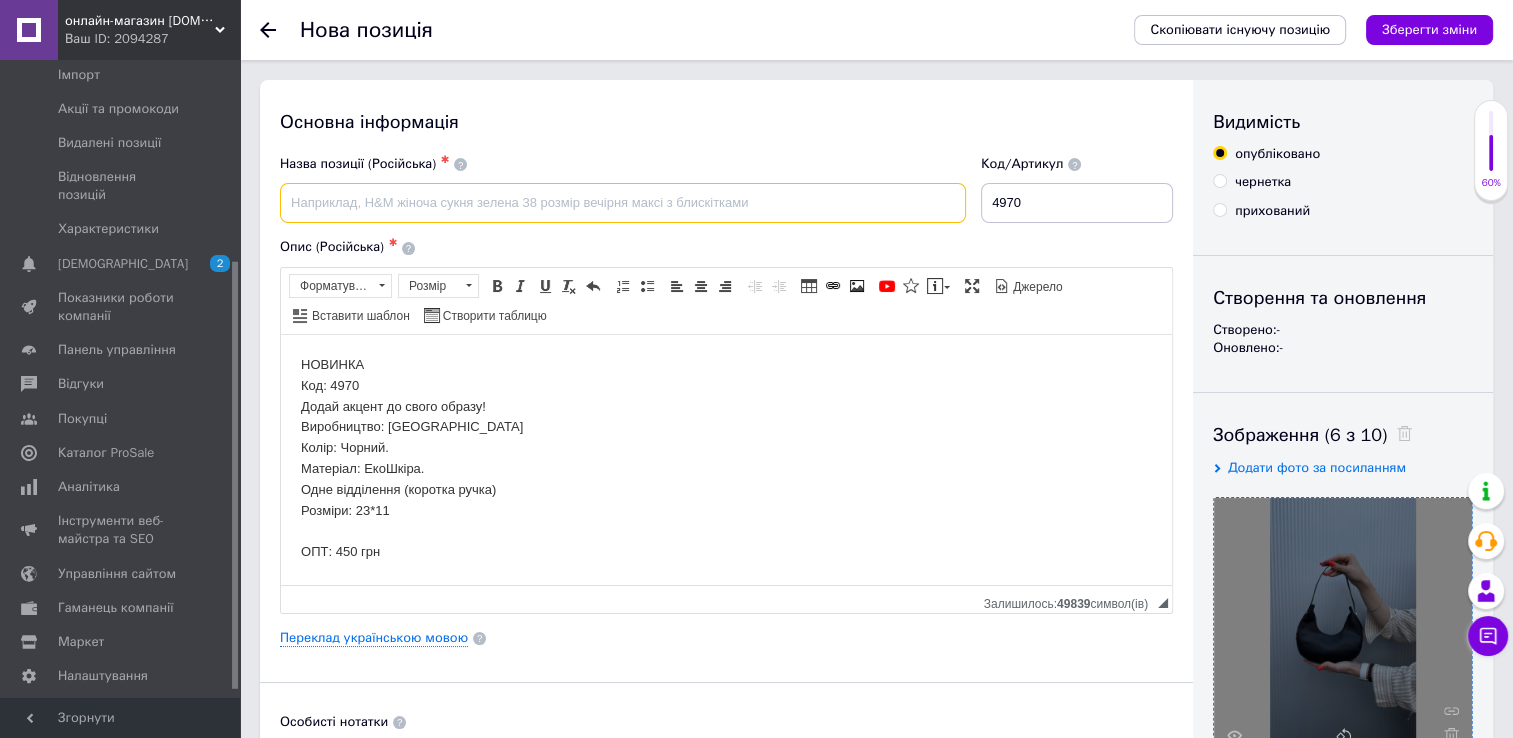 click at bounding box center [623, 203] 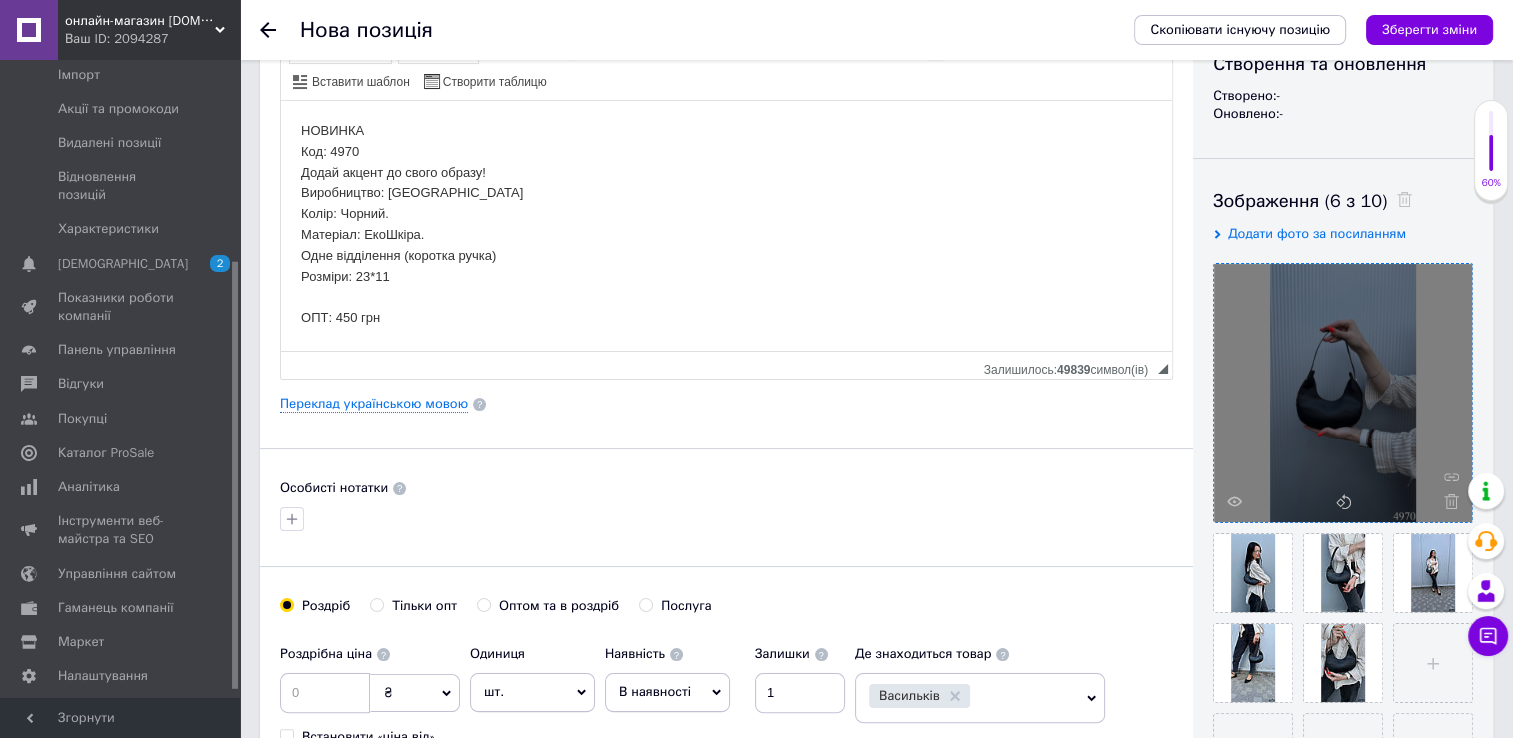 scroll, scrollTop: 200, scrollLeft: 0, axis: vertical 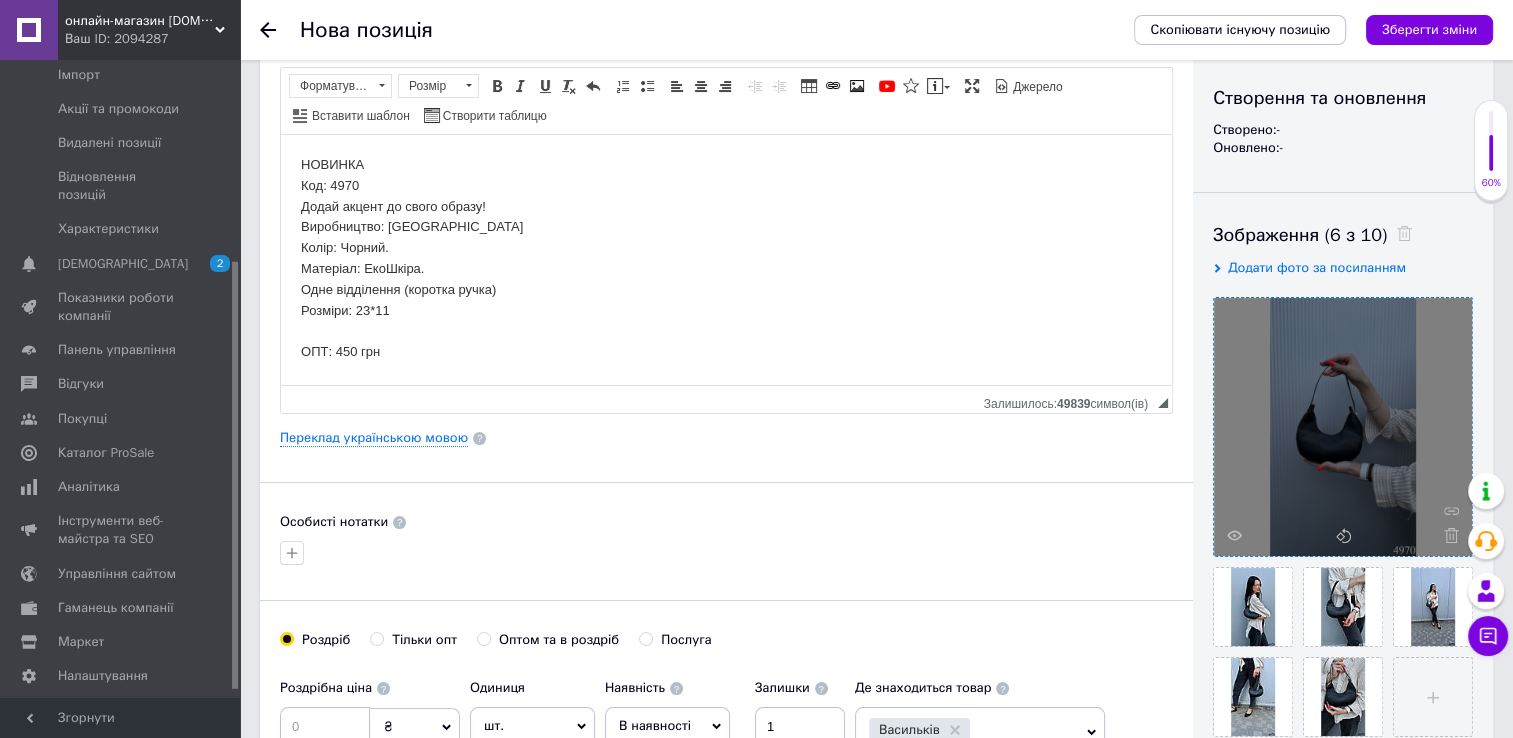 type on "Сумка жіноча, чорна" 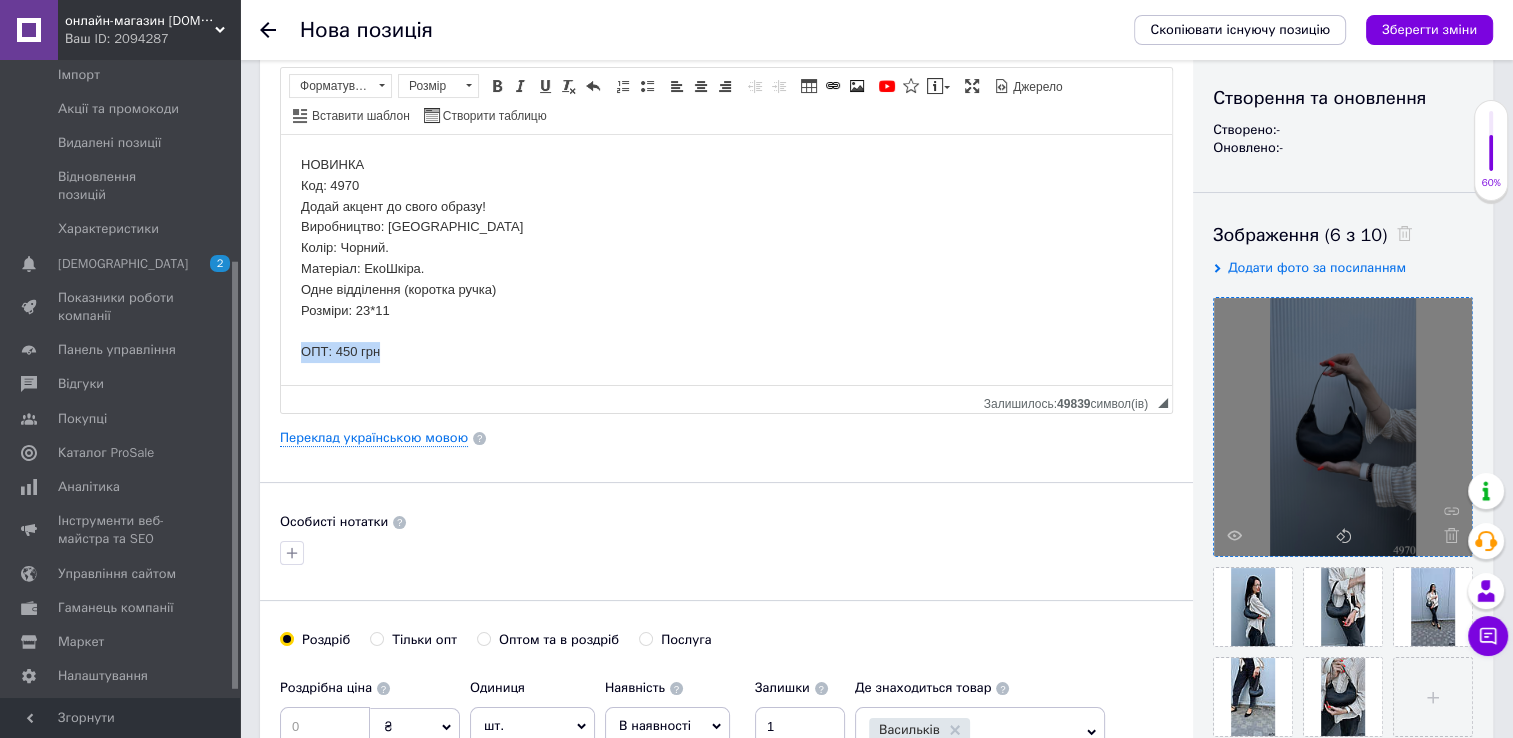 drag, startPoint x: 387, startPoint y: 349, endPoint x: 292, endPoint y: 356, distance: 95.257545 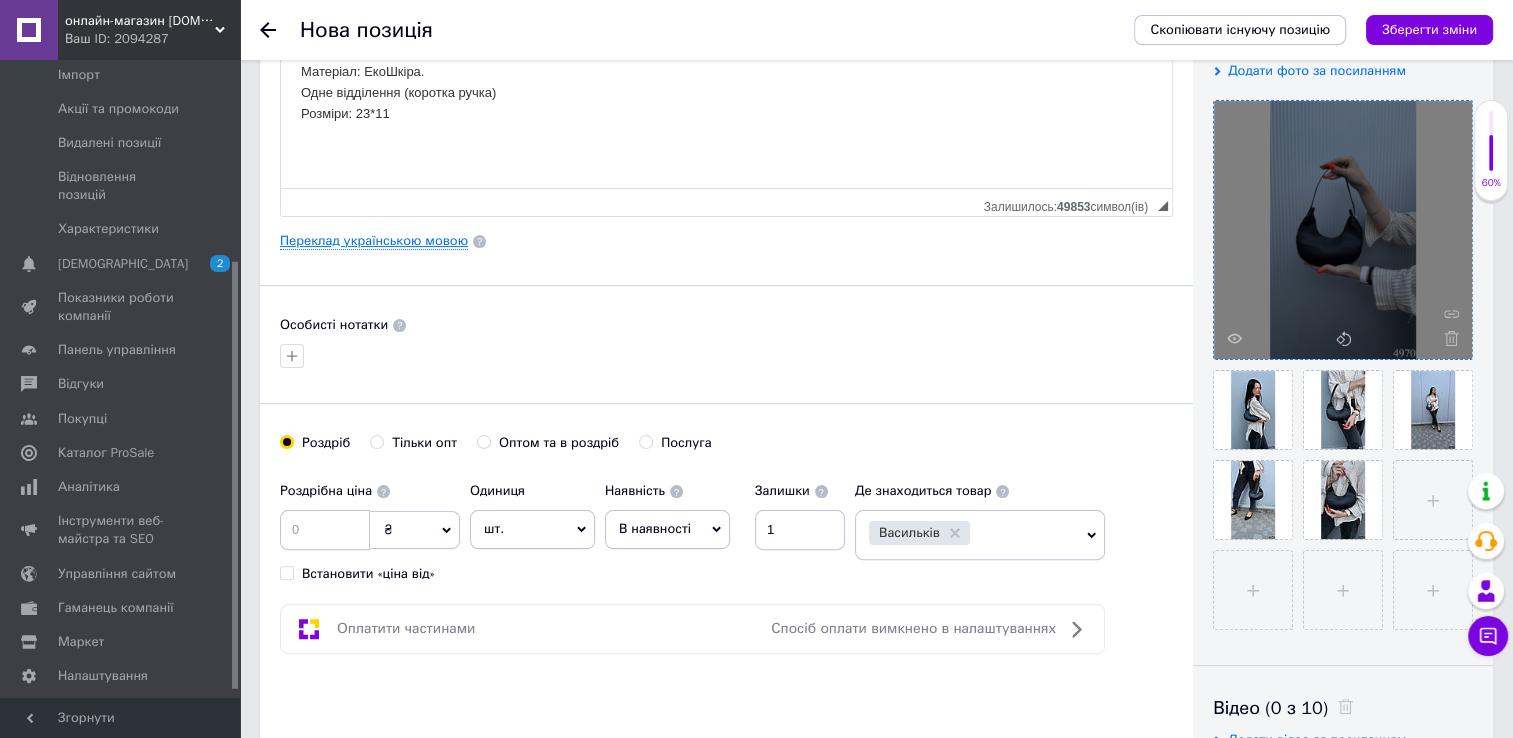 scroll, scrollTop: 400, scrollLeft: 0, axis: vertical 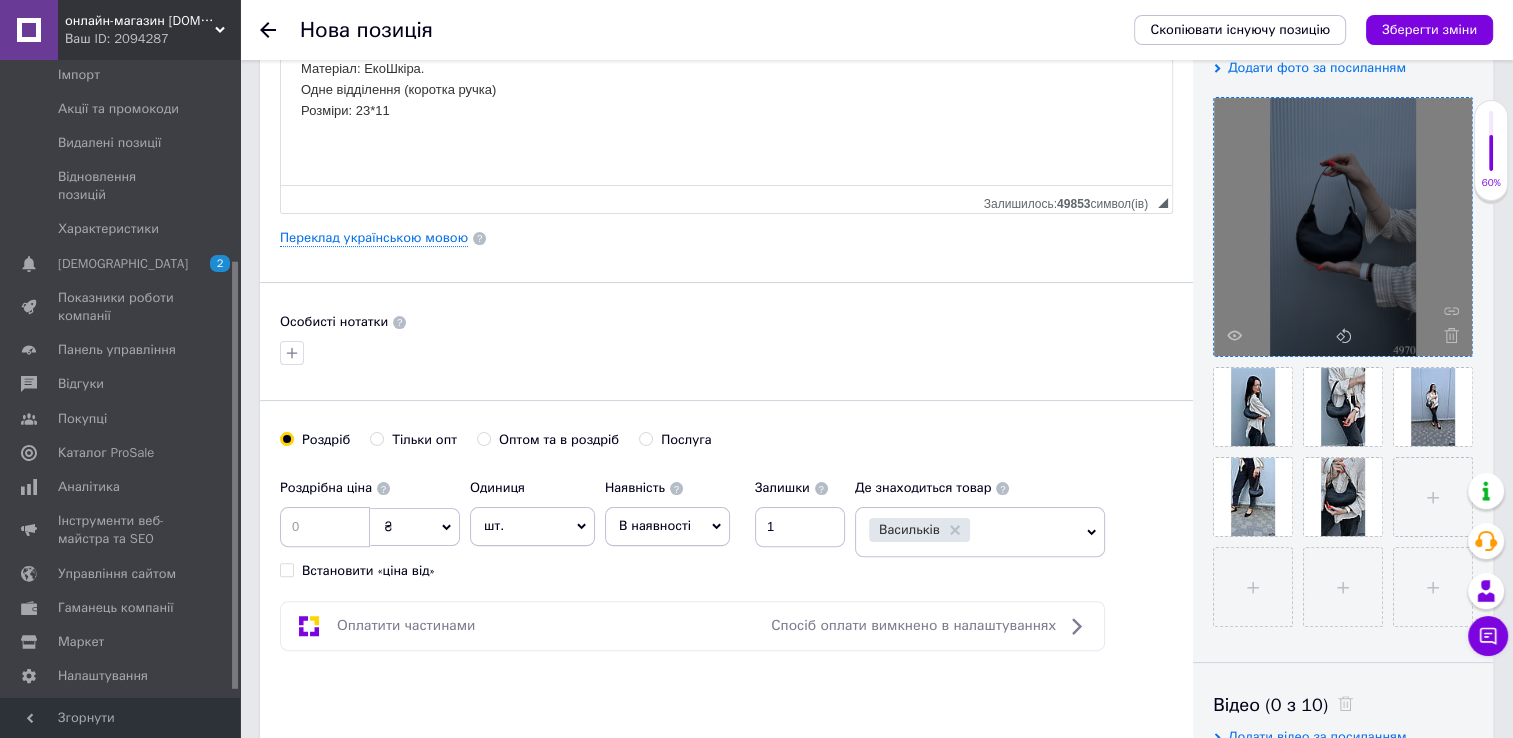 click on "НОВИНКА Код: 4970 Додай акцент до свого образу! Виробництво: КНР Колір: Чорний. Матеріал: ЕкоШкіра. Одне відділення (коротка ручка) Розміри: 23*11" at bounding box center [726, 38] 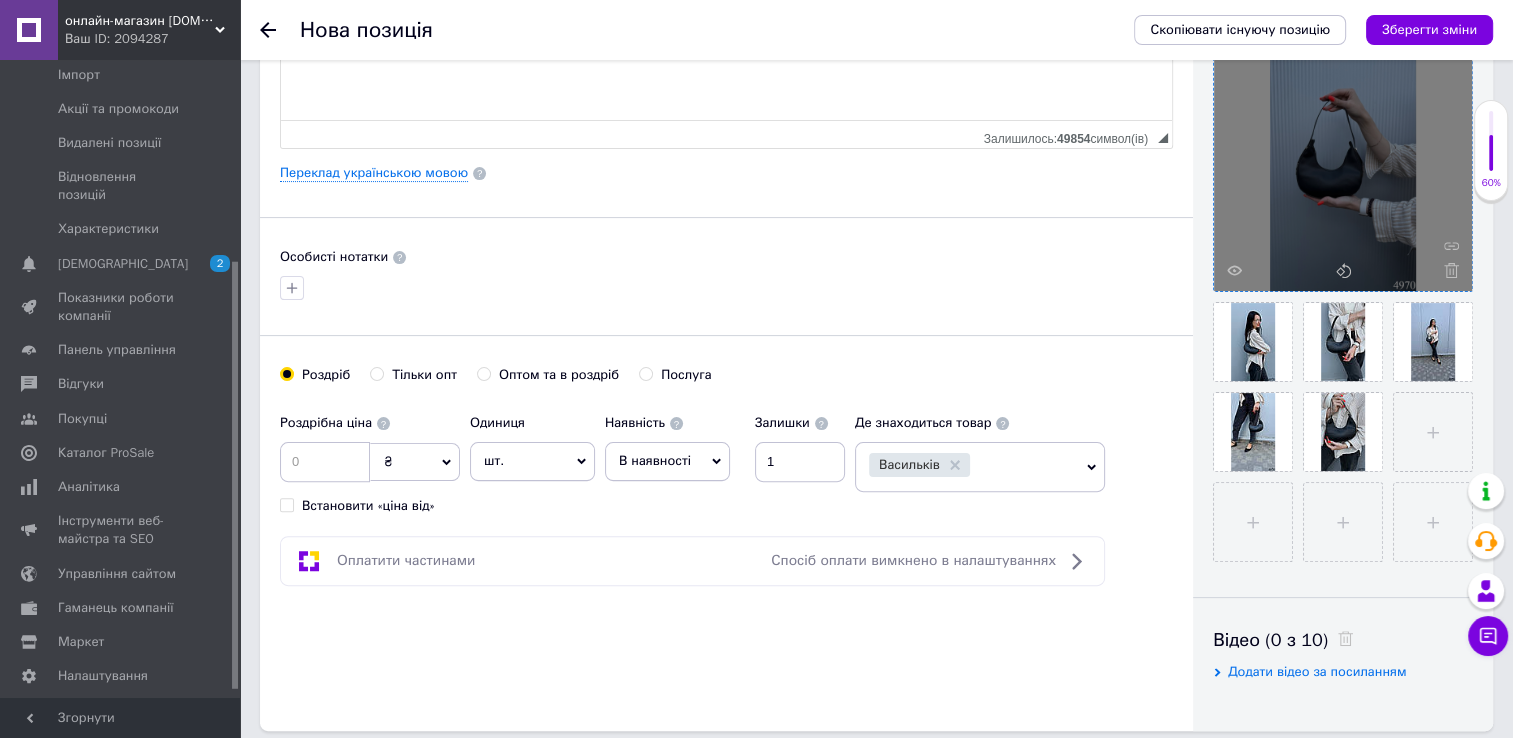 scroll, scrollTop: 500, scrollLeft: 0, axis: vertical 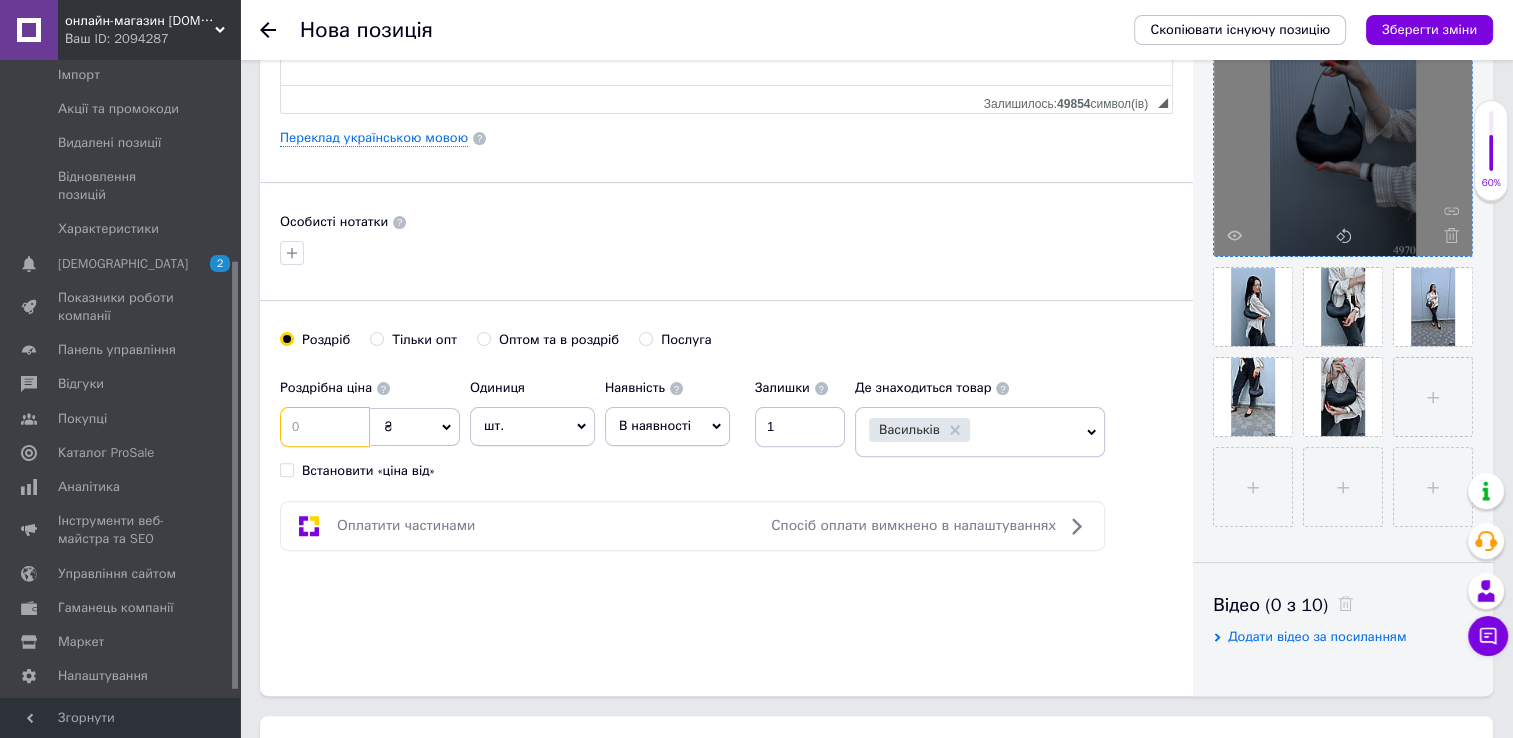 click at bounding box center [325, 427] 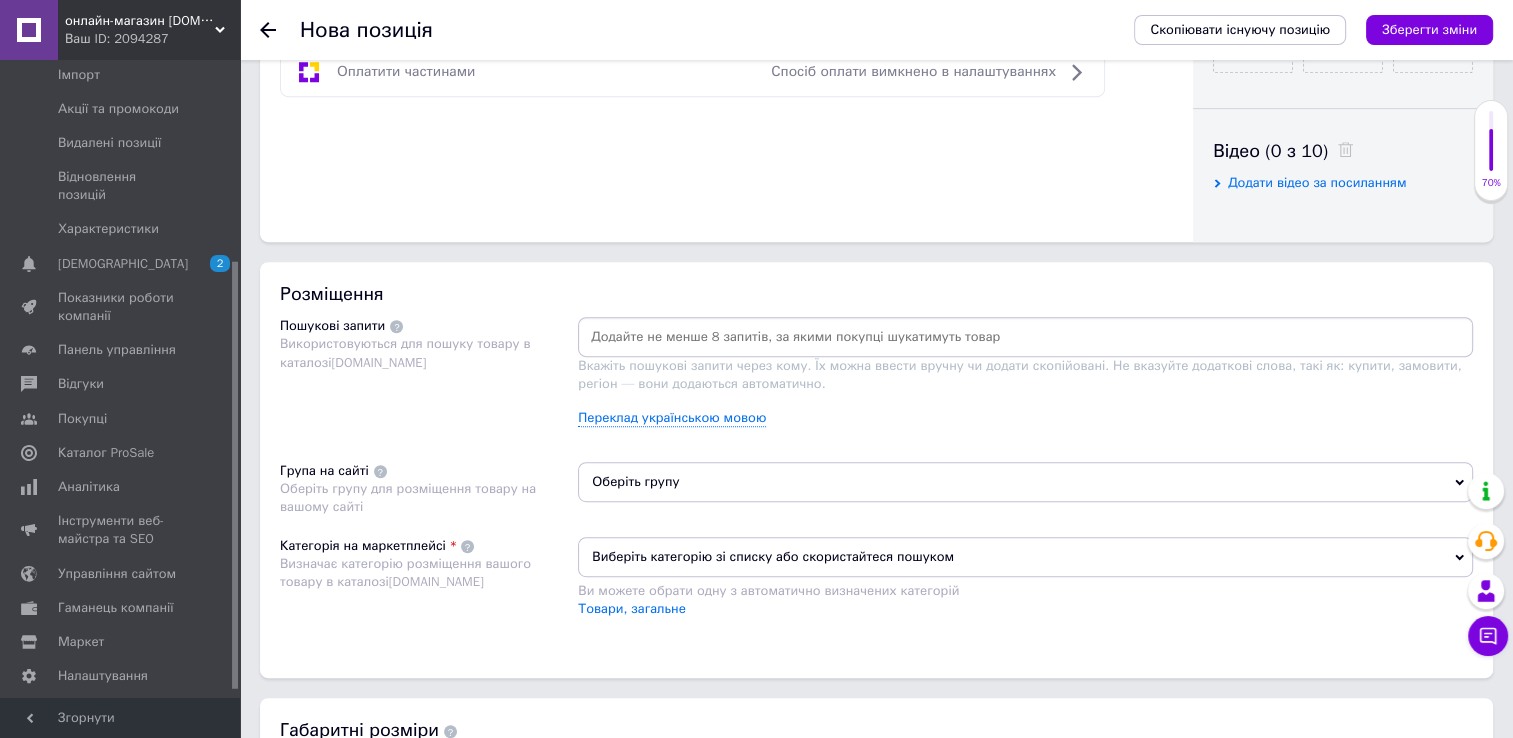 scroll, scrollTop: 1000, scrollLeft: 0, axis: vertical 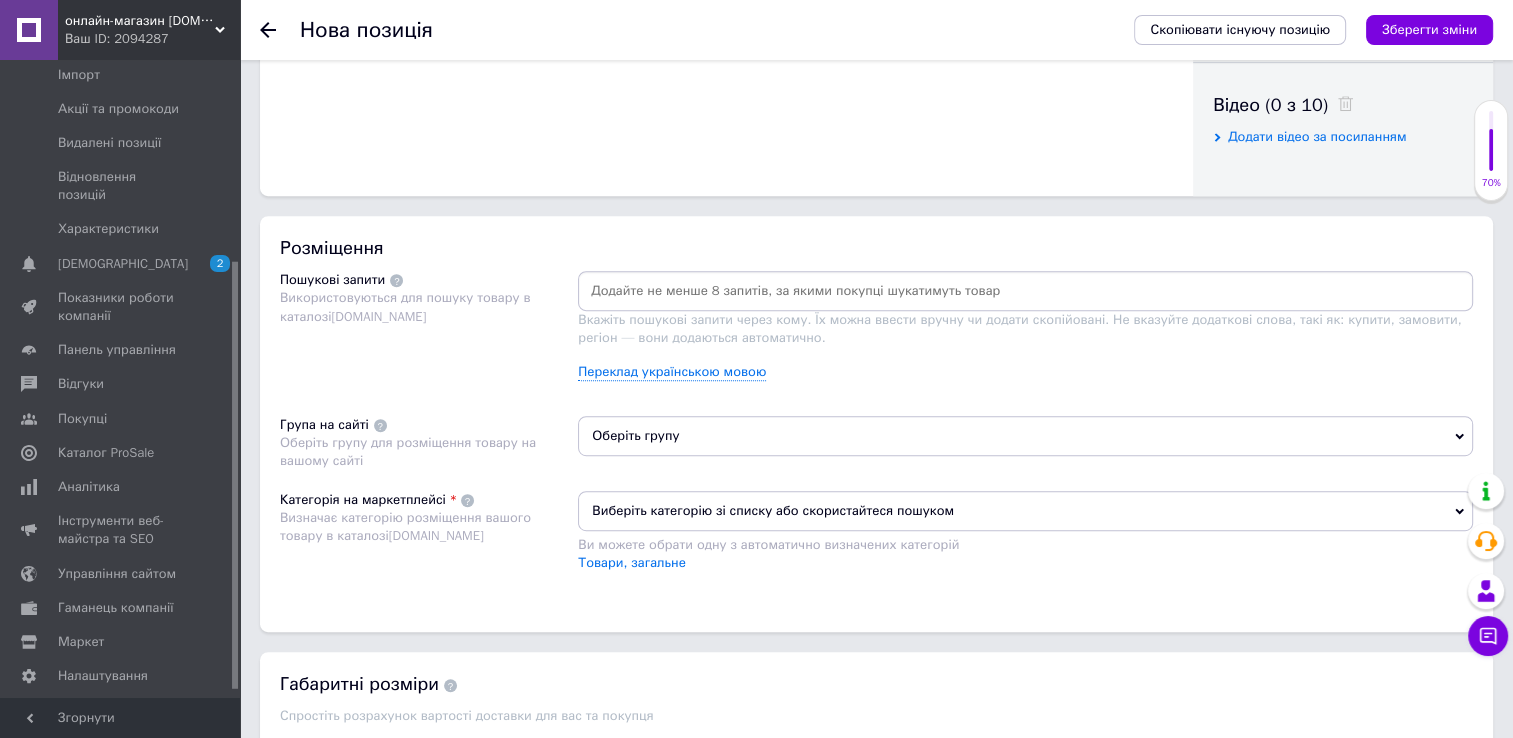 type on "599" 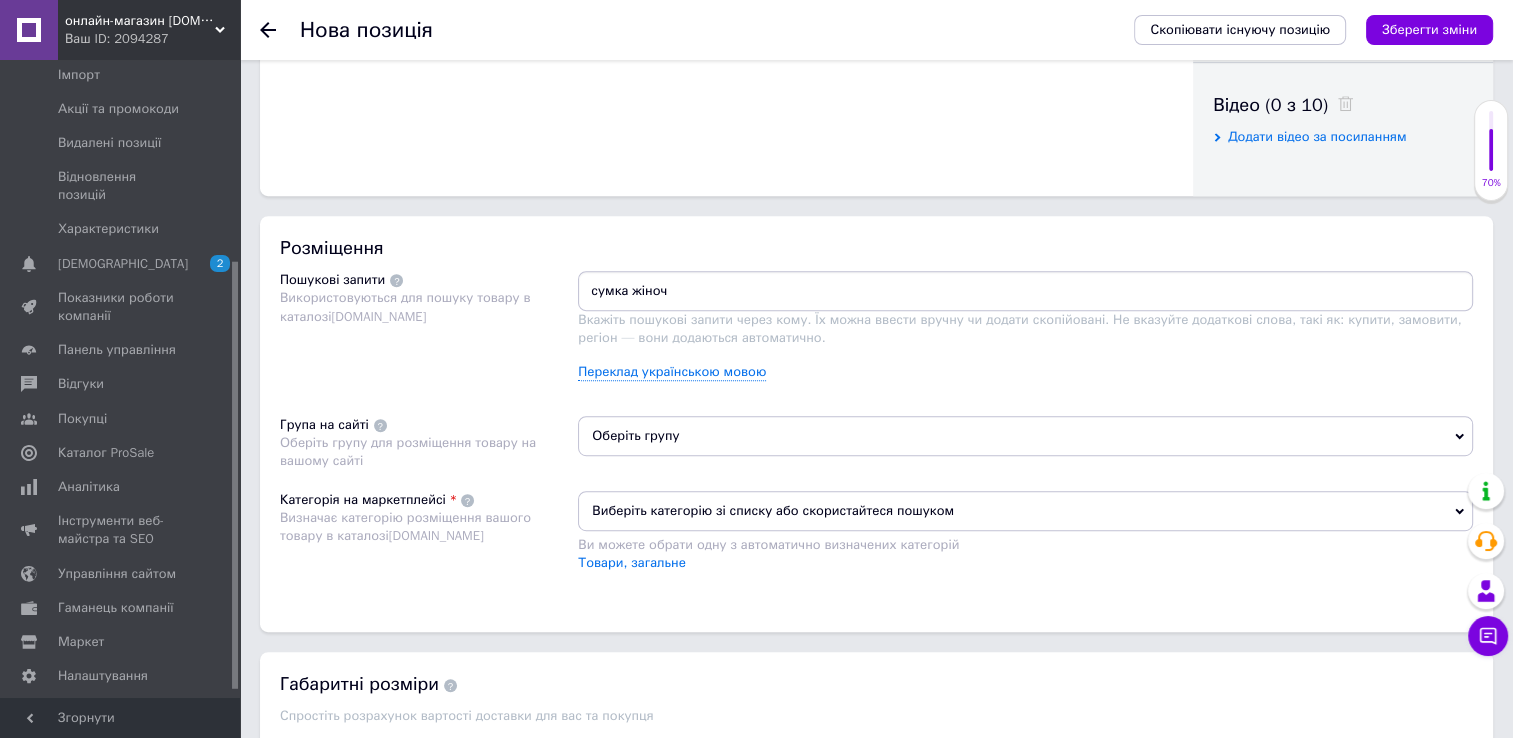 type on "сумка жіноча" 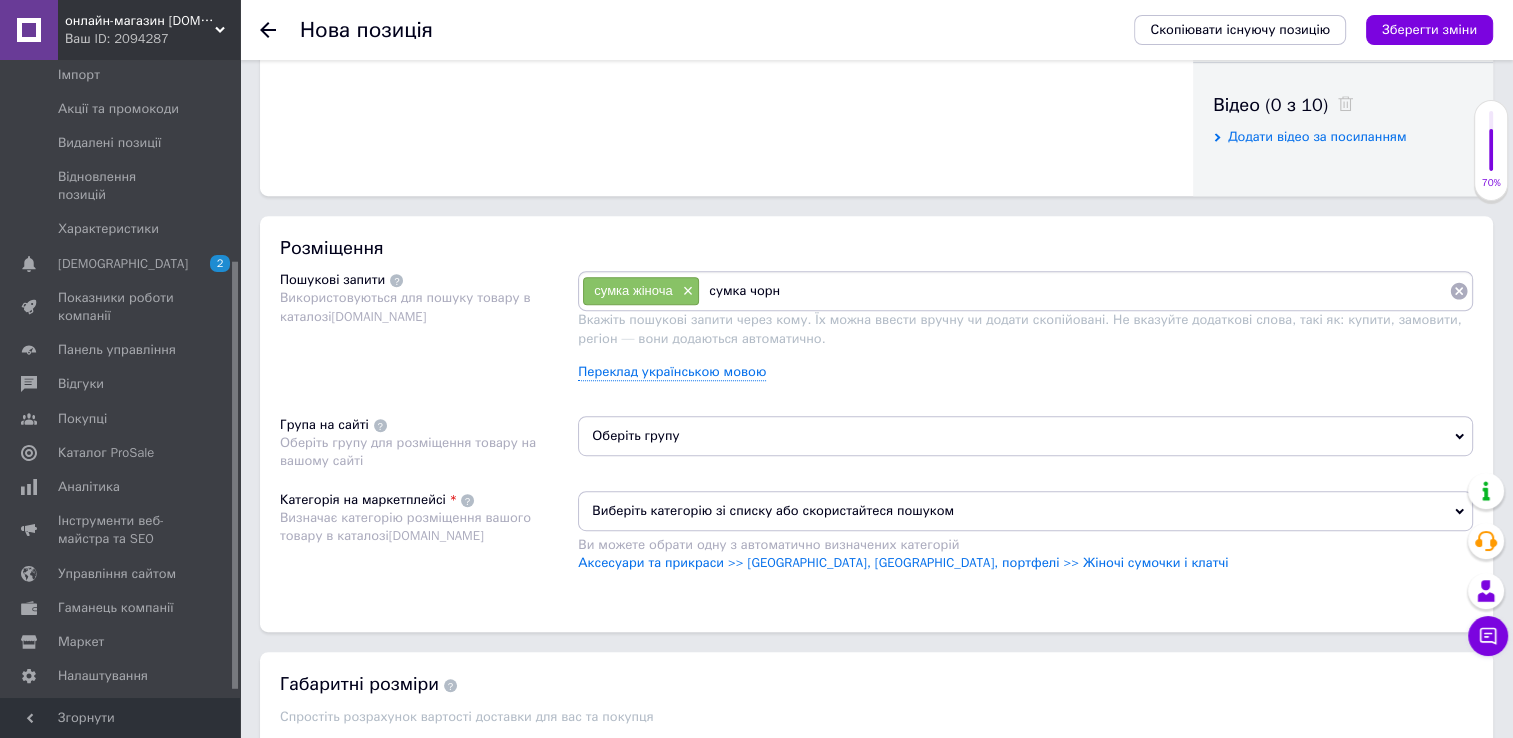 type on "сумка чорна" 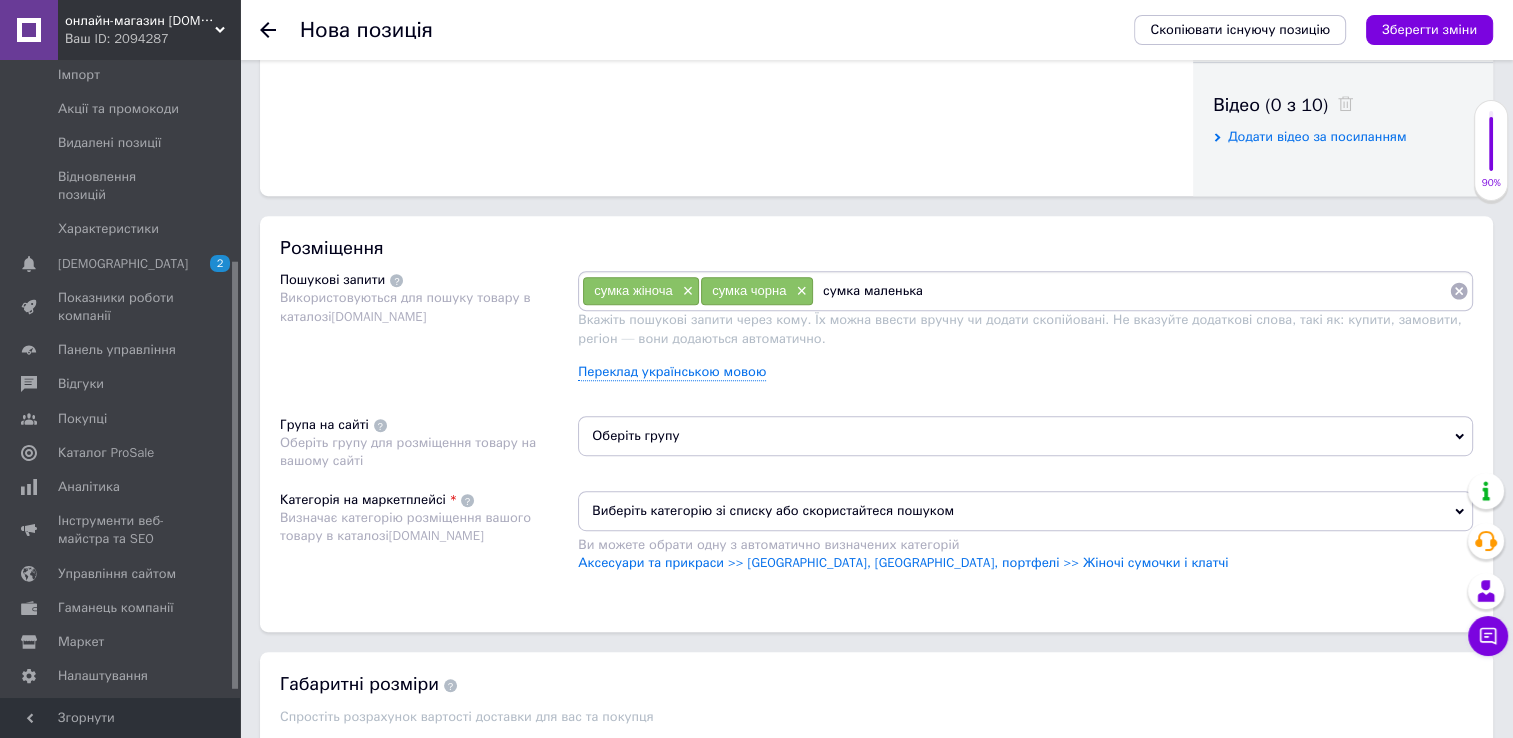 type on "сумка маленька" 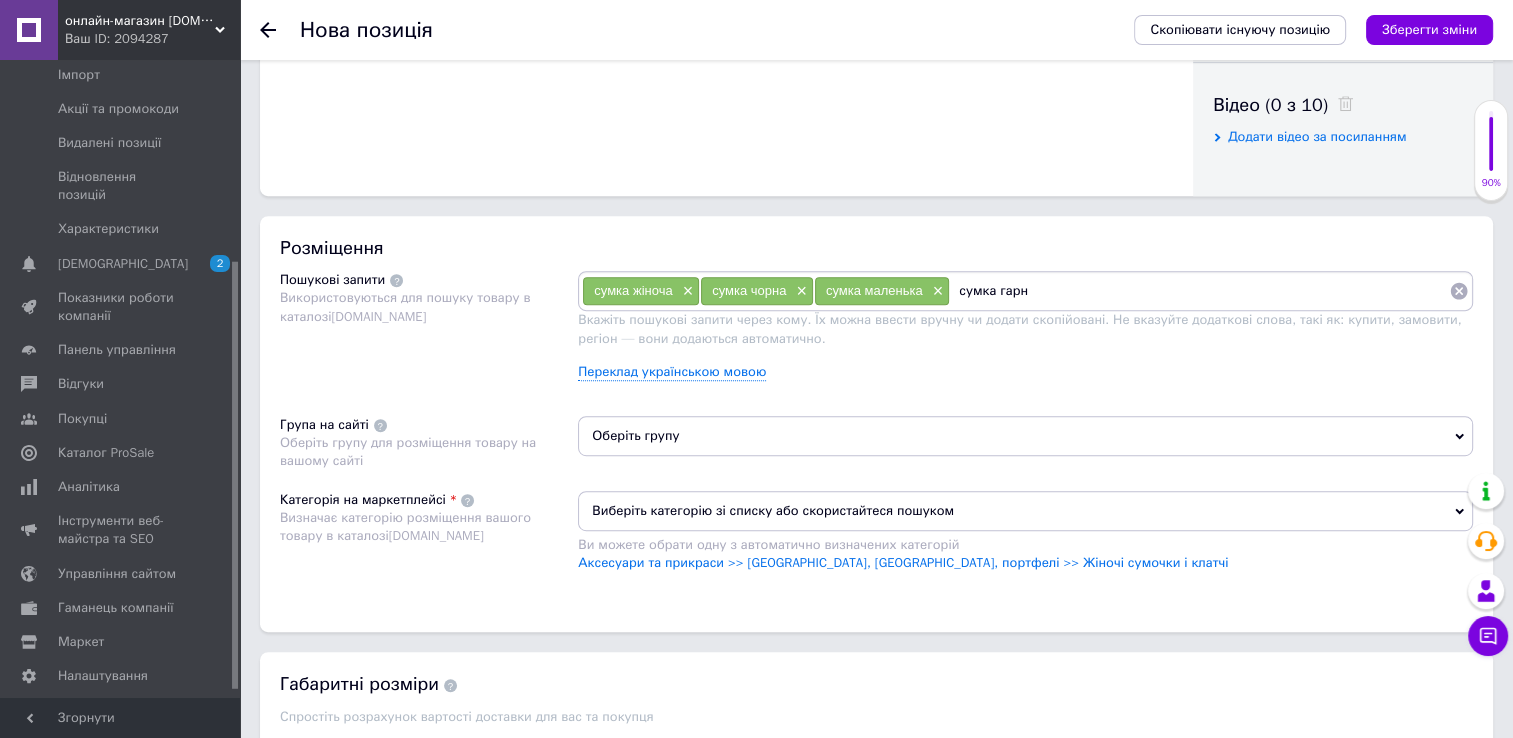 type on "сумка гарна" 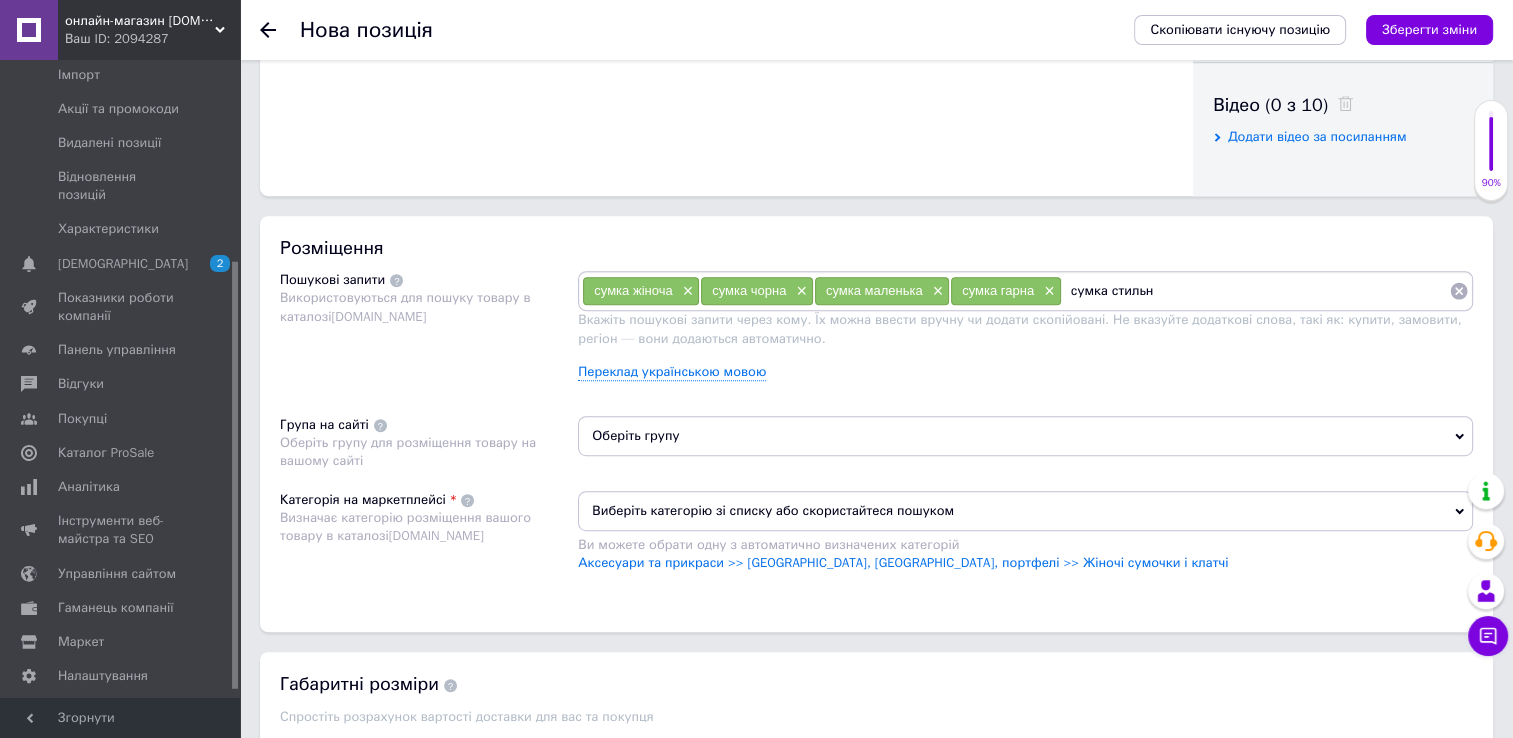 type on "сумка стильна" 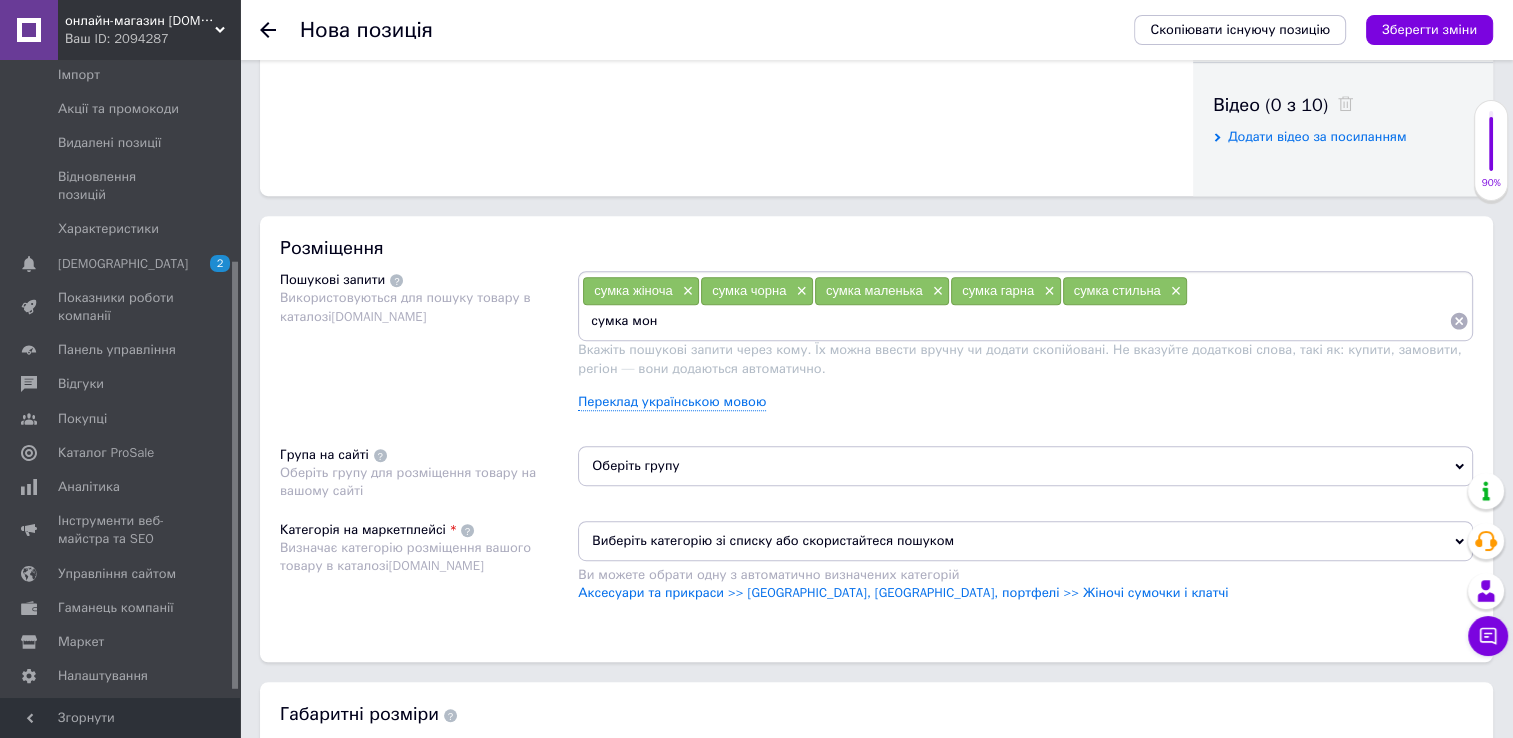 type on "сумка мона" 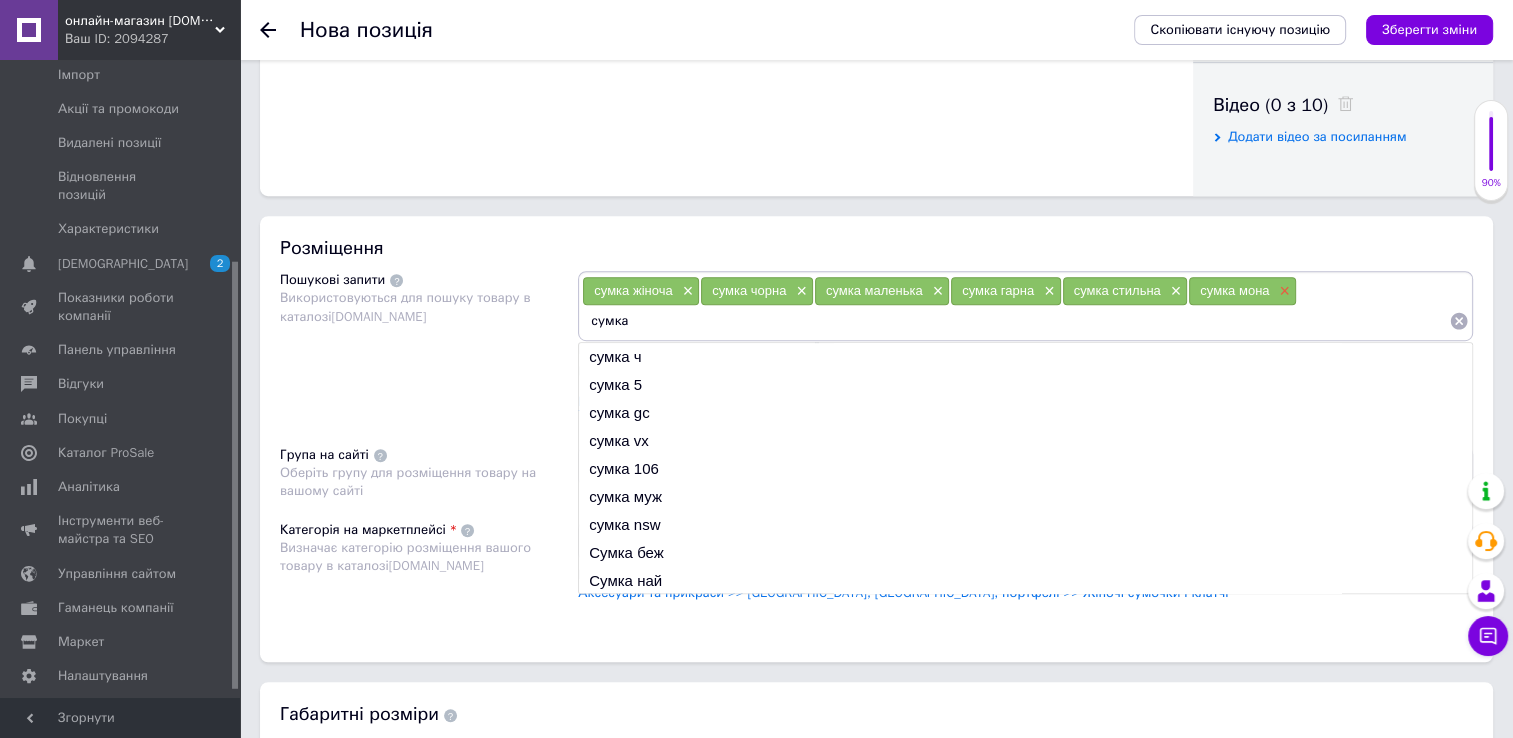 click on "×" at bounding box center [1282, 291] 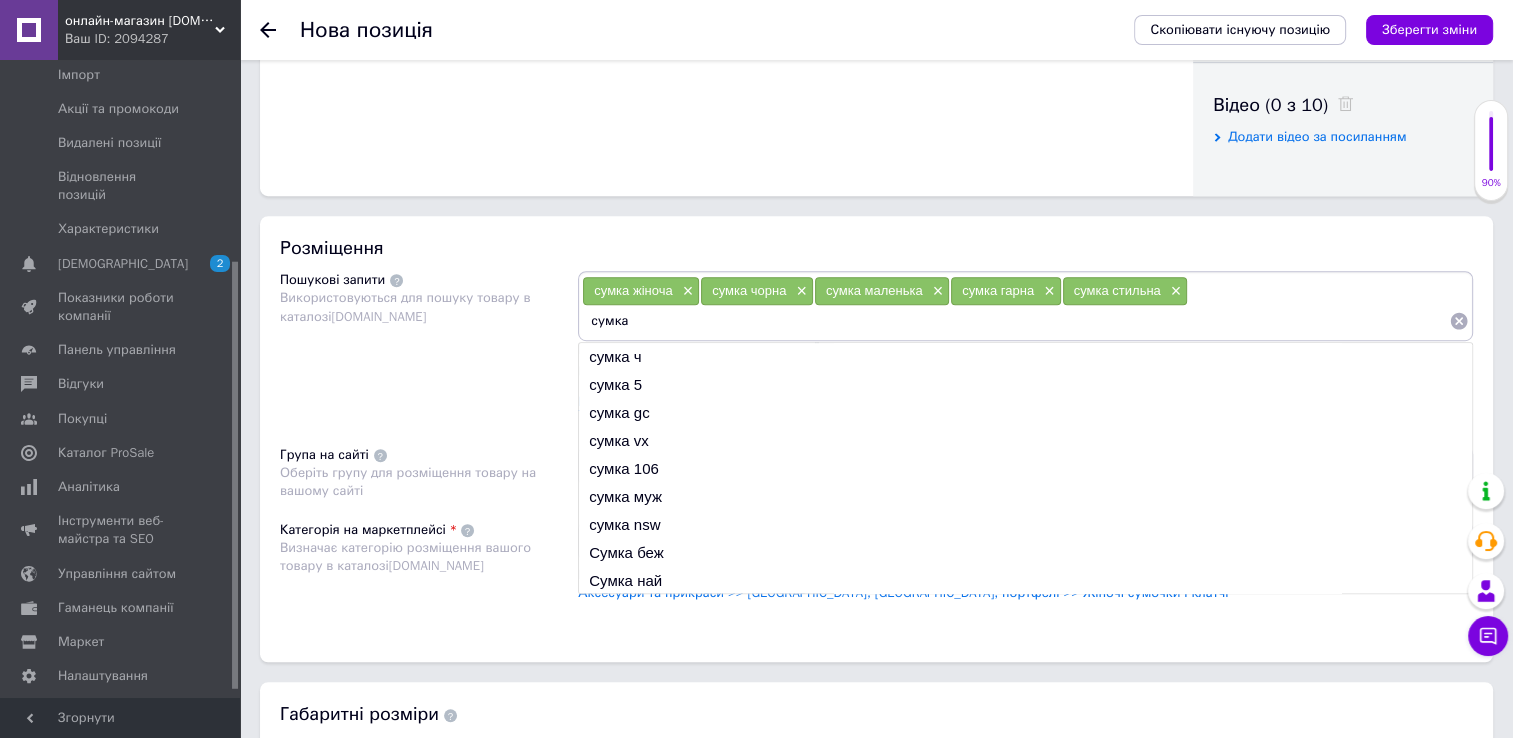 click on "сумка" at bounding box center [1015, 321] 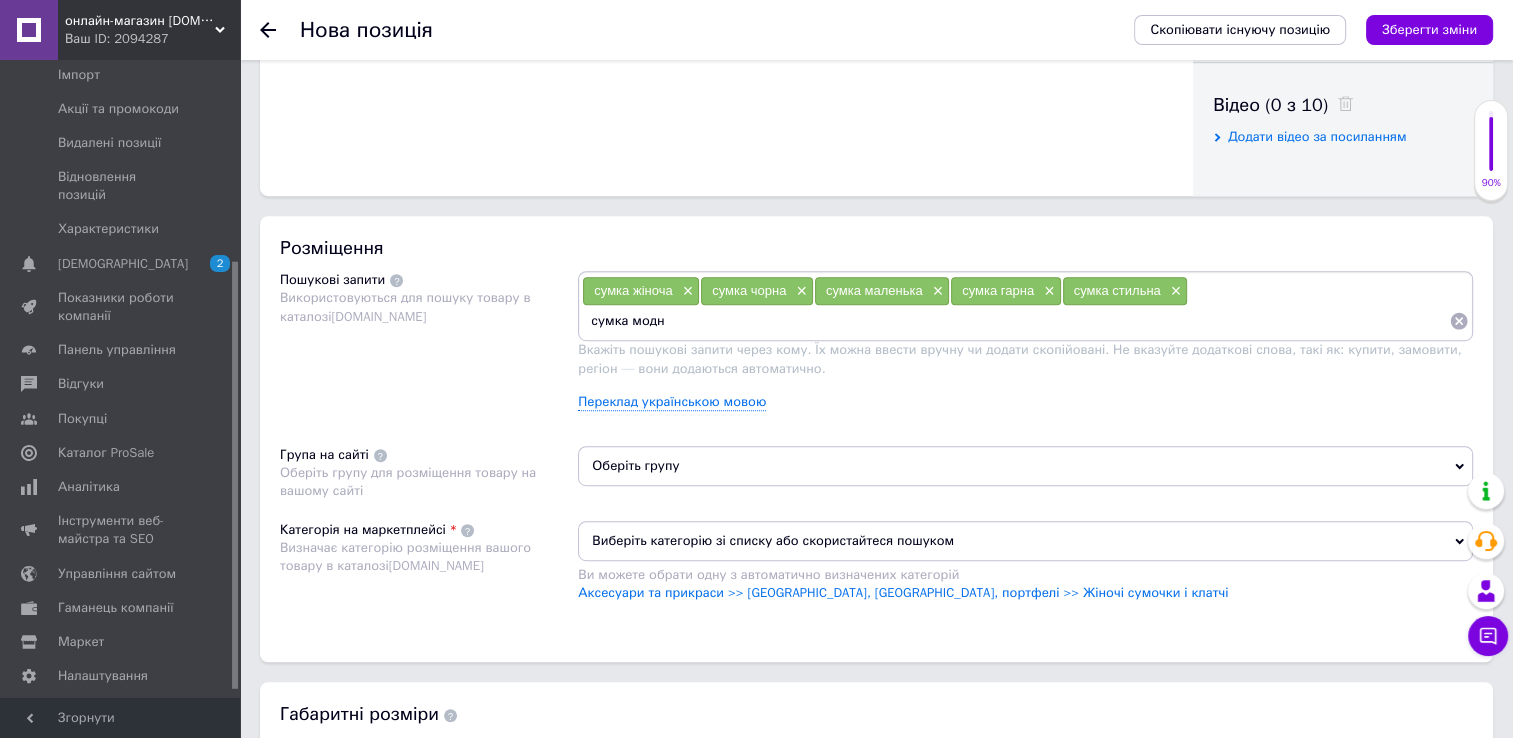 type on "сумка модна" 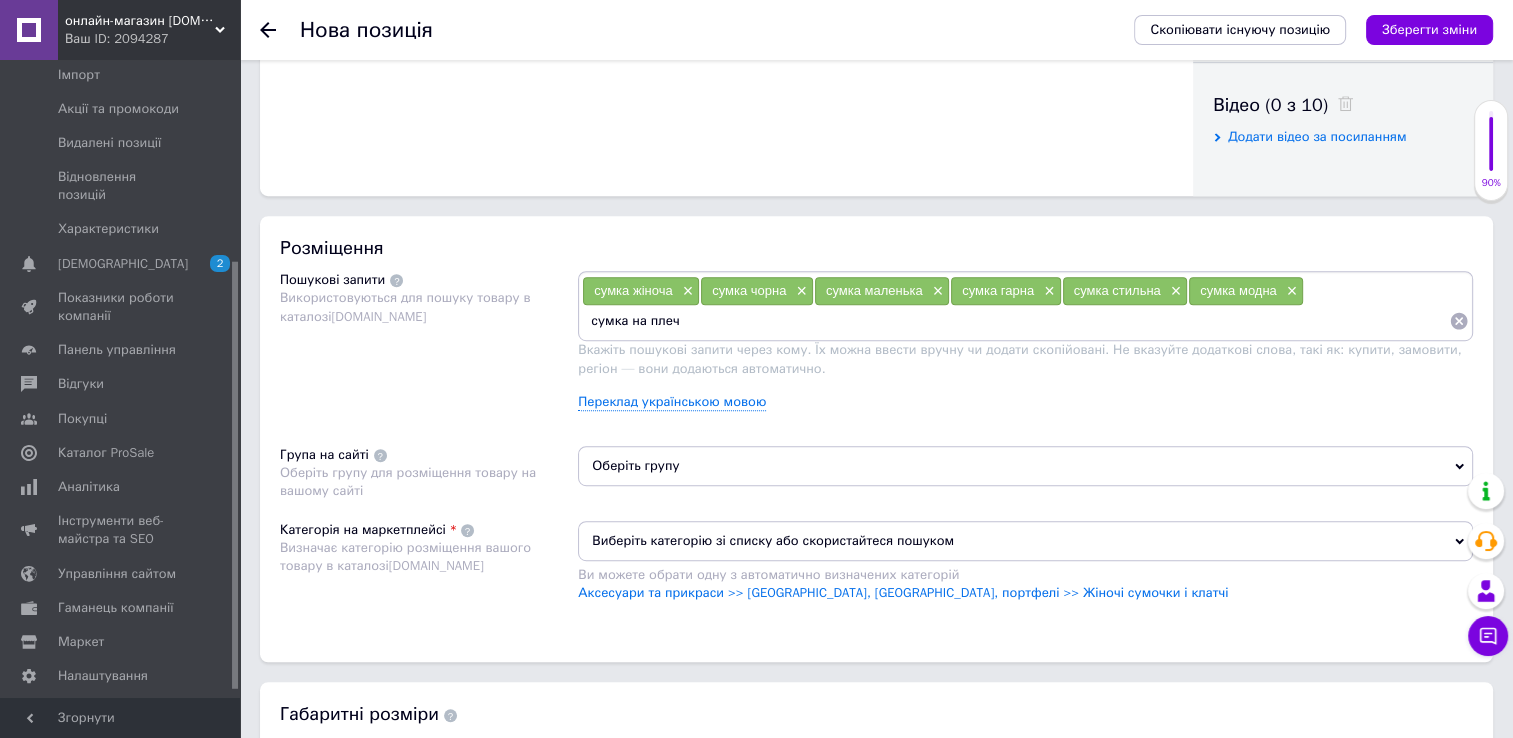 type on "сумка на плече" 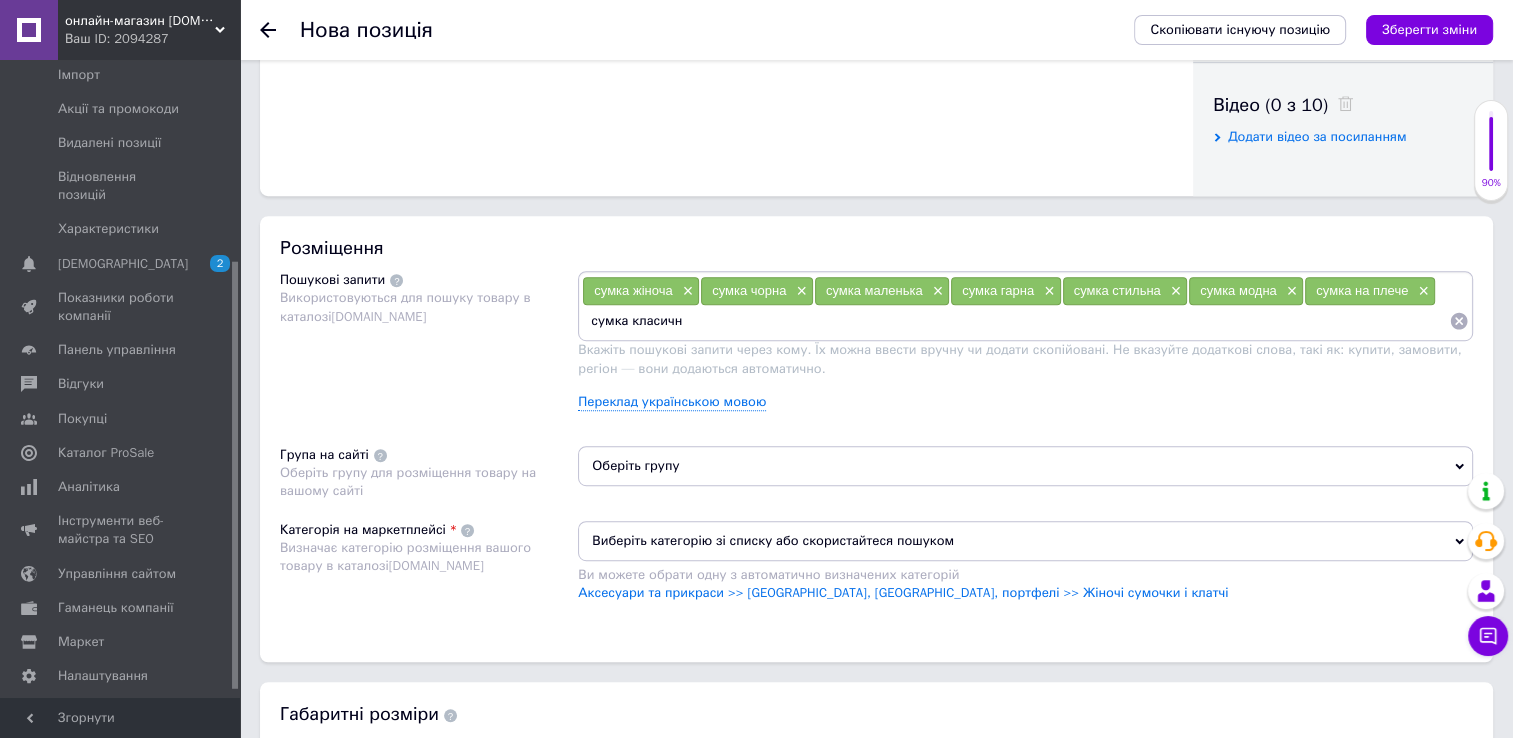 type on "сумка класична" 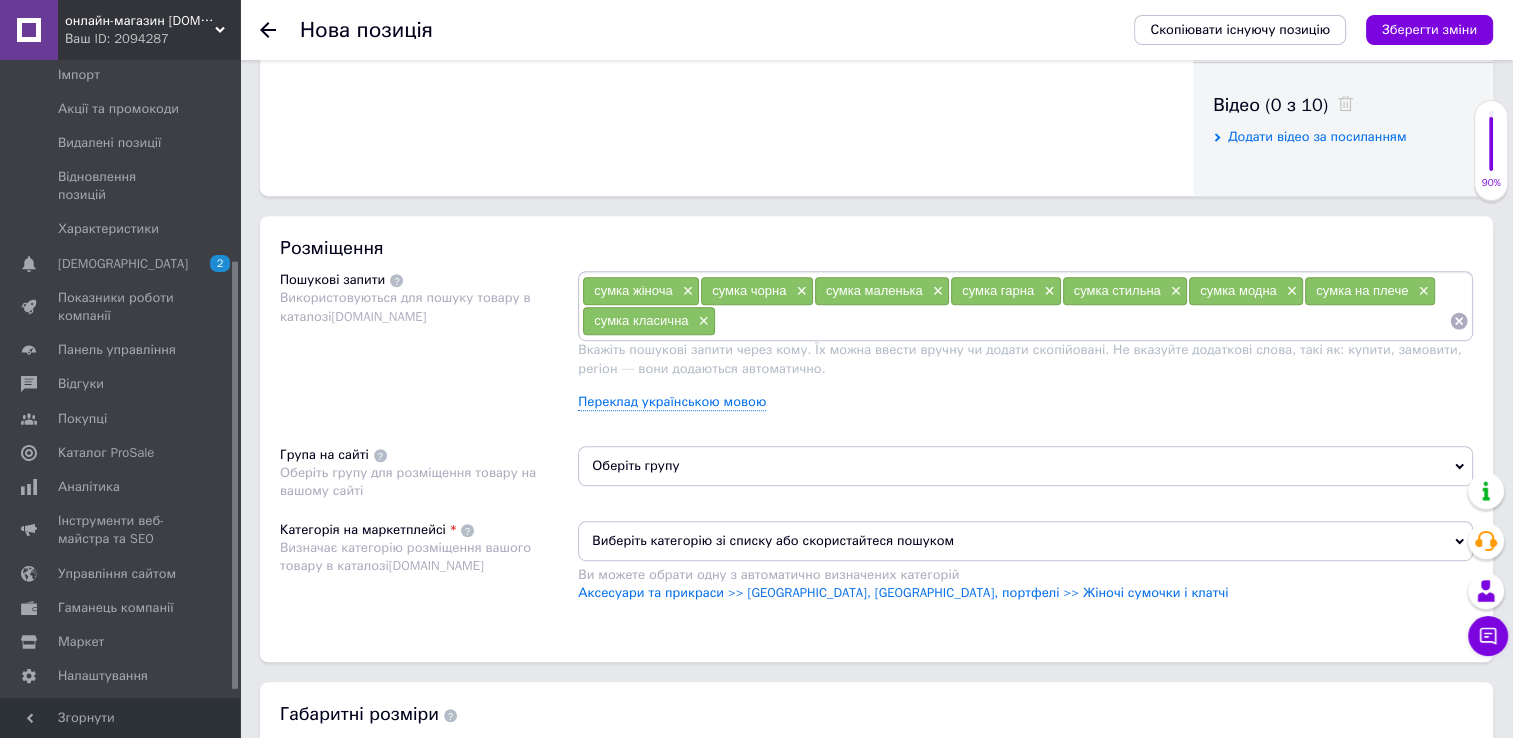 type 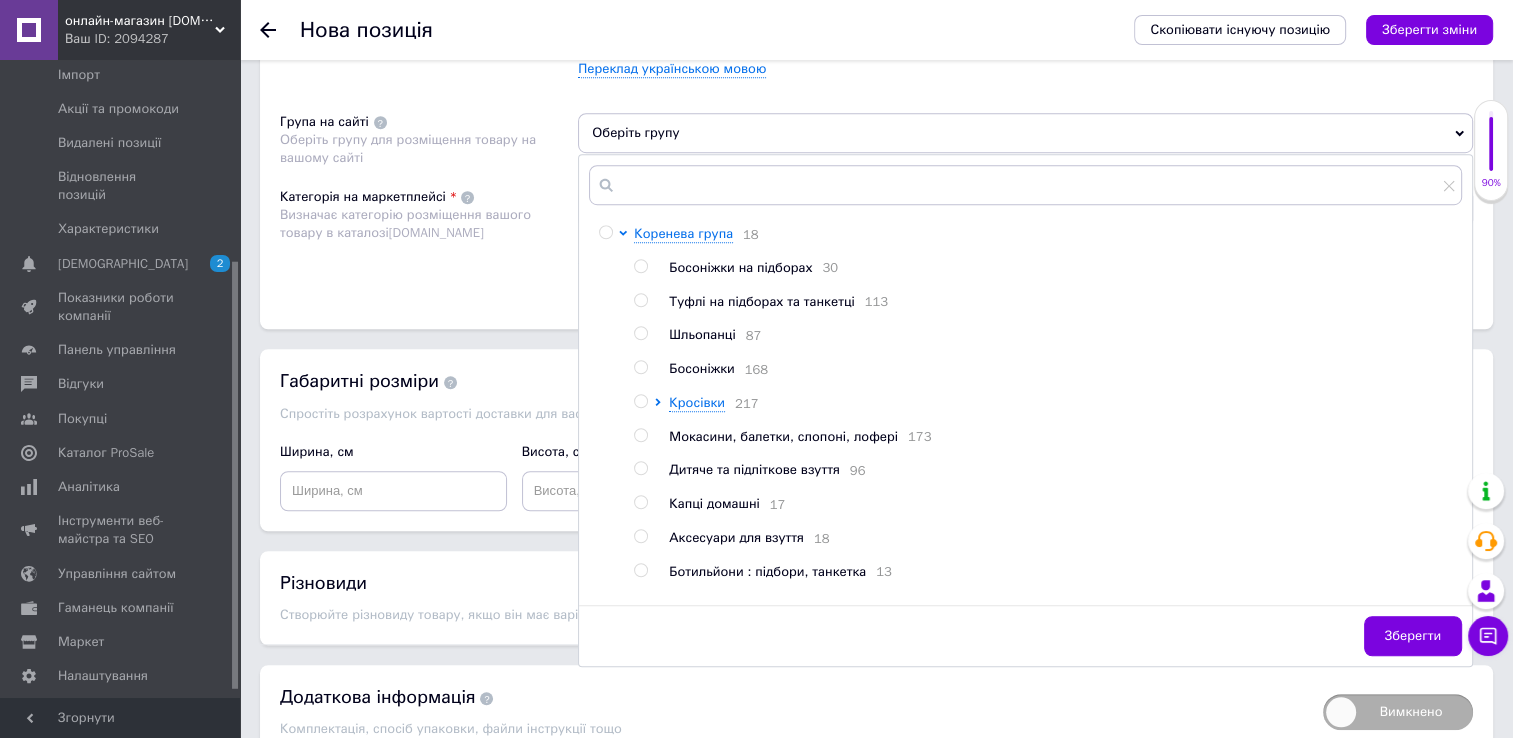 scroll, scrollTop: 1300, scrollLeft: 0, axis: vertical 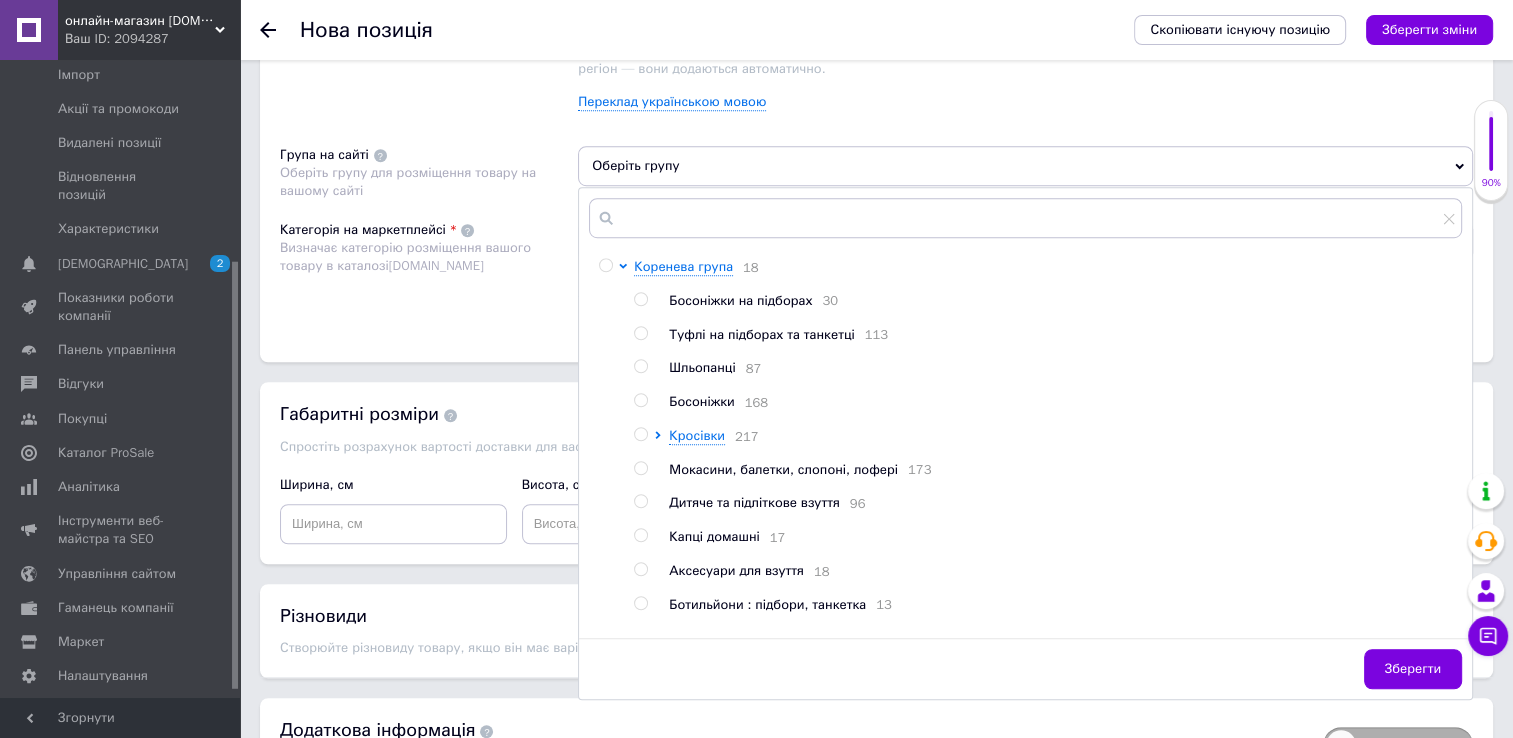 click at bounding box center [1025, 218] 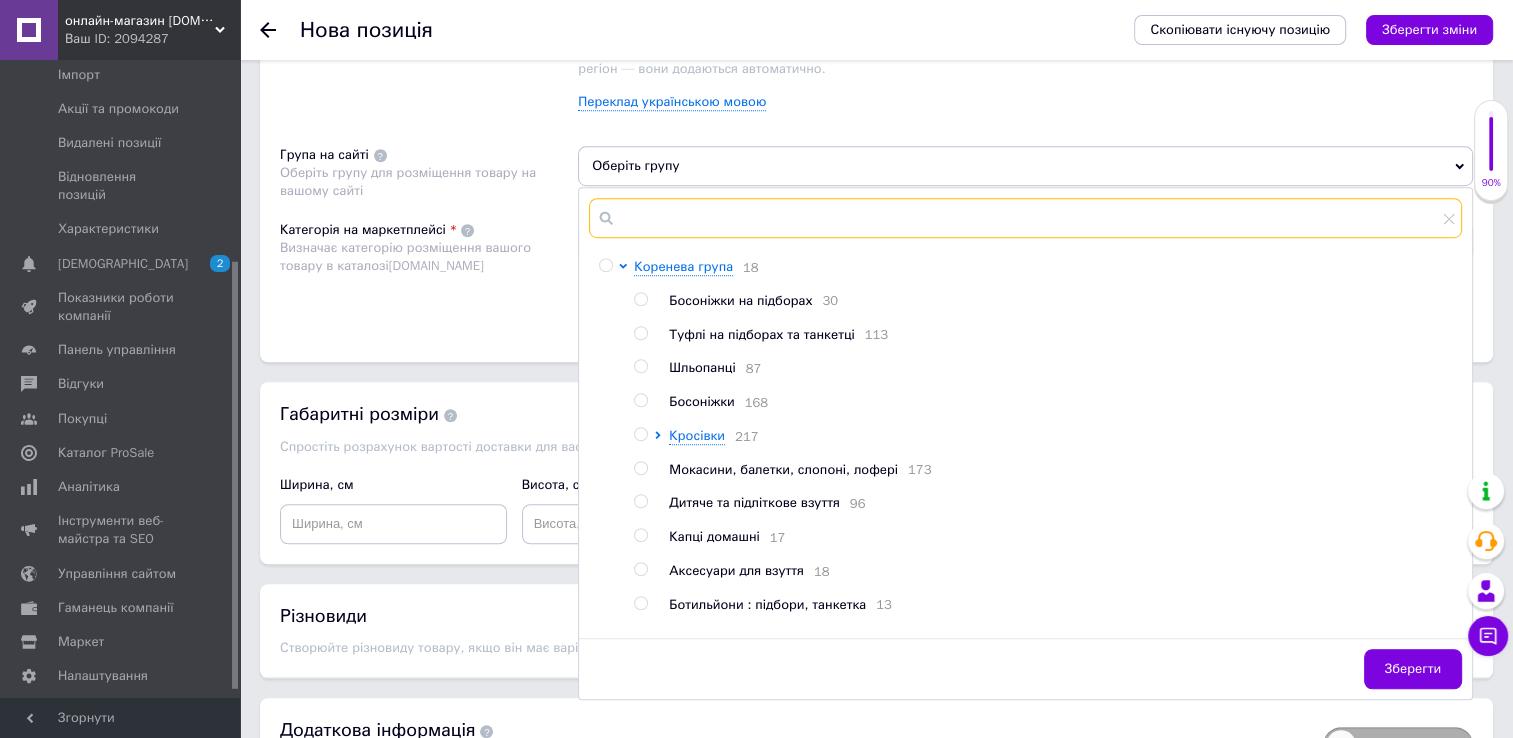 click at bounding box center [1025, 218] 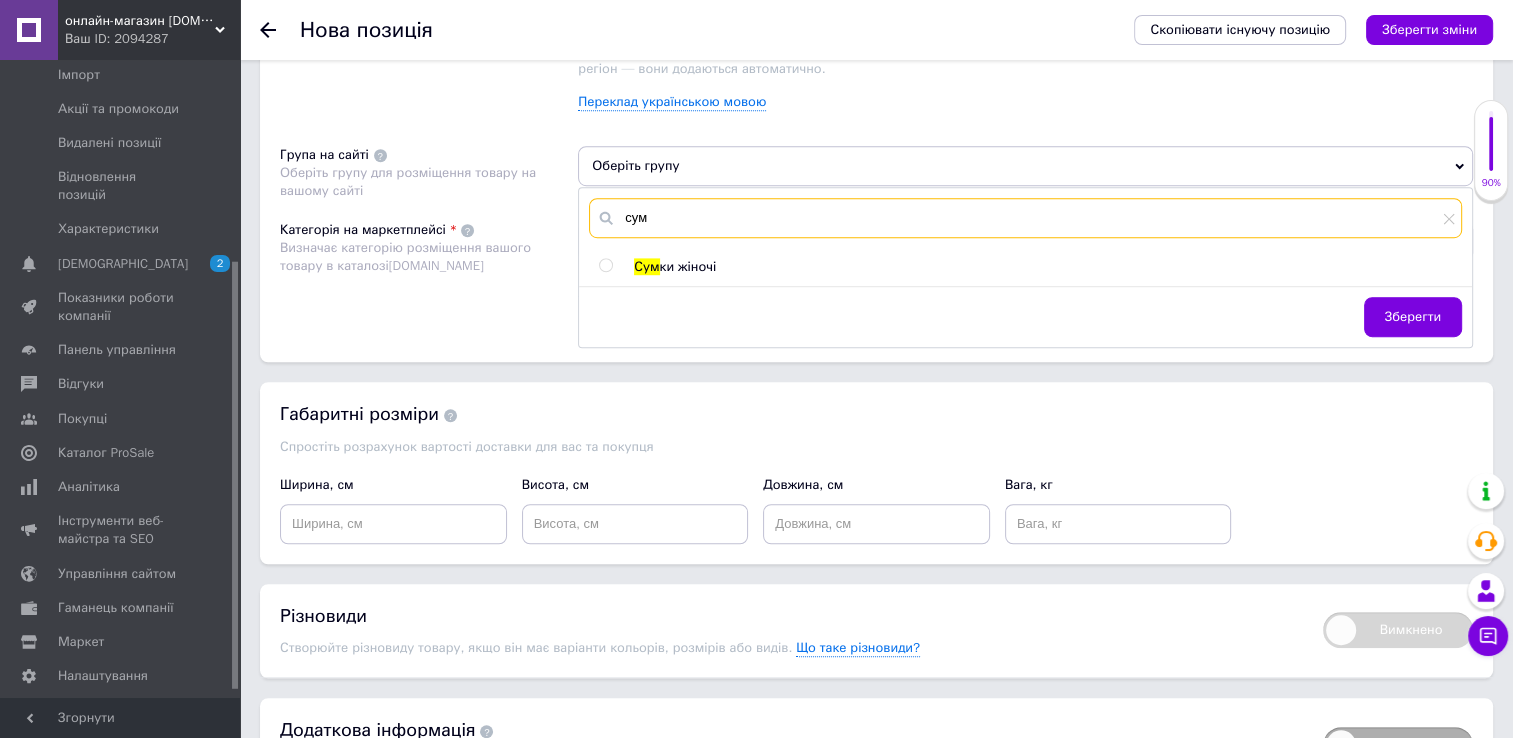 type on "сум" 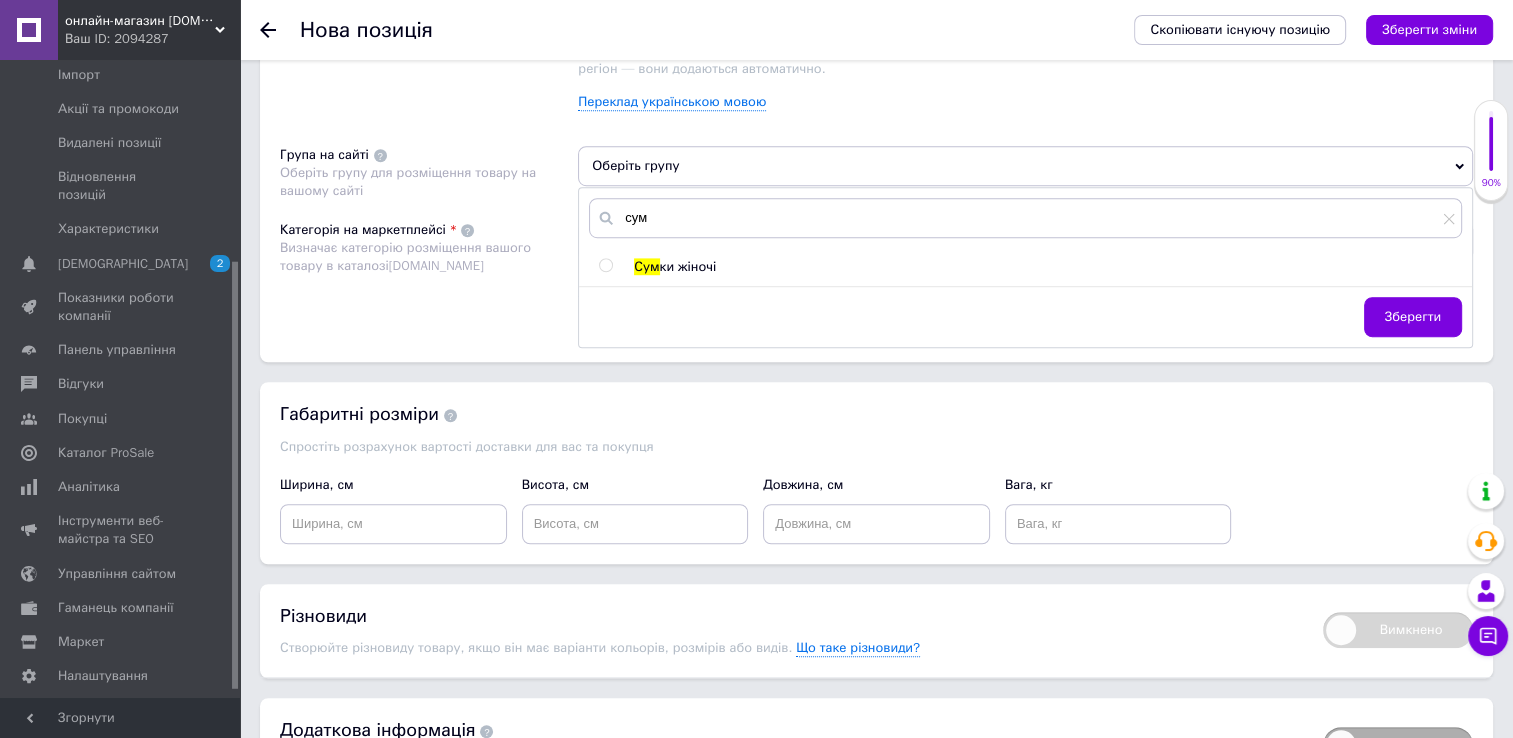 click at bounding box center [605, 265] 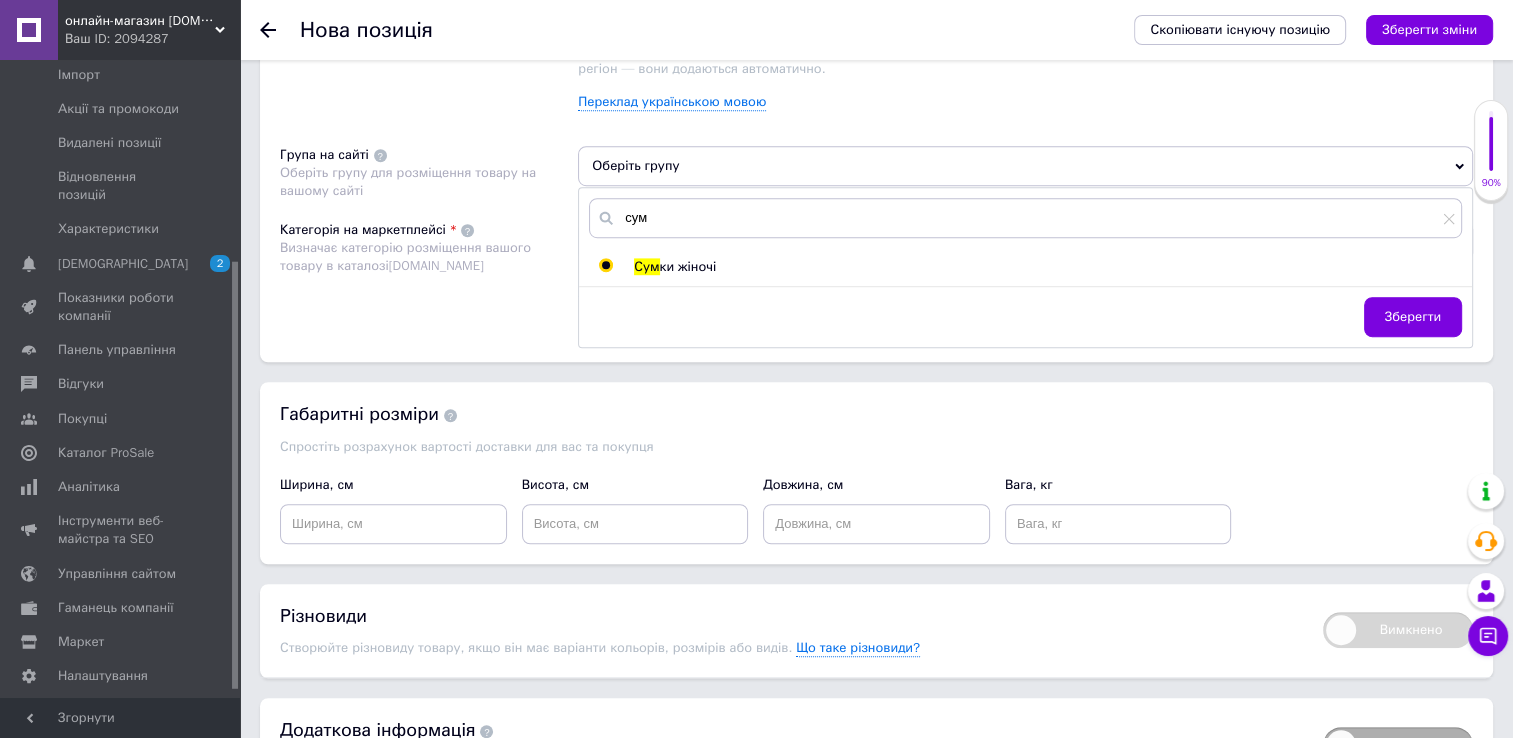 radio on "true" 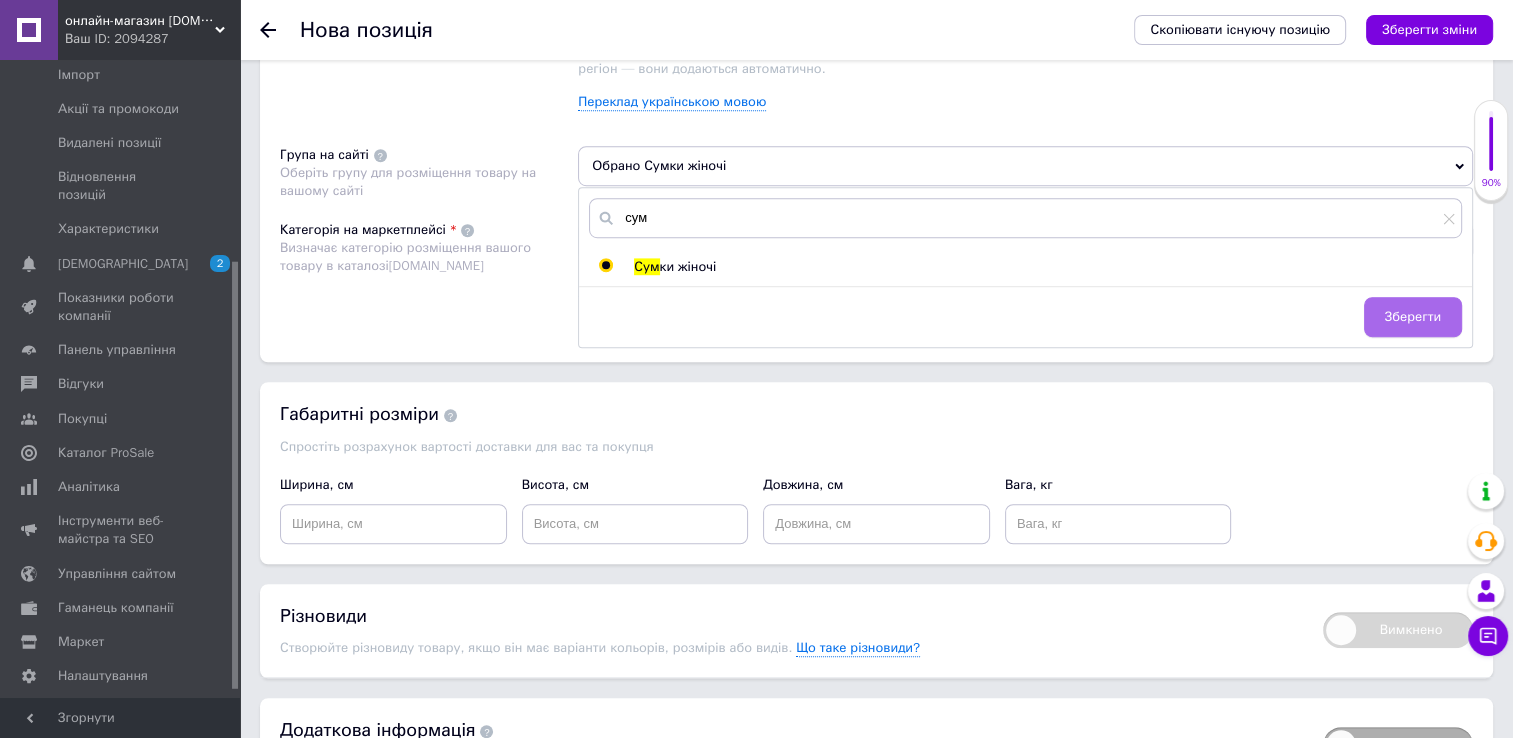 click on "Зберегти" at bounding box center [1413, 317] 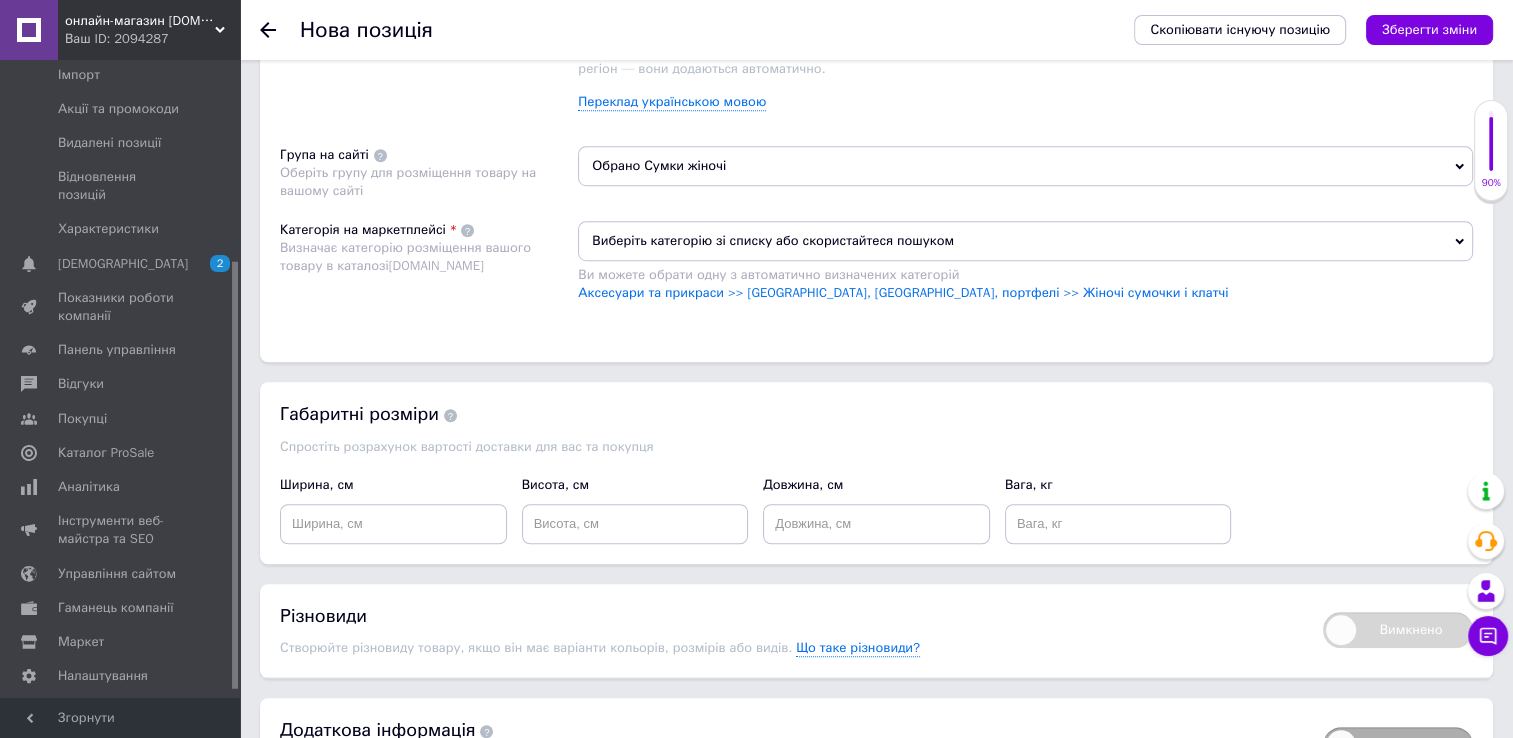 click on "Виберіть категорію зі списку або скористайтеся пошуком" at bounding box center [1025, 241] 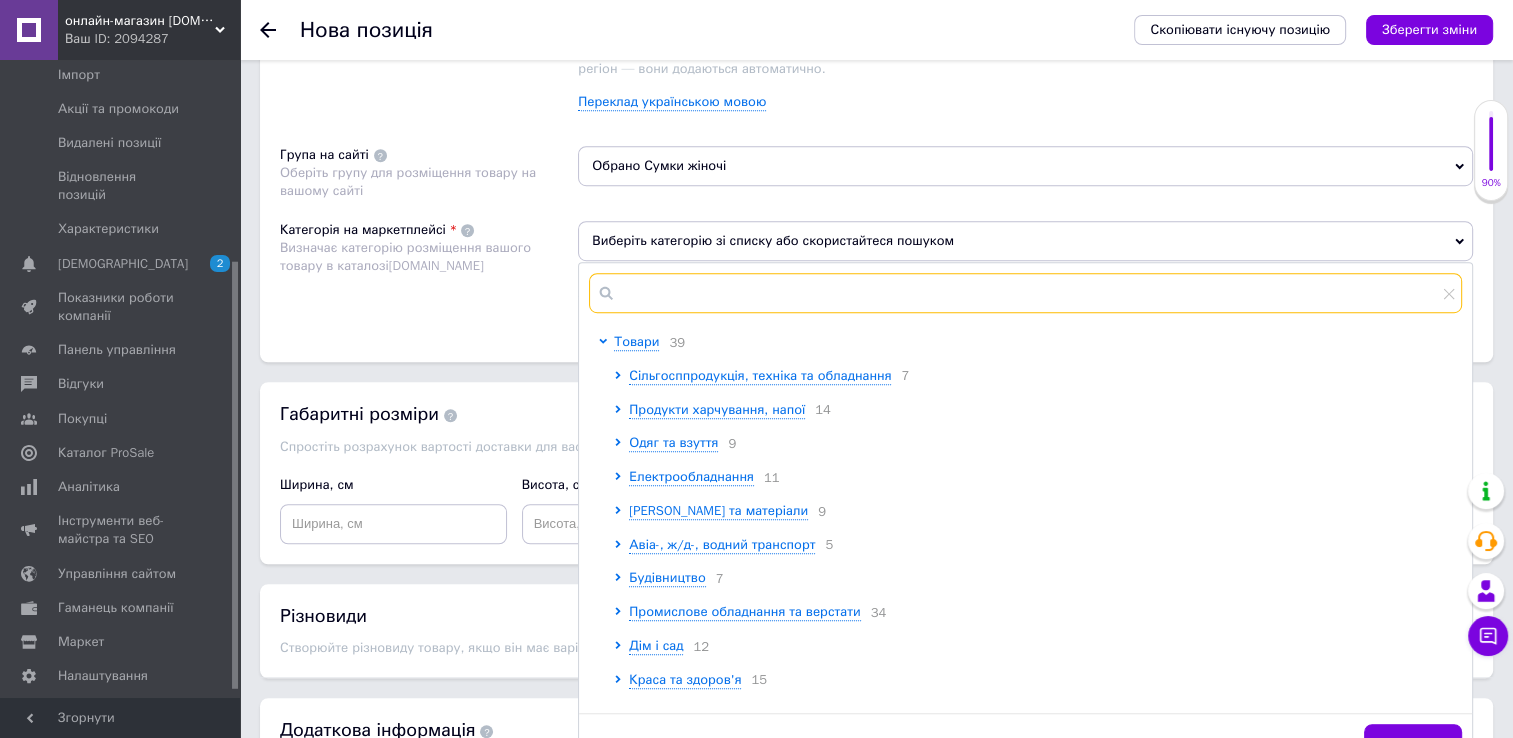 click at bounding box center [1025, 293] 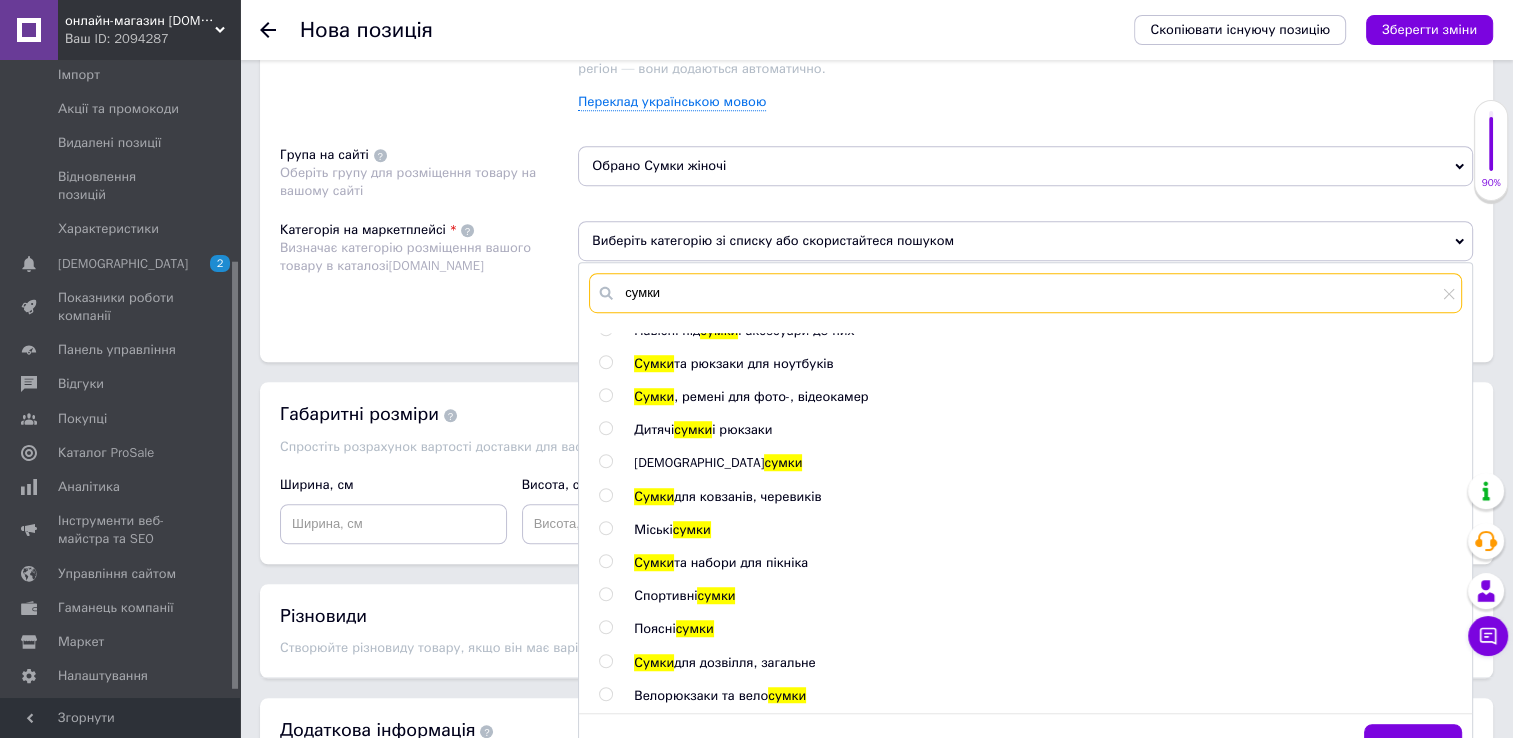 scroll, scrollTop: 477, scrollLeft: 0, axis: vertical 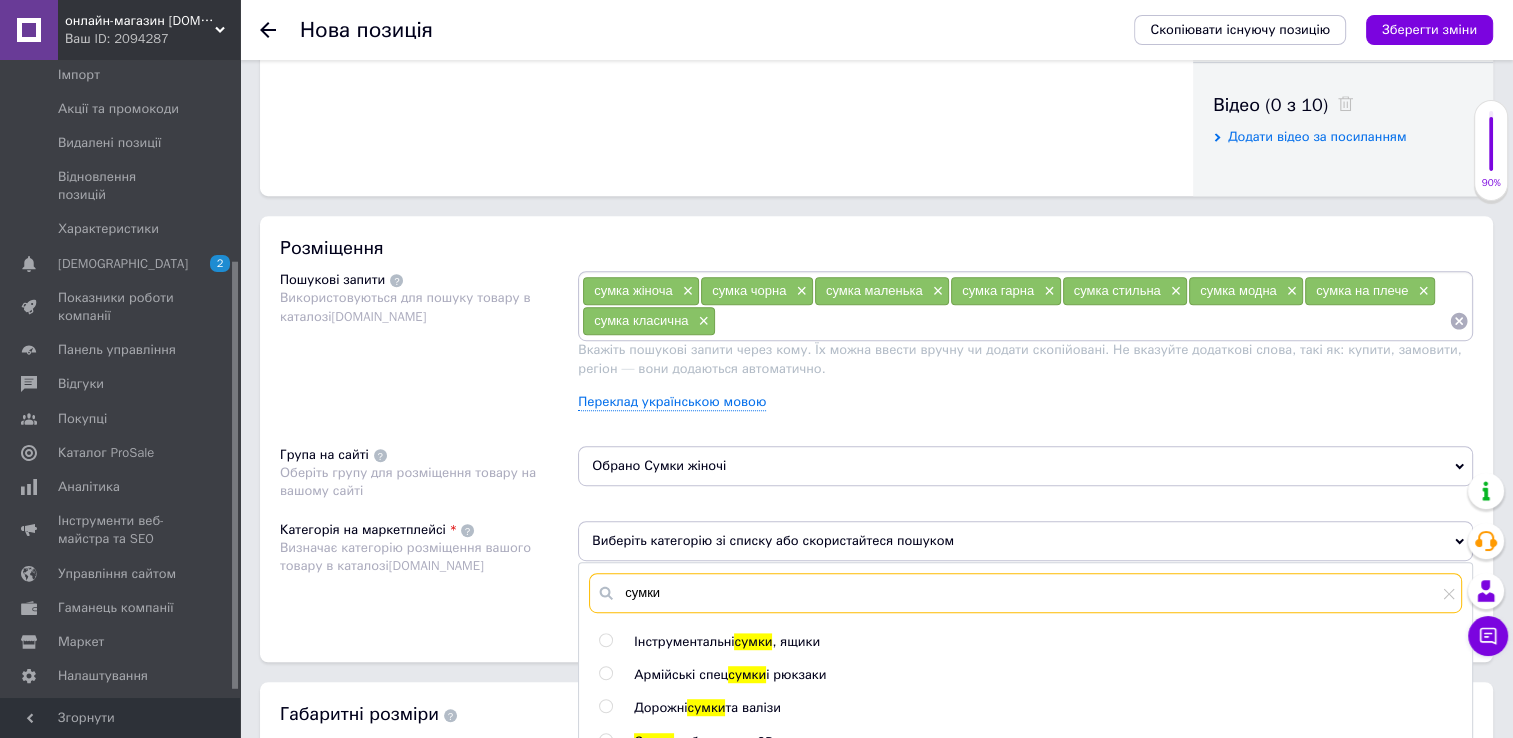 click on "сумки" at bounding box center [1025, 593] 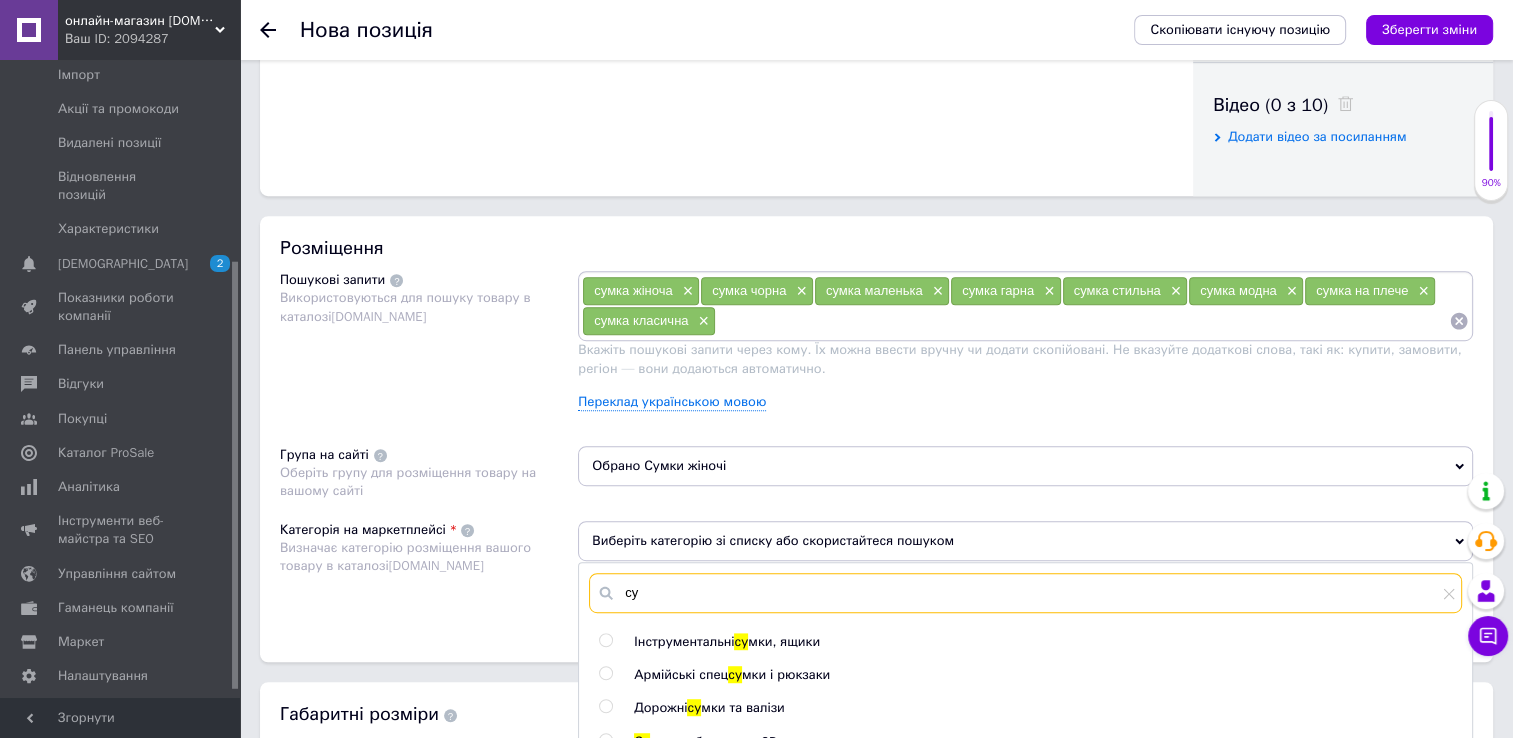 type on "с" 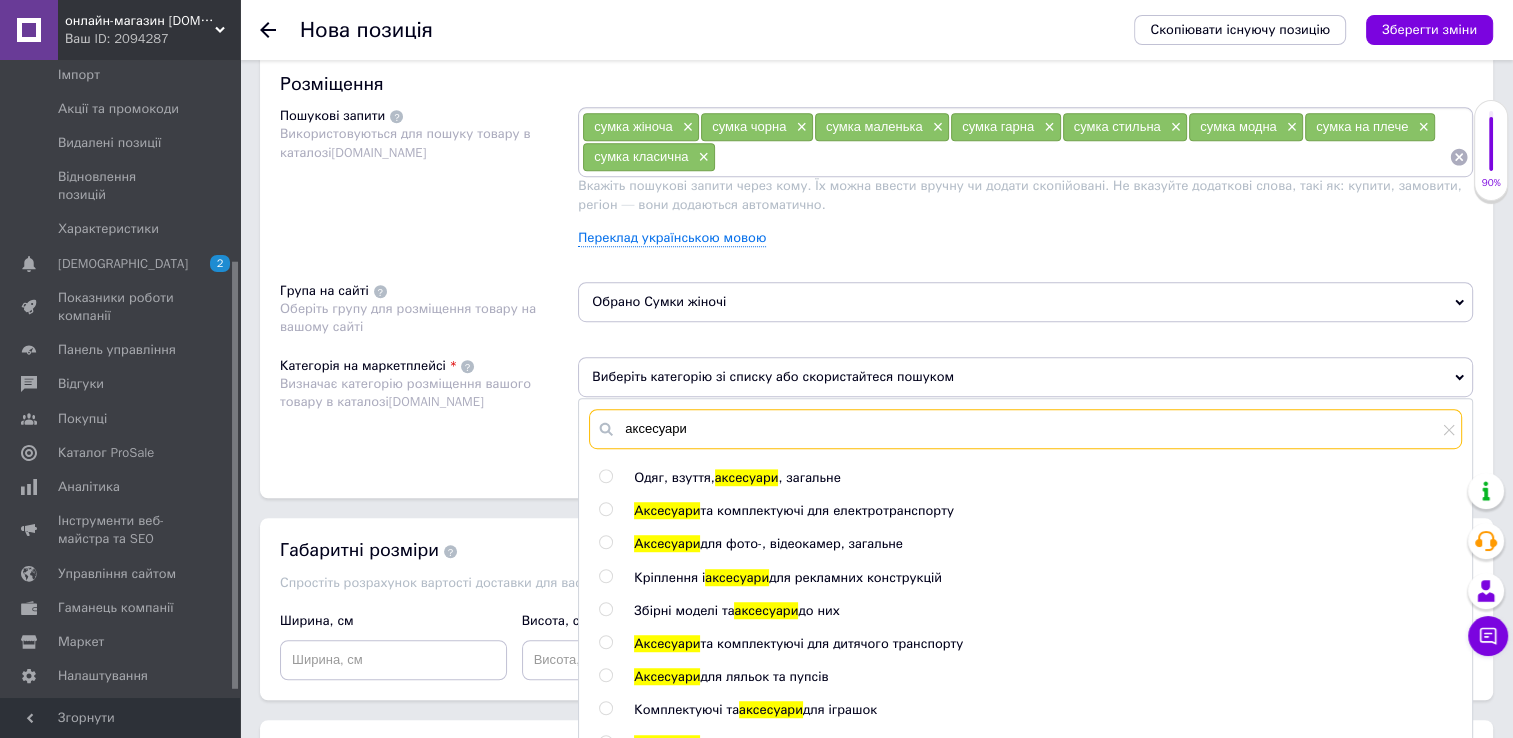scroll, scrollTop: 1200, scrollLeft: 0, axis: vertical 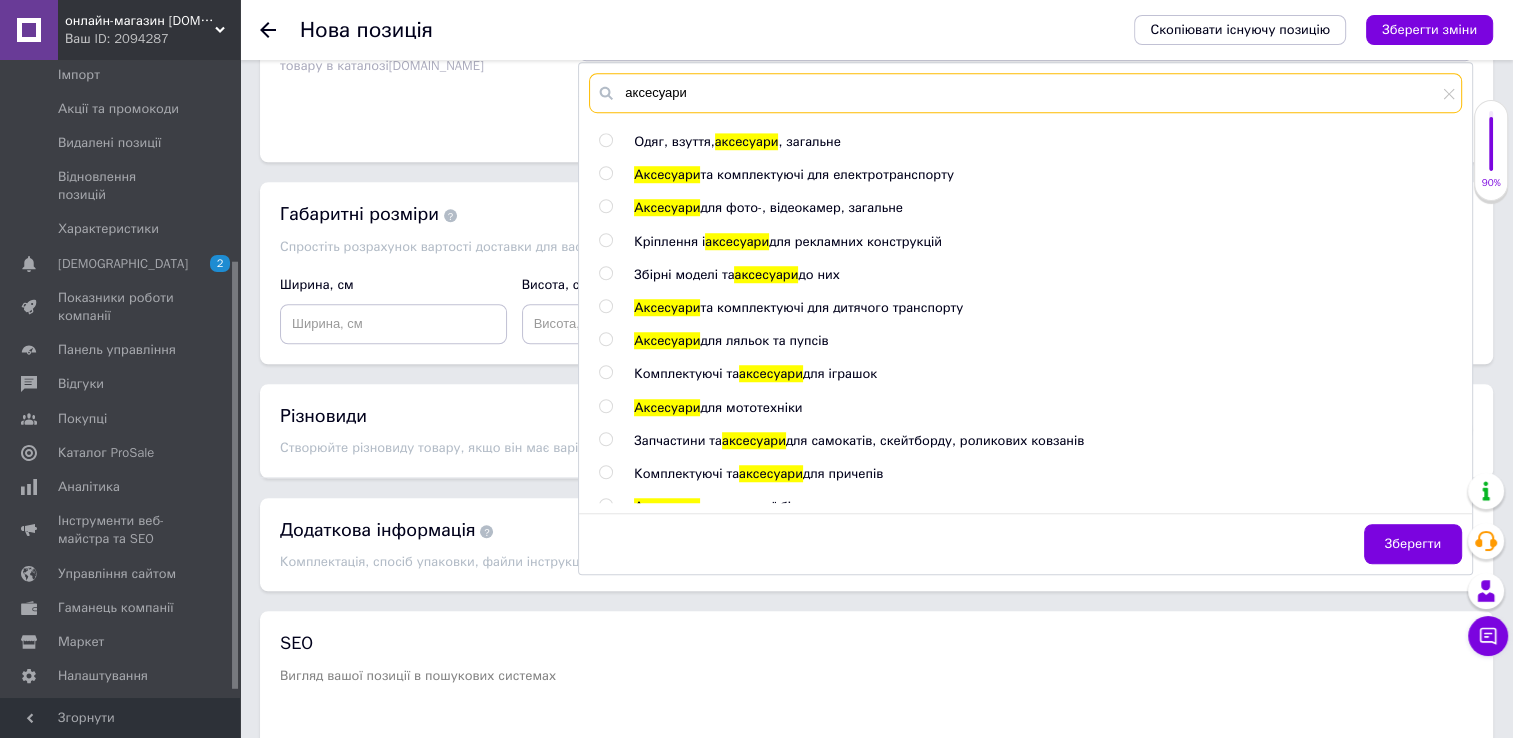 type on "аксесуари" 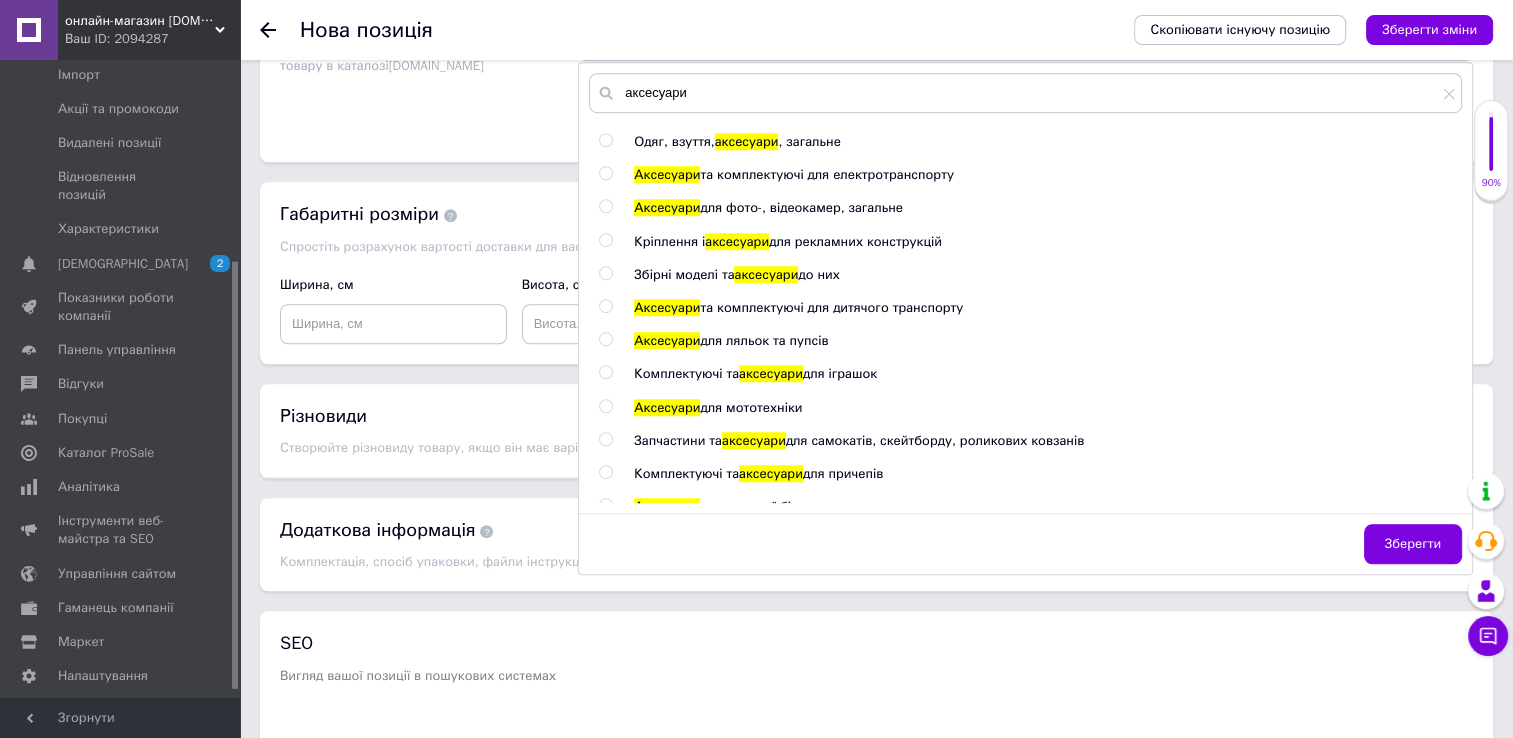 click at bounding box center [605, 140] 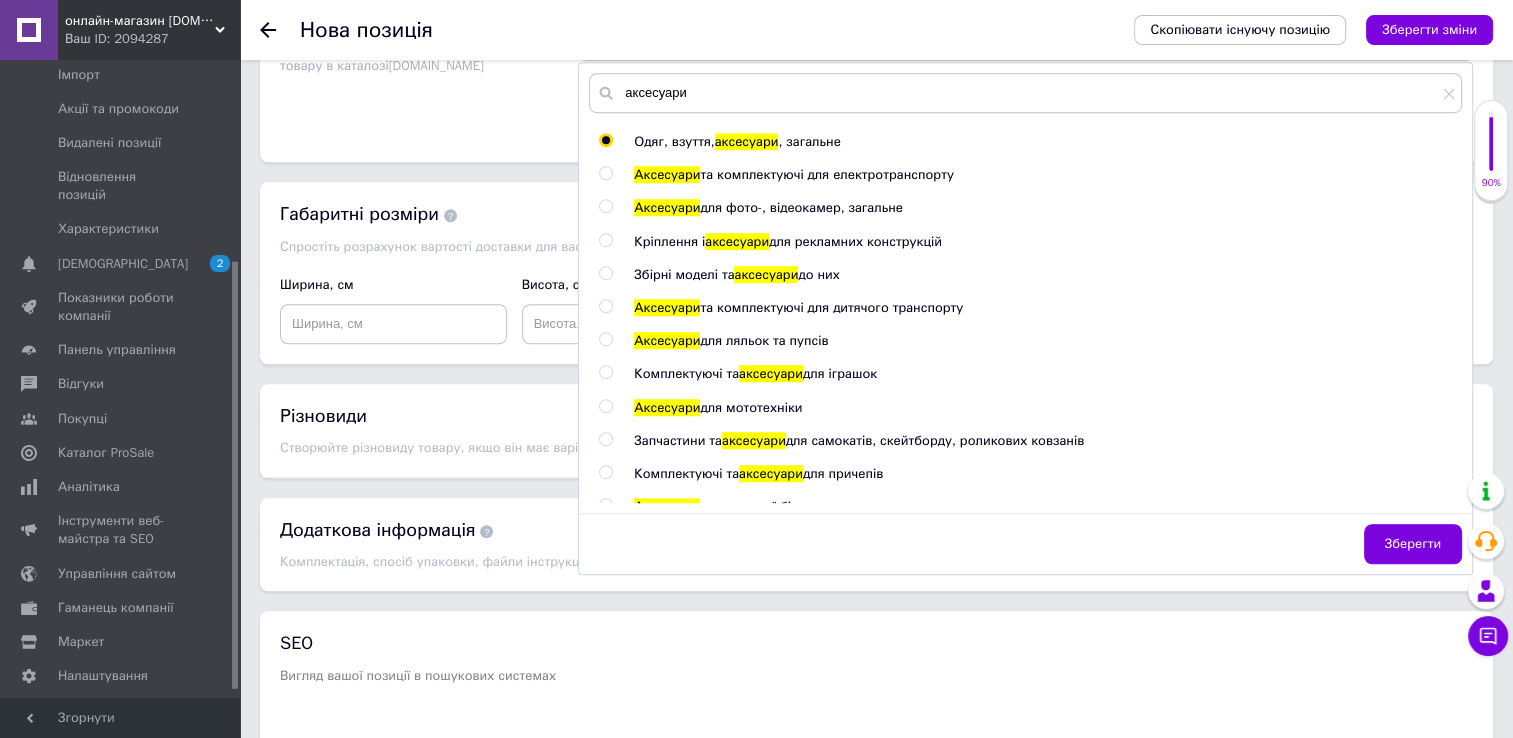 radio on "true" 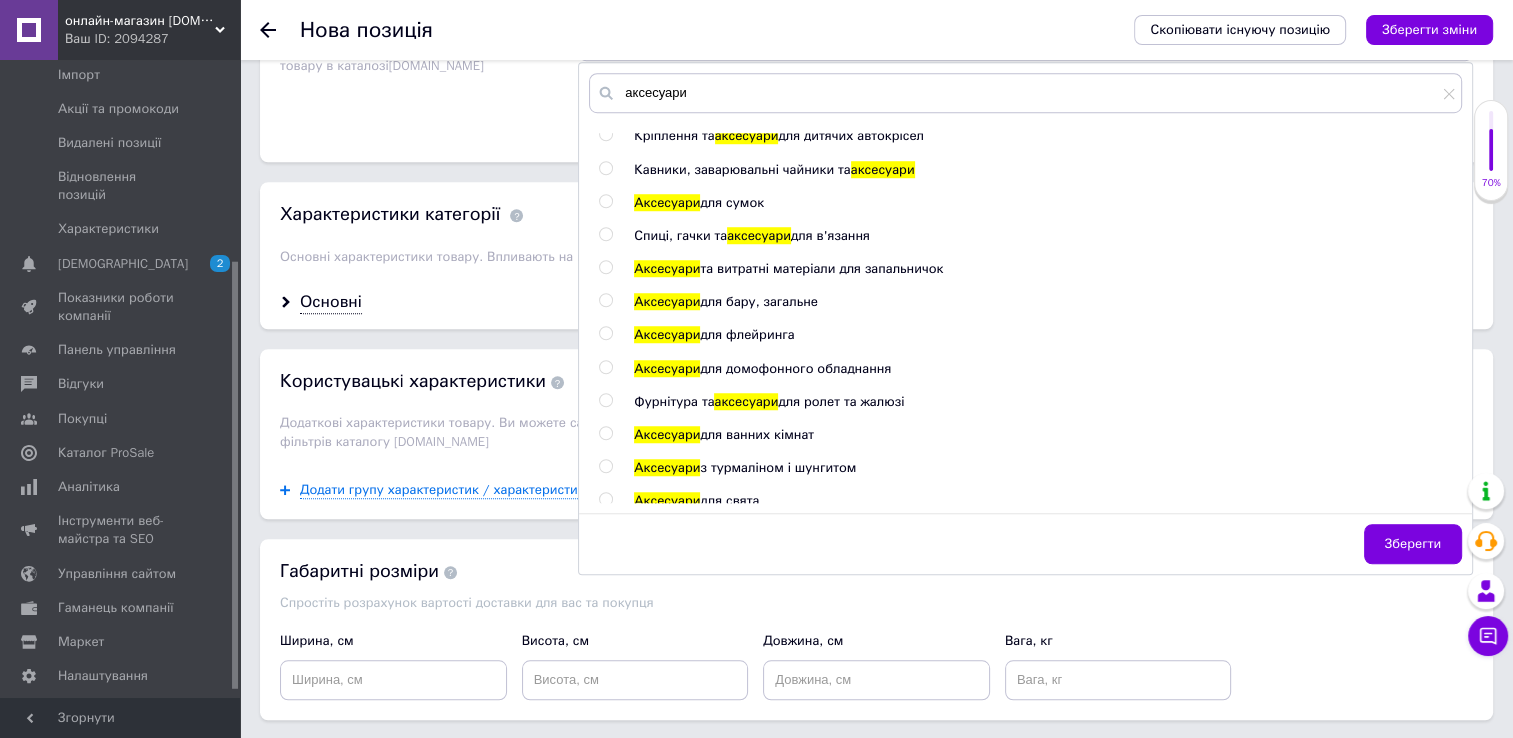scroll, scrollTop: 1400, scrollLeft: 0, axis: vertical 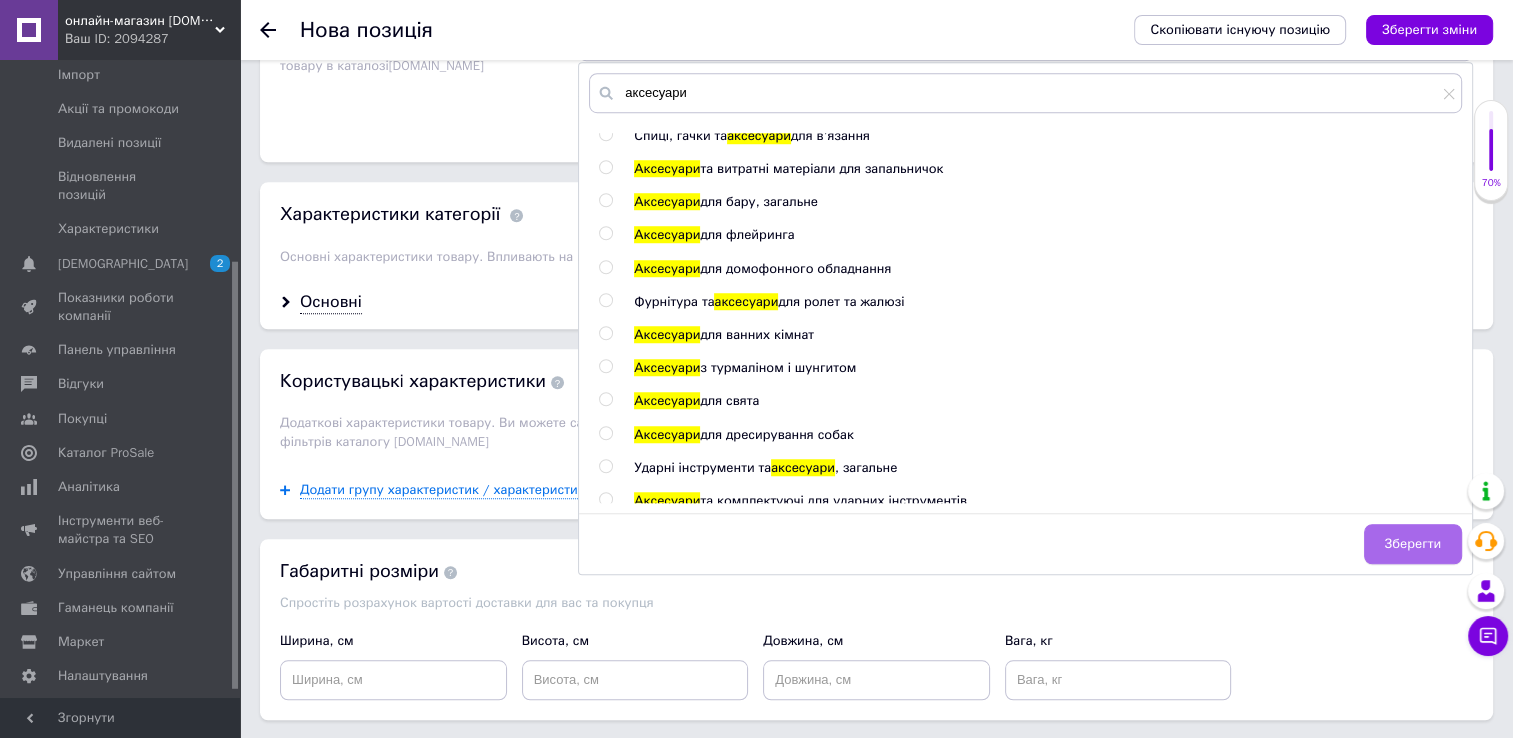 click on "Зберегти" at bounding box center [1413, 544] 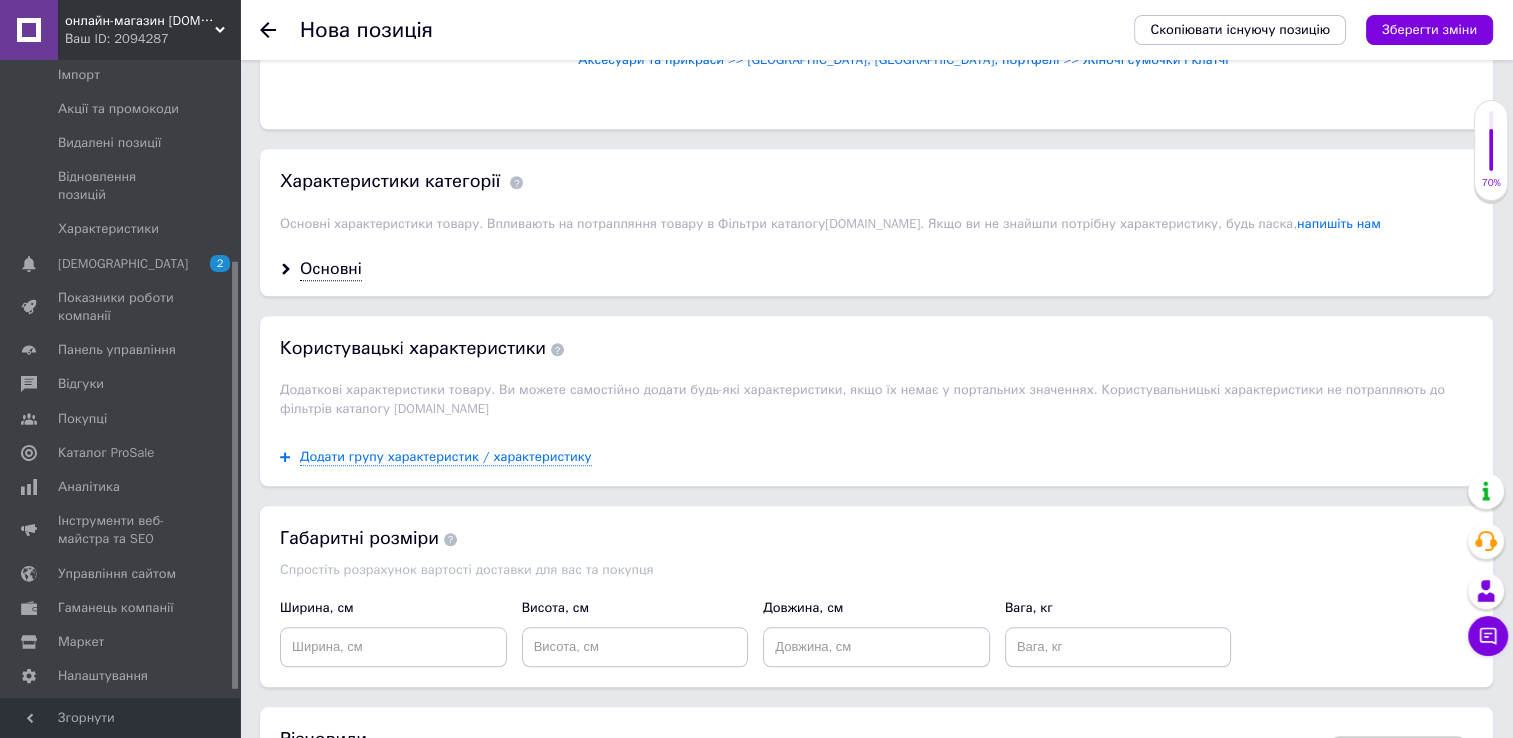scroll, scrollTop: 1500, scrollLeft: 0, axis: vertical 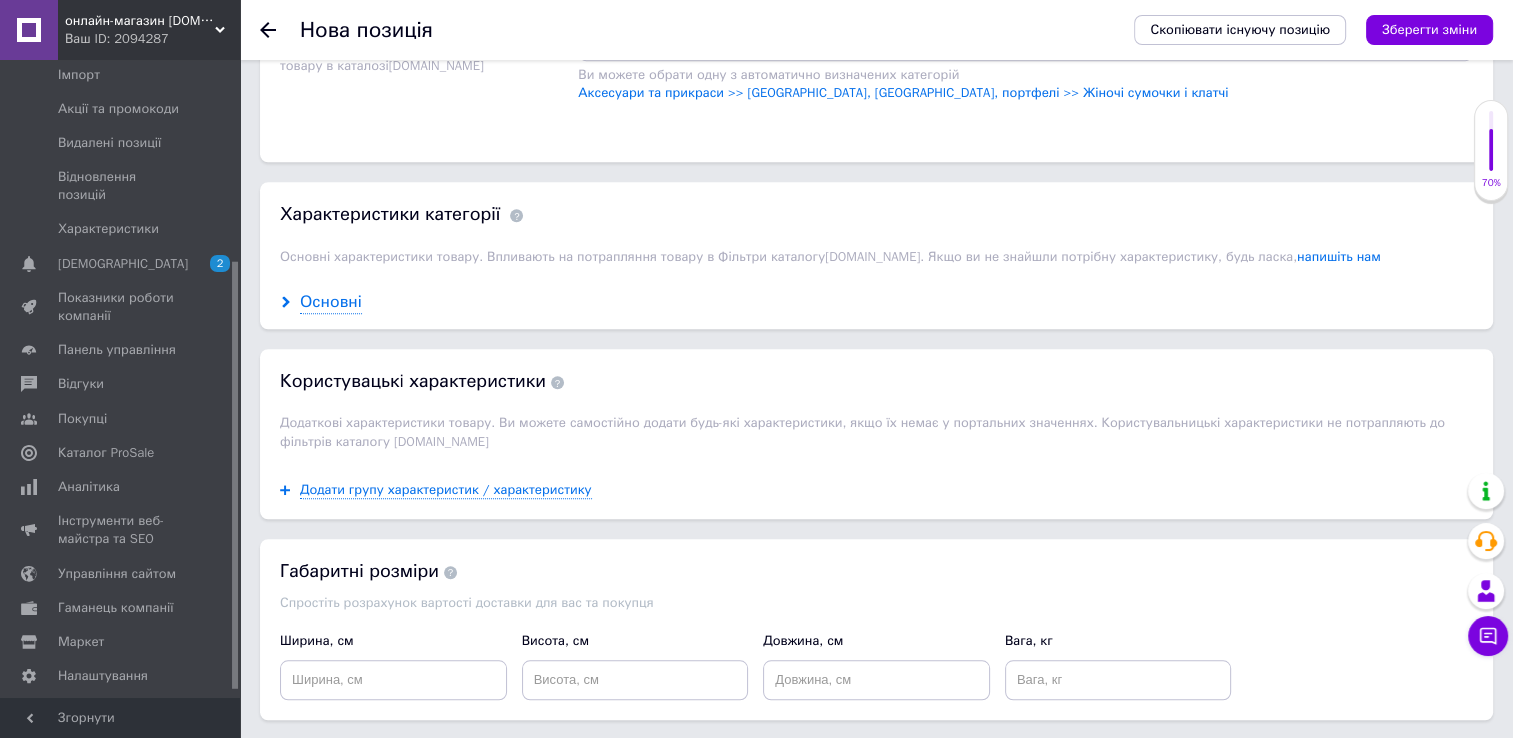 click on "Основні" at bounding box center (331, 302) 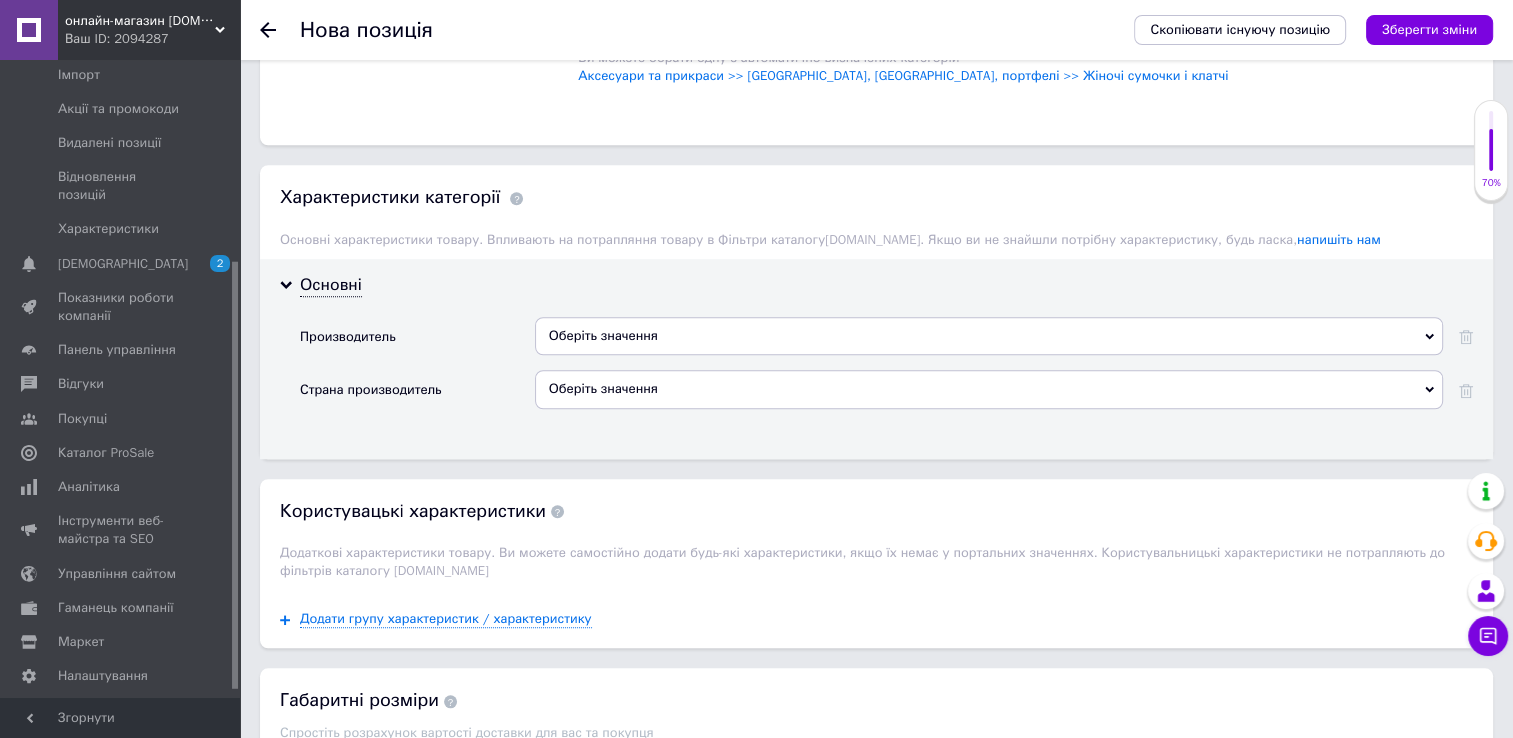 scroll, scrollTop: 1500, scrollLeft: 0, axis: vertical 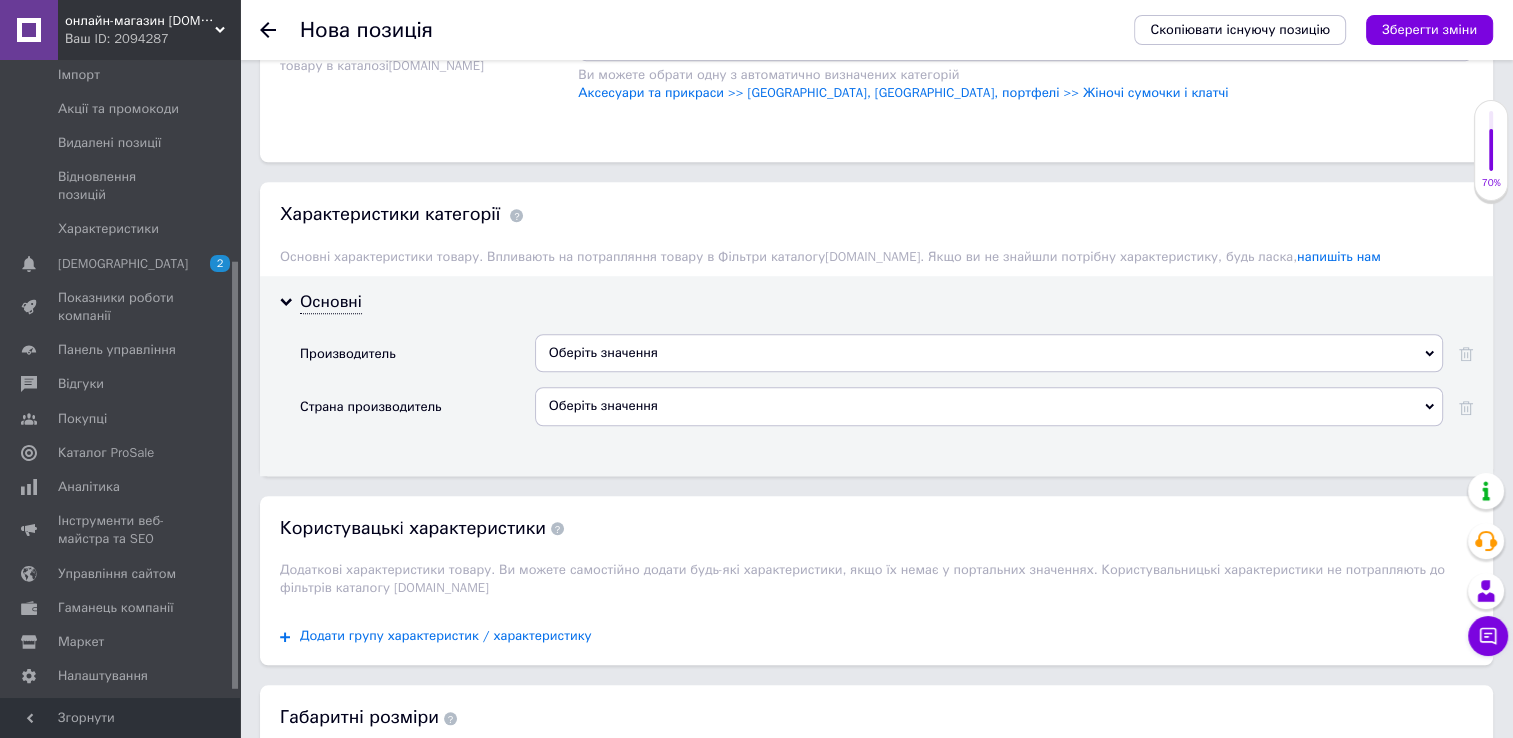 click on "Додати групу характеристик / характеристику" at bounding box center [446, 636] 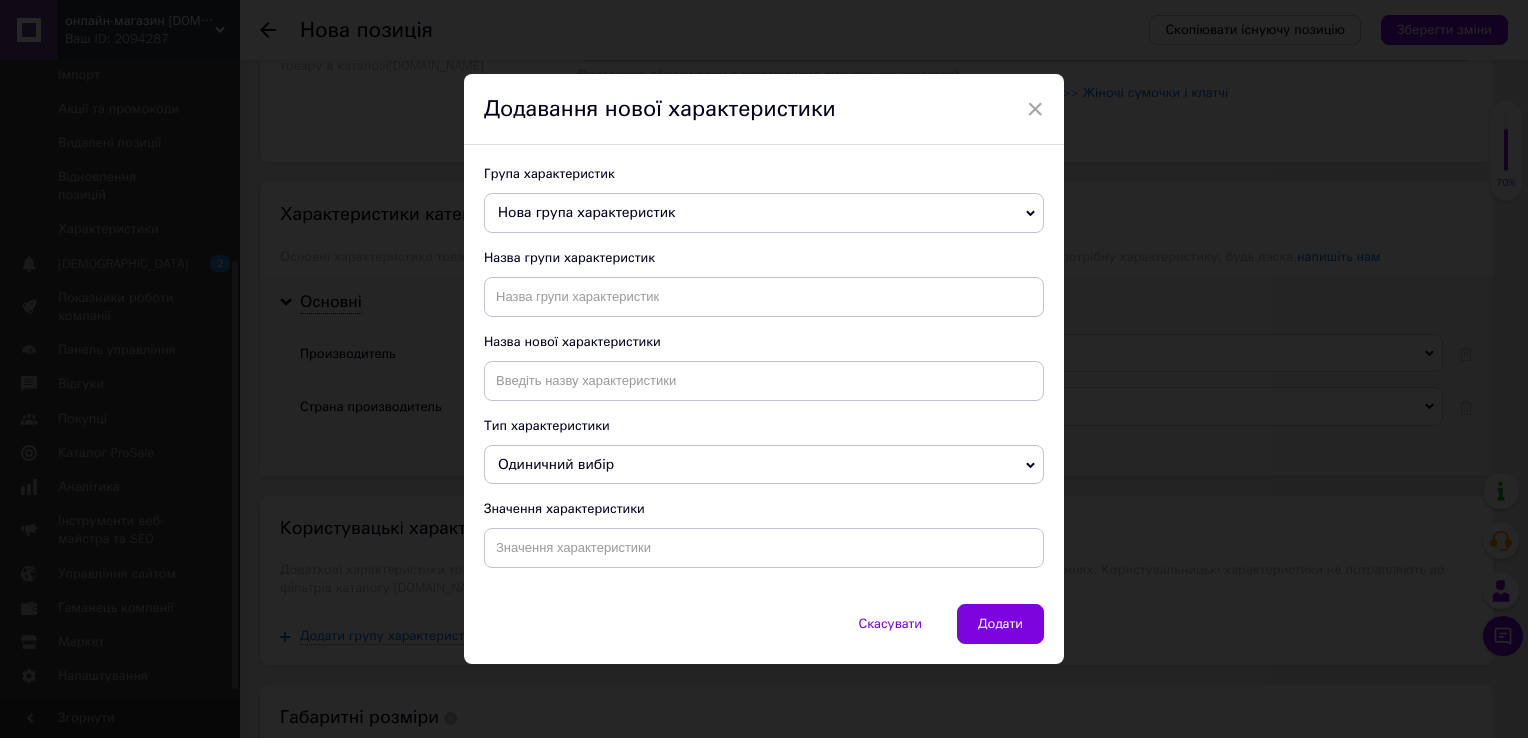 click on "Додавання нової характеристики" at bounding box center [764, 110] 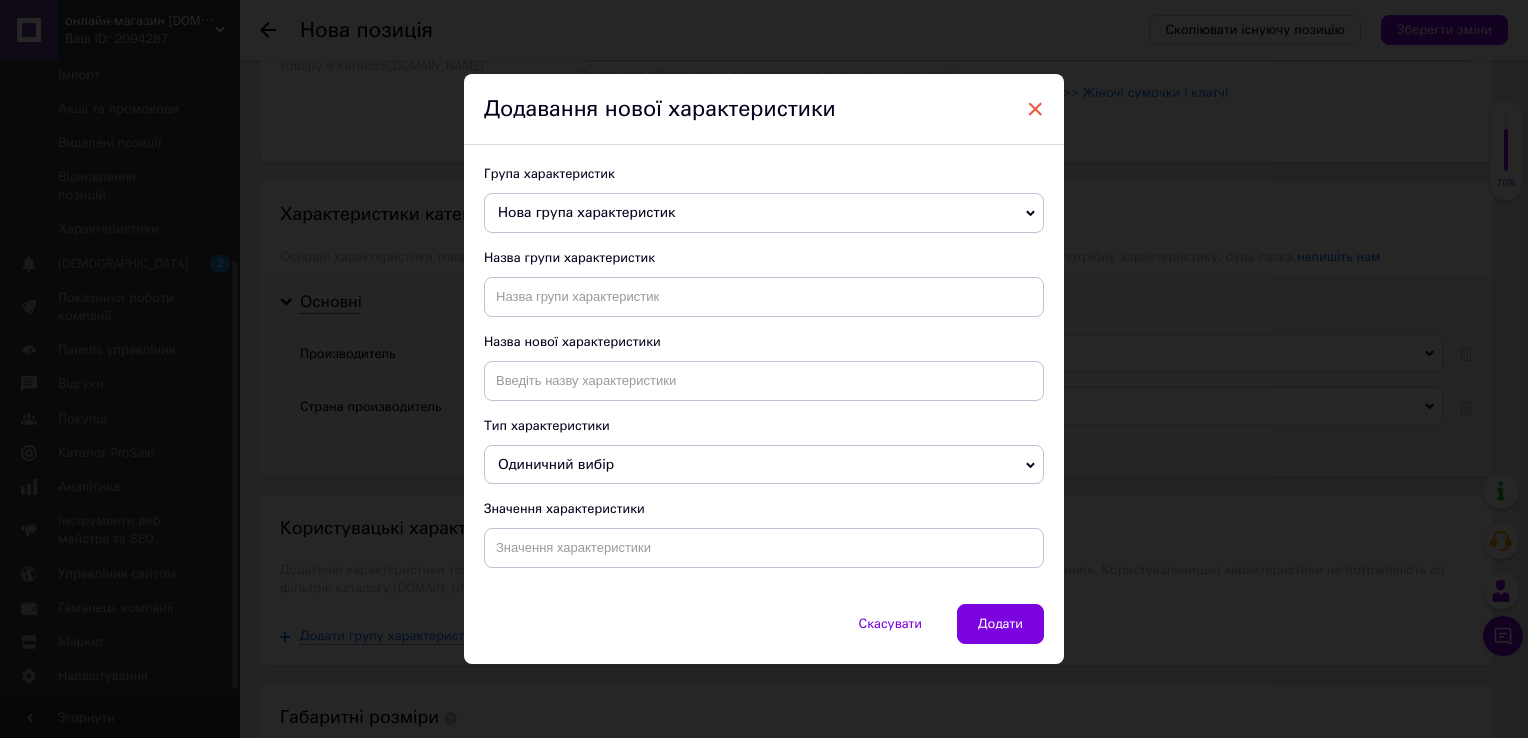 click on "×" at bounding box center [1035, 109] 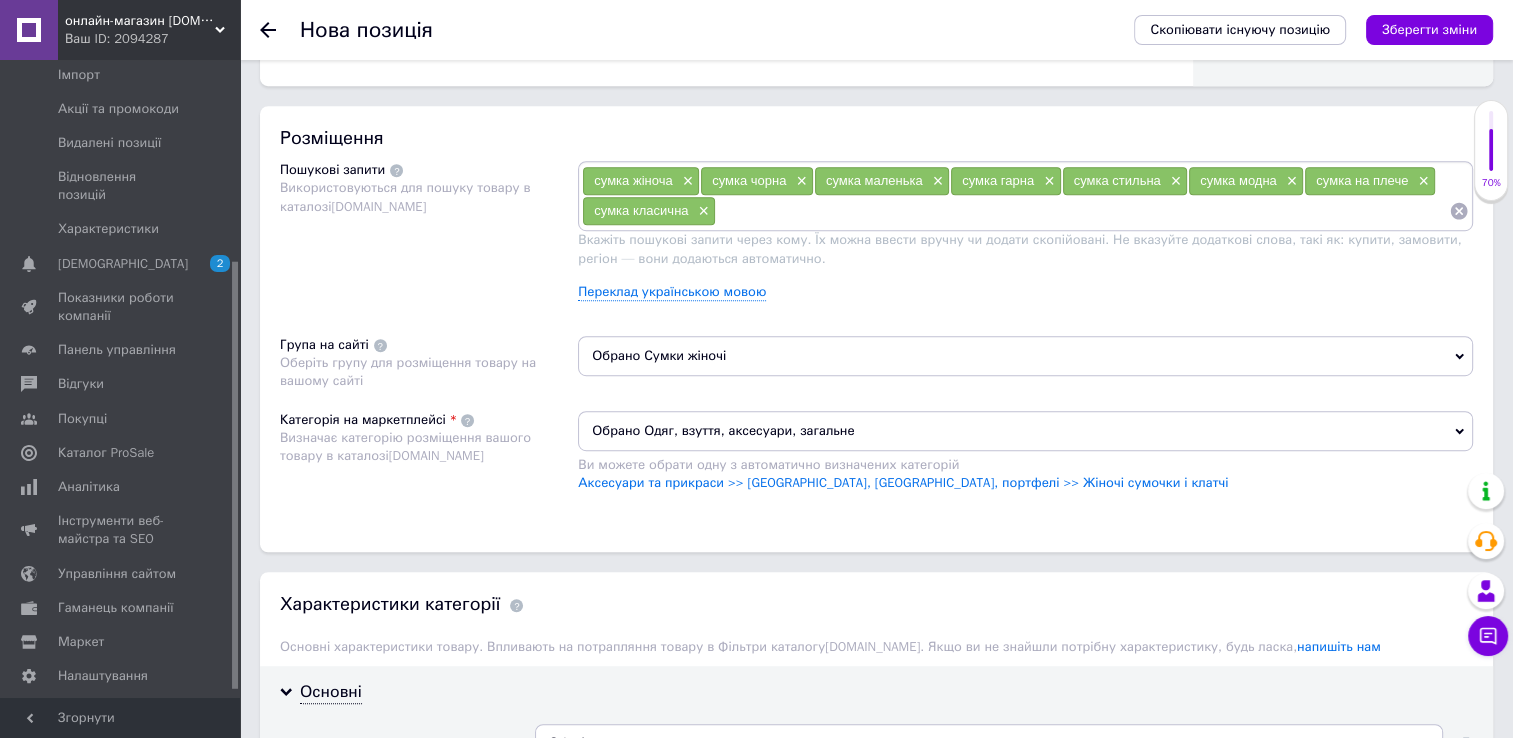 scroll, scrollTop: 1100, scrollLeft: 0, axis: vertical 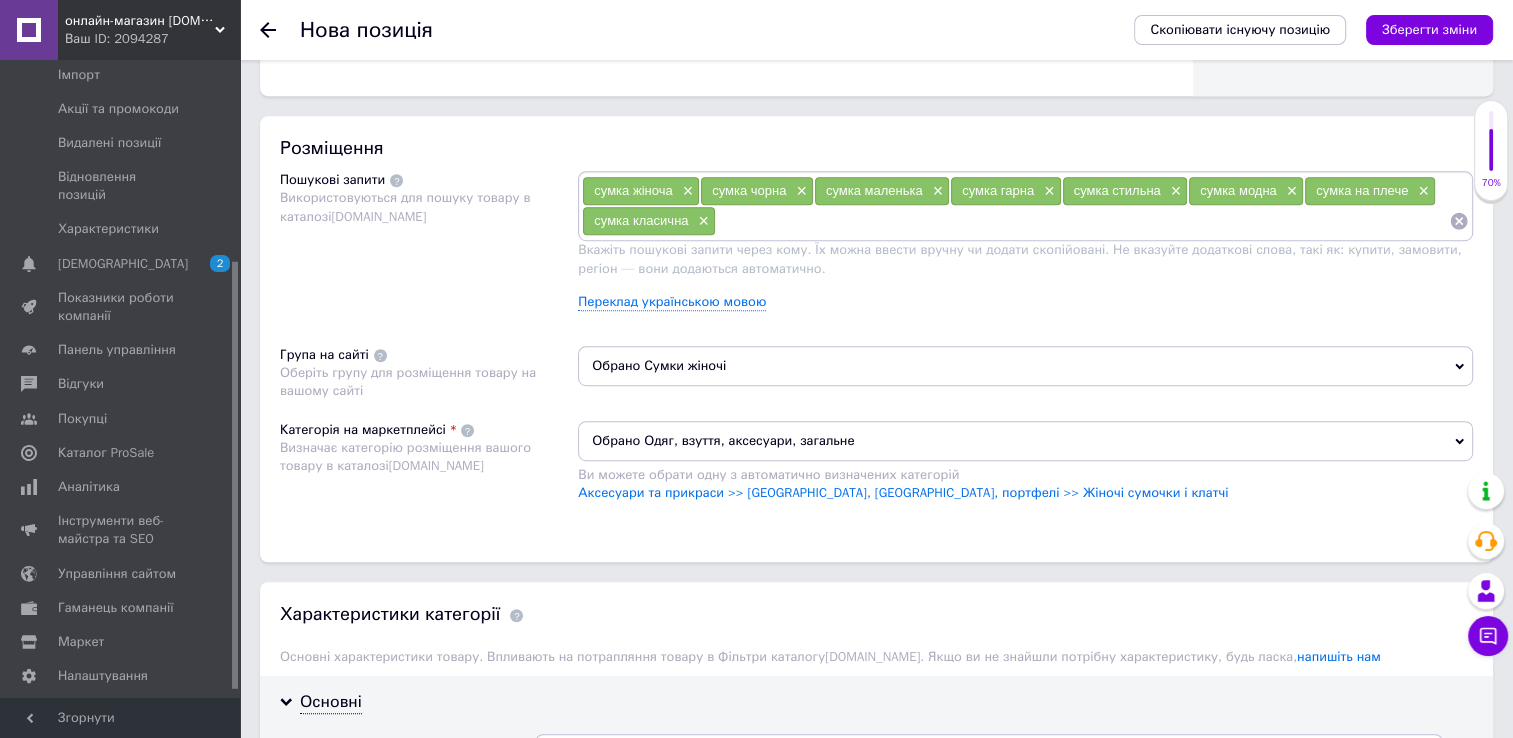 click on "Обрано Одяг, взуття, аксесуари, загальне" at bounding box center (1025, 441) 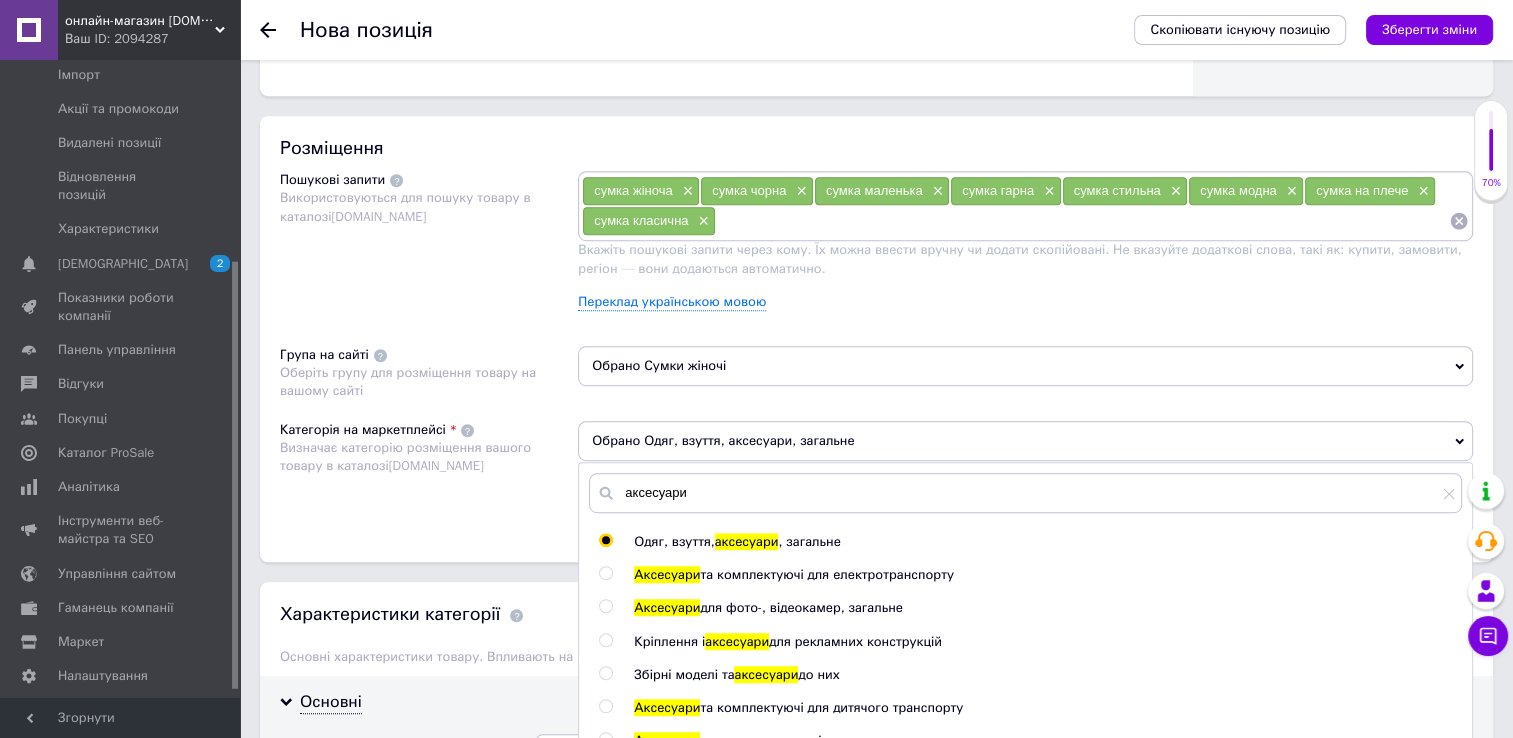click at bounding box center (605, 540) 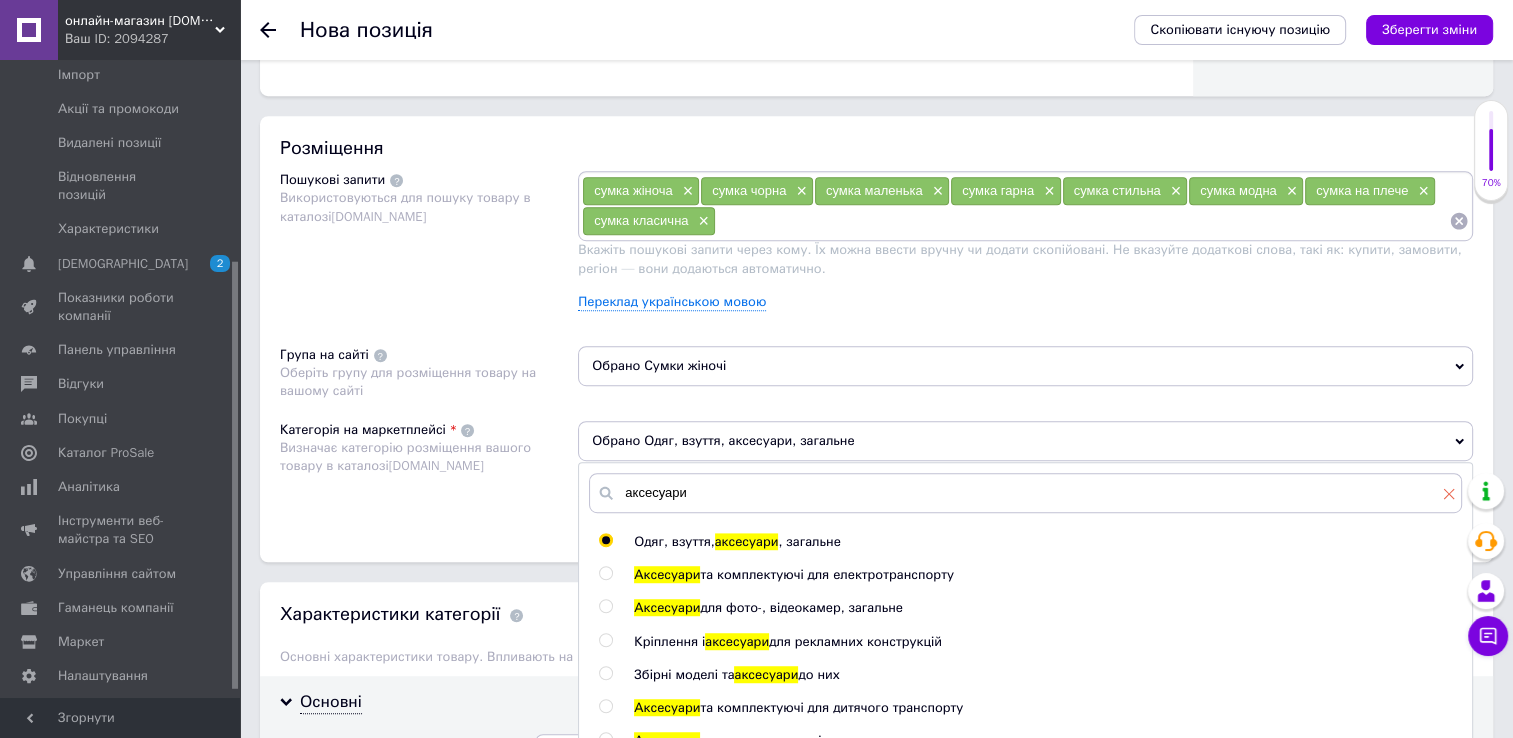 click 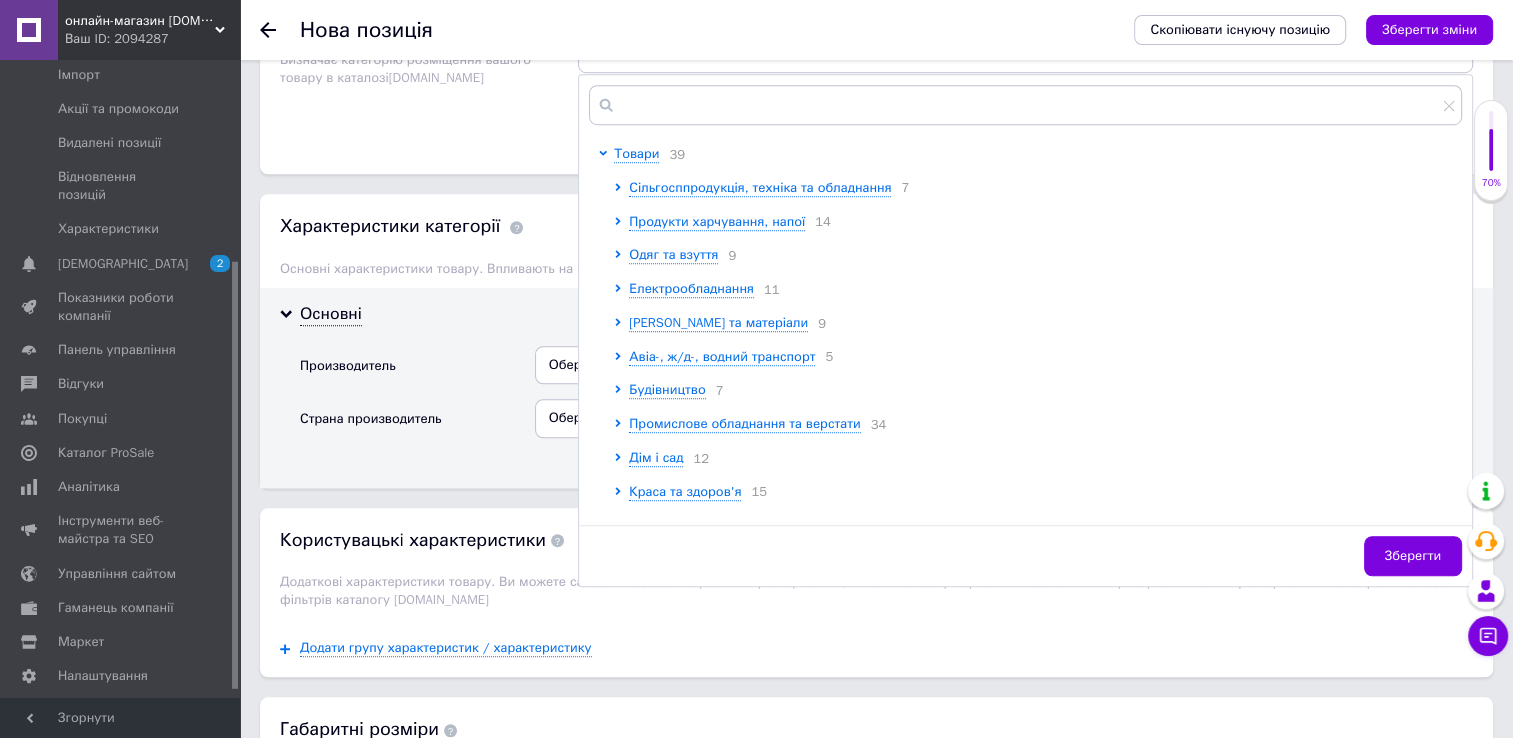 scroll, scrollTop: 1500, scrollLeft: 0, axis: vertical 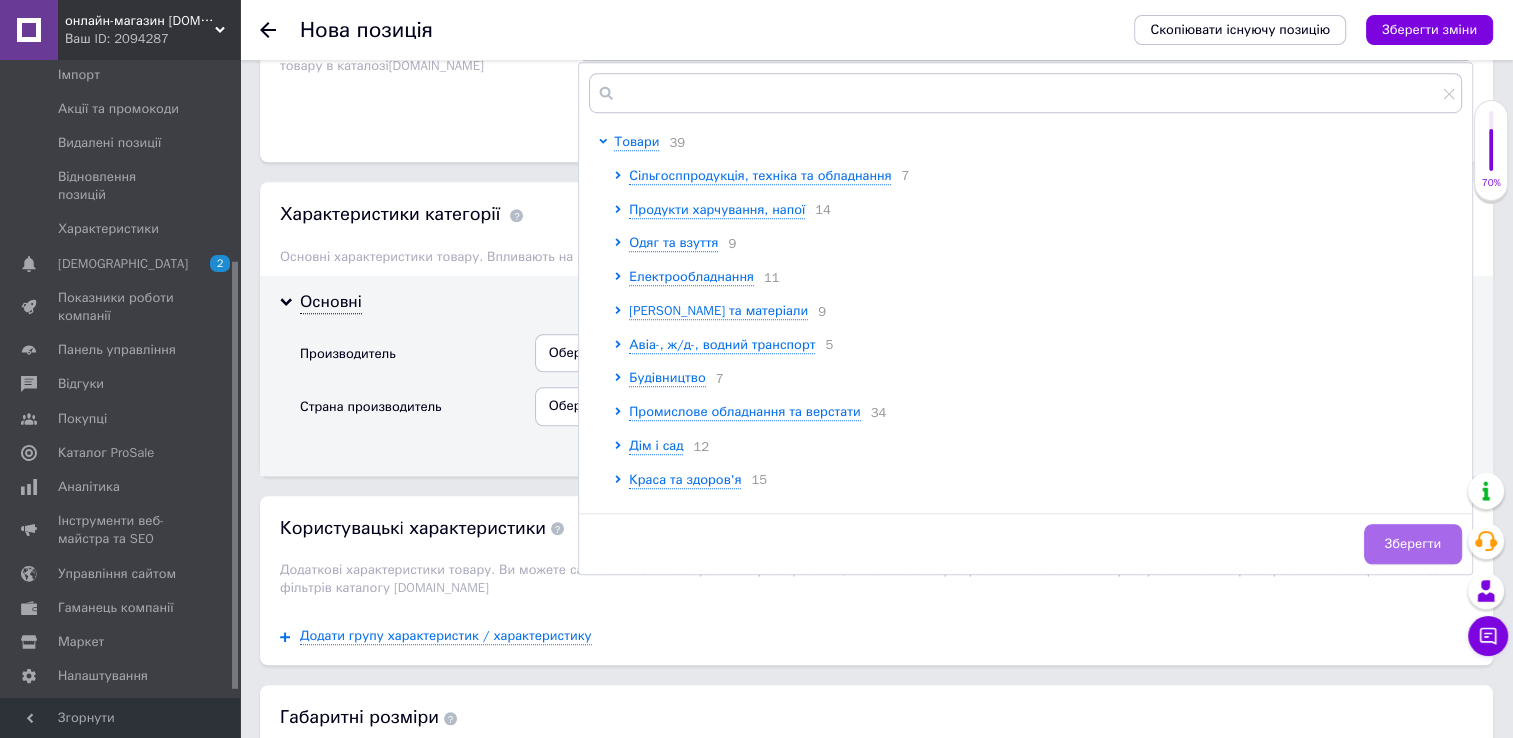click on "Зберегти" at bounding box center (1413, 544) 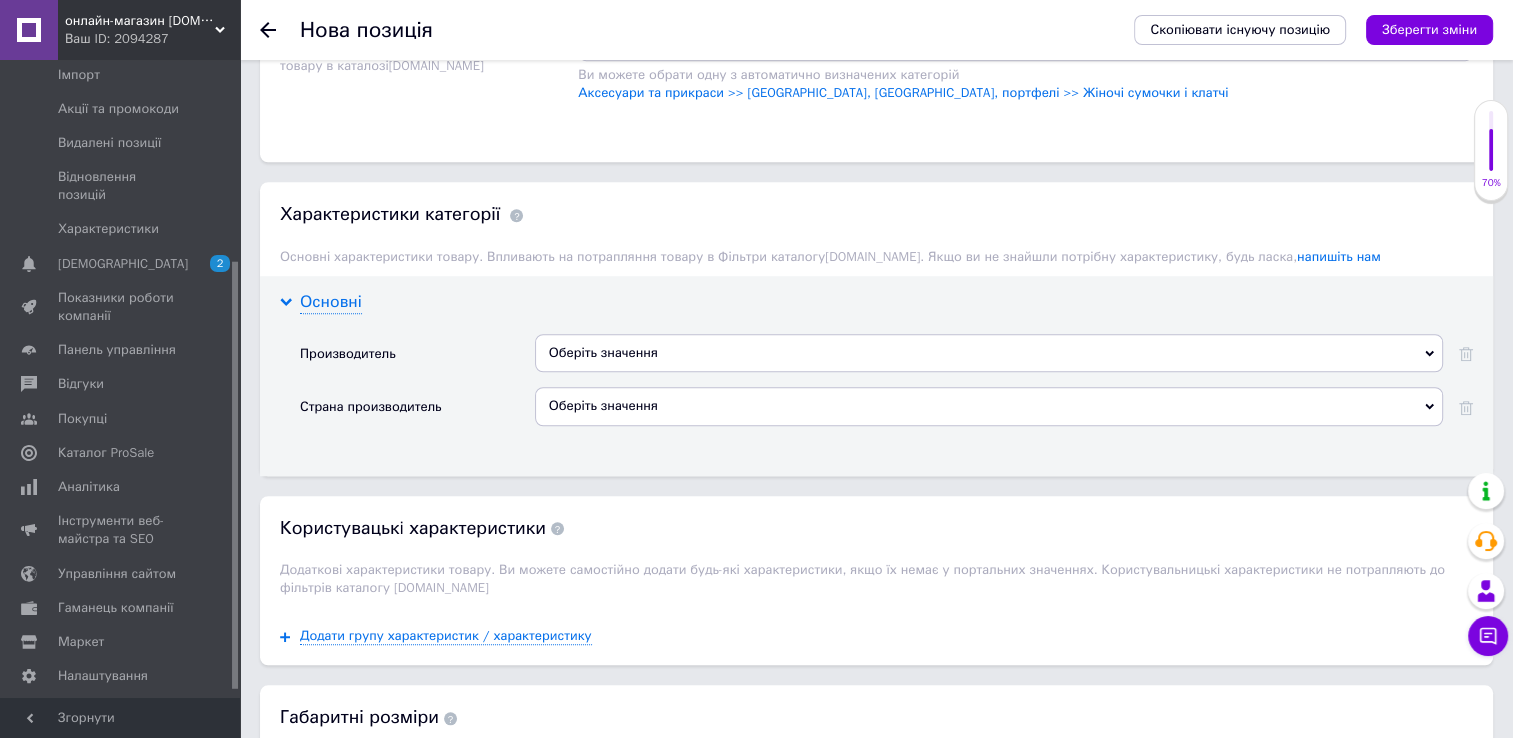click on "Основні" at bounding box center [331, 302] 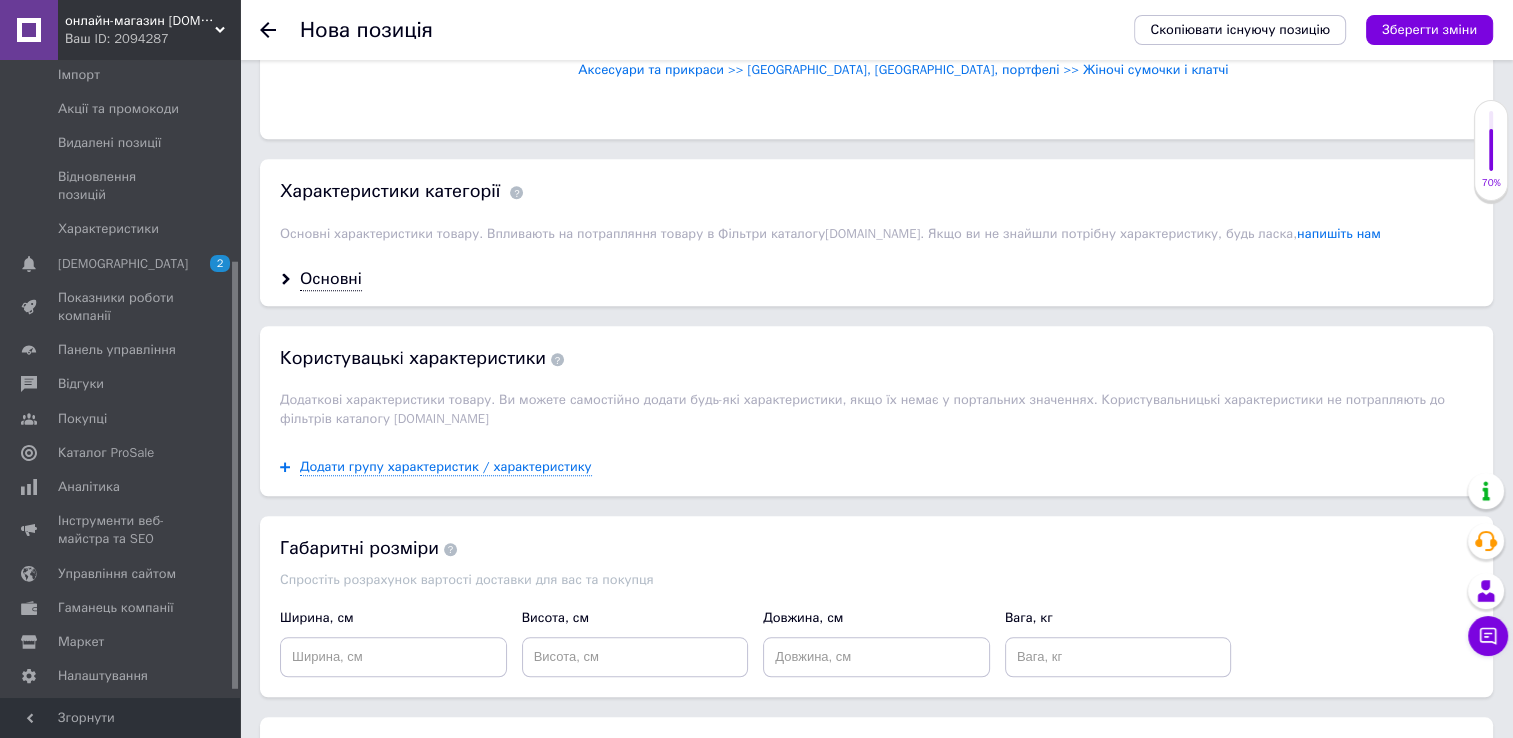 scroll, scrollTop: 1400, scrollLeft: 0, axis: vertical 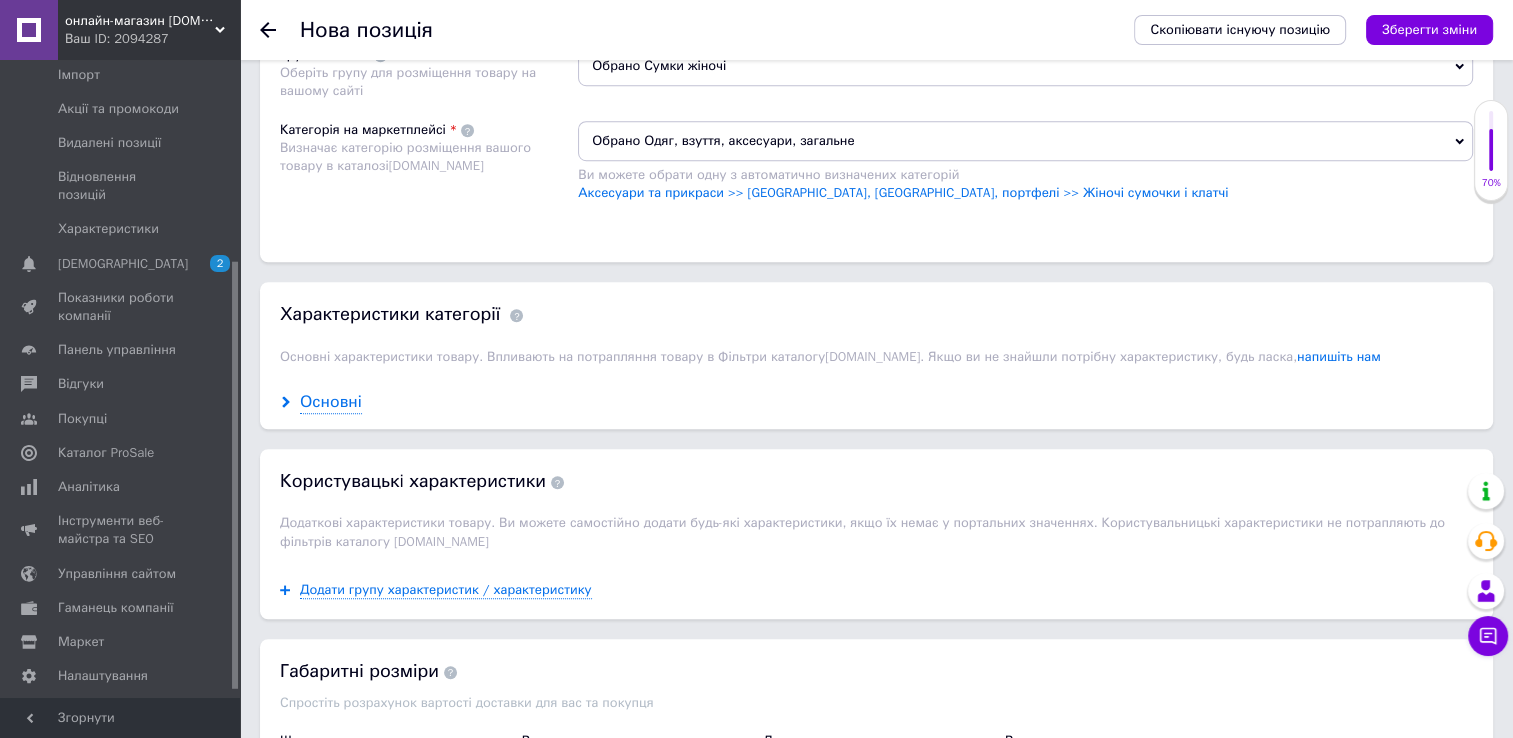 click on "Основні" at bounding box center [331, 402] 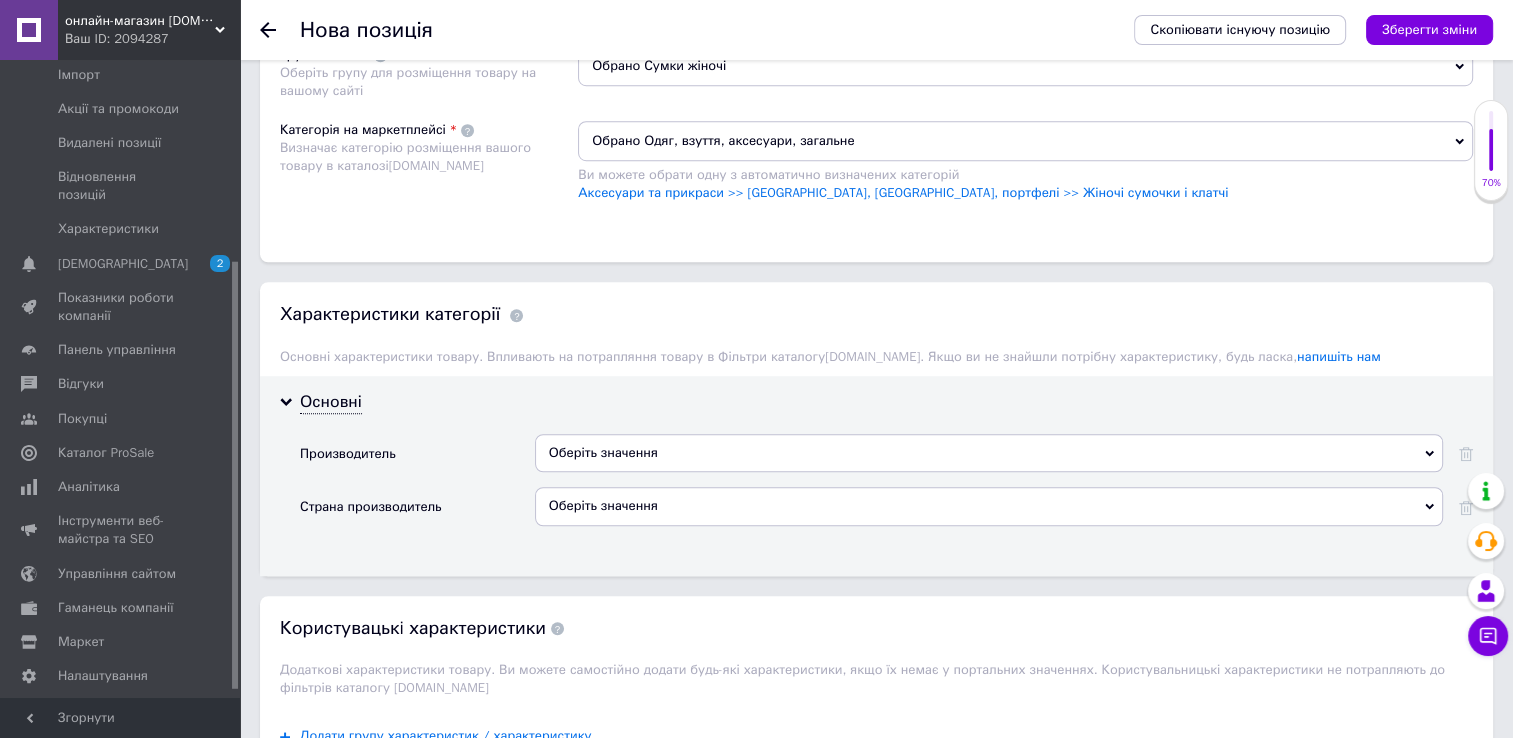 click on "Оберіть значення" at bounding box center [989, 453] 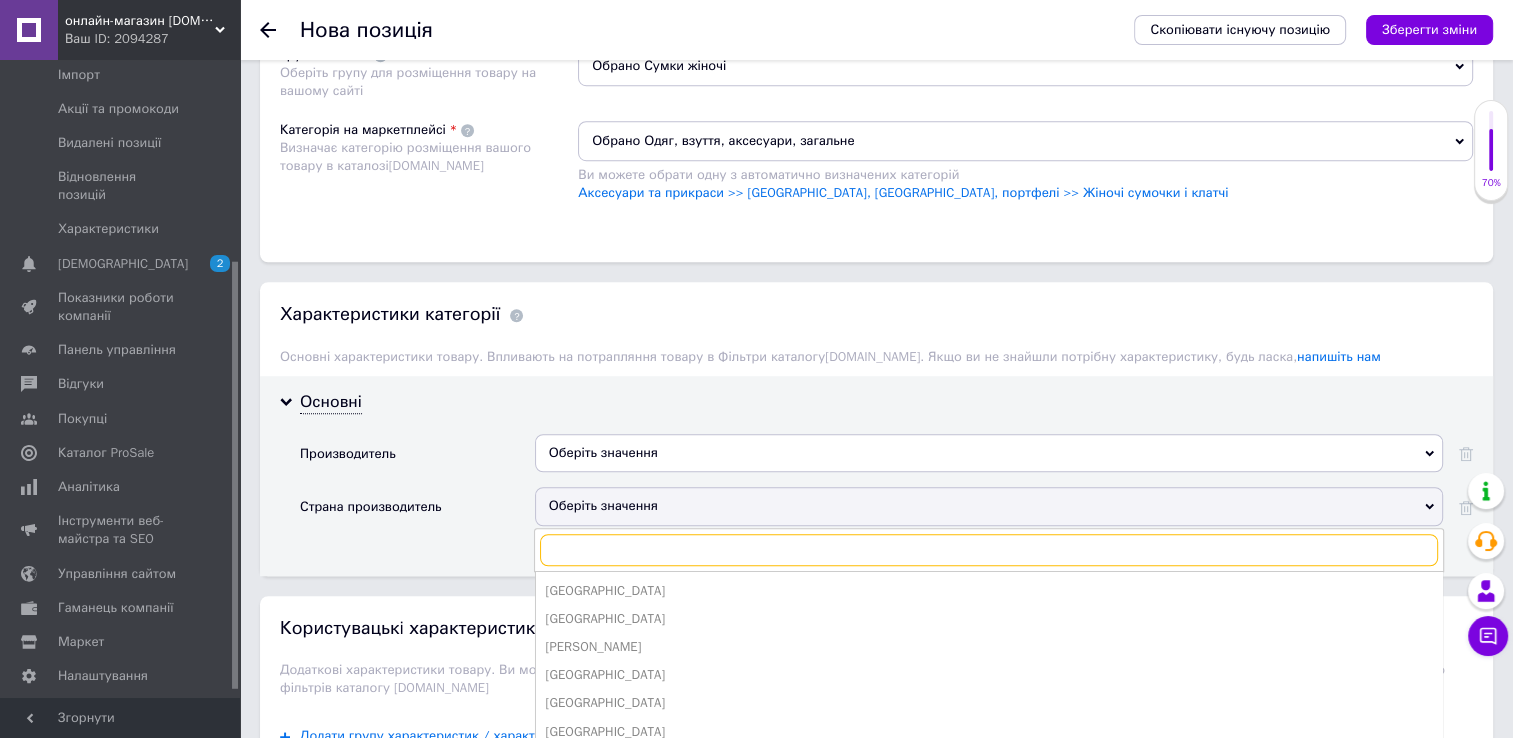 click at bounding box center (989, 550) 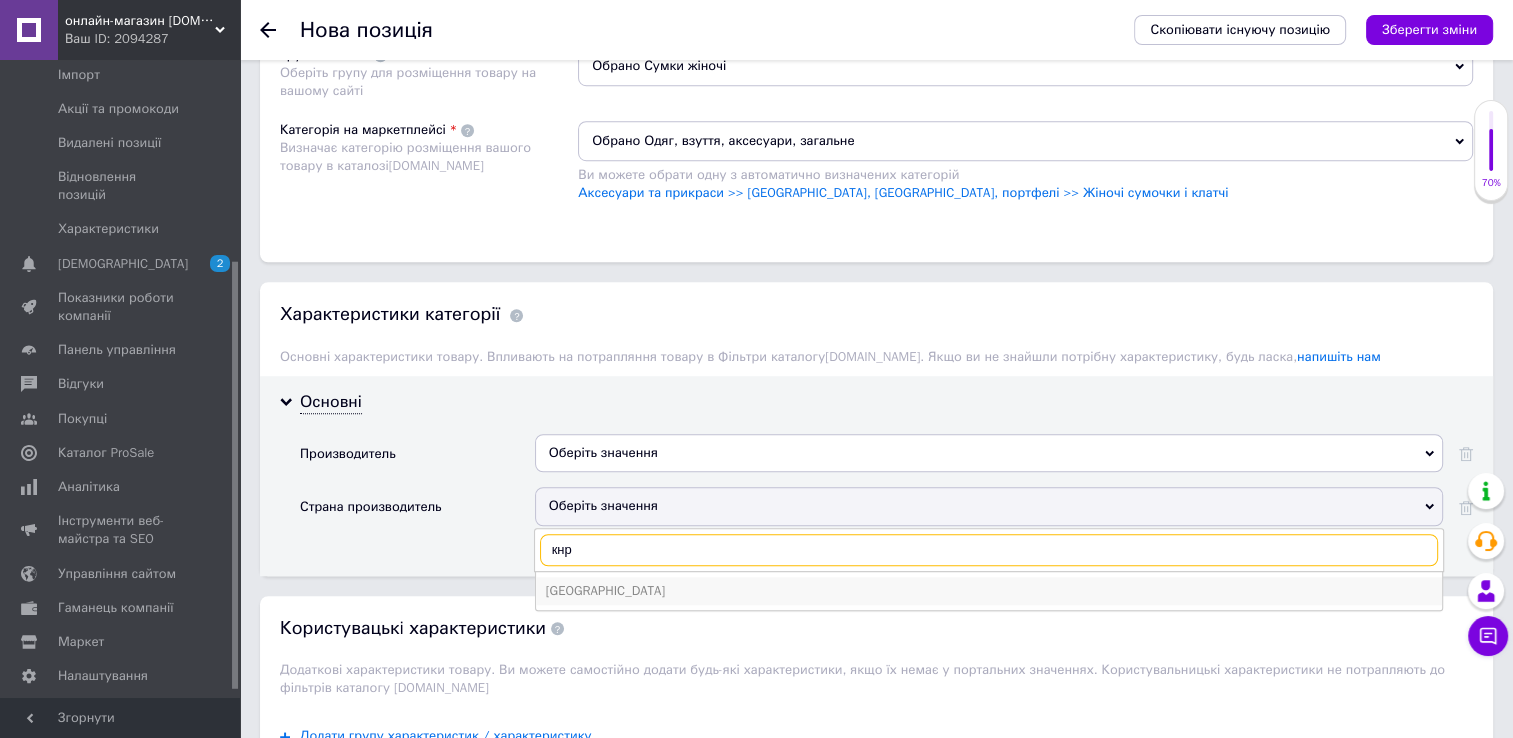 type on "кнр" 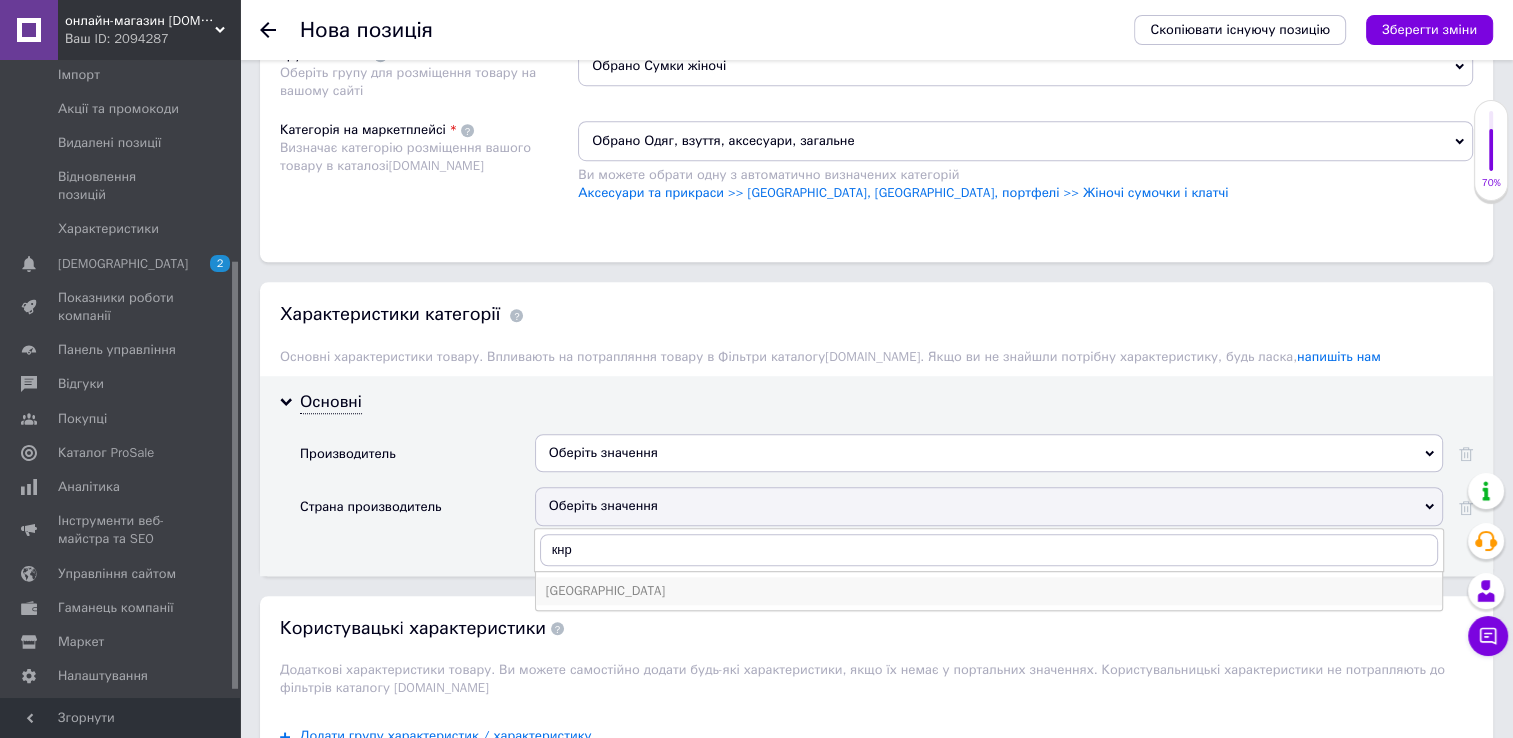 click on "Китай" at bounding box center [989, 591] 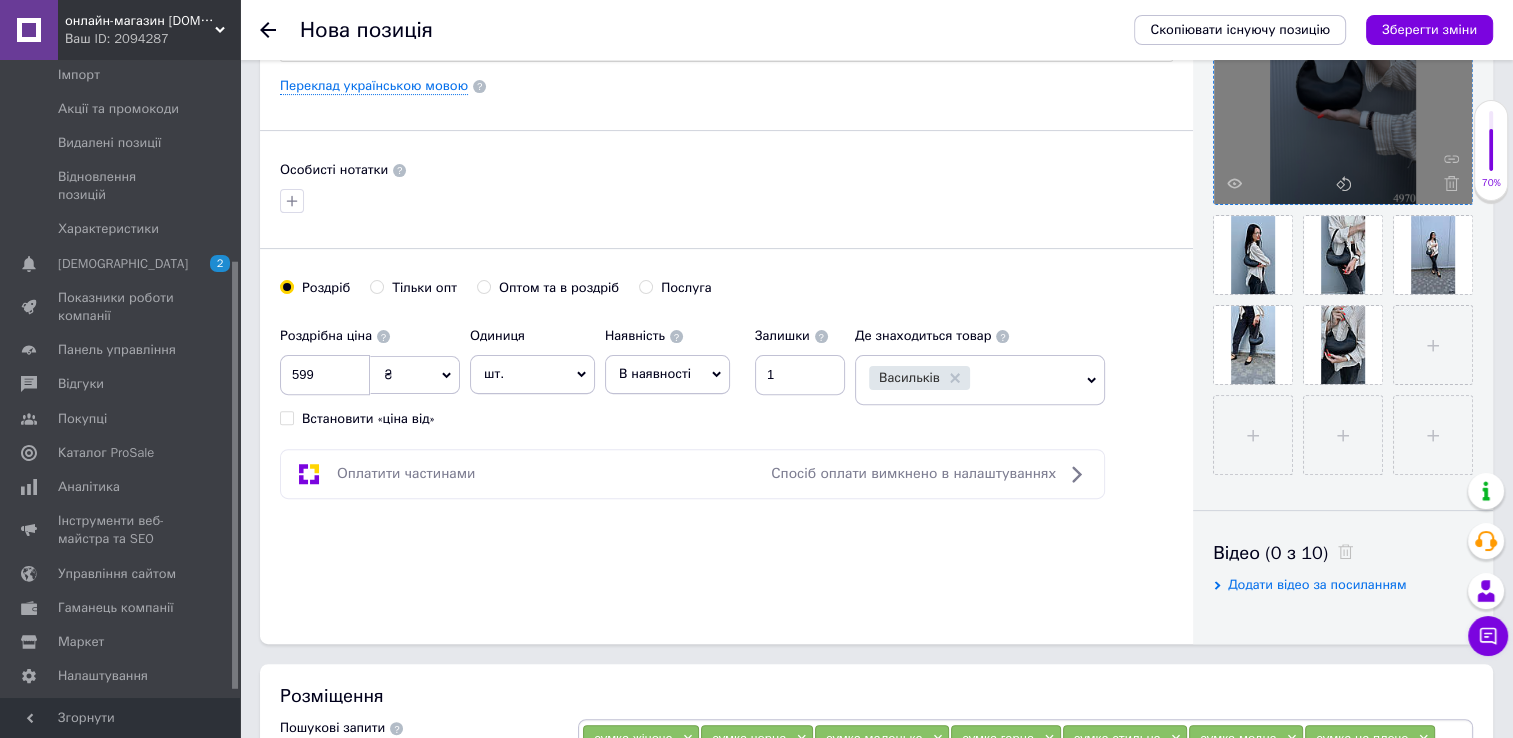 scroll, scrollTop: 800, scrollLeft: 0, axis: vertical 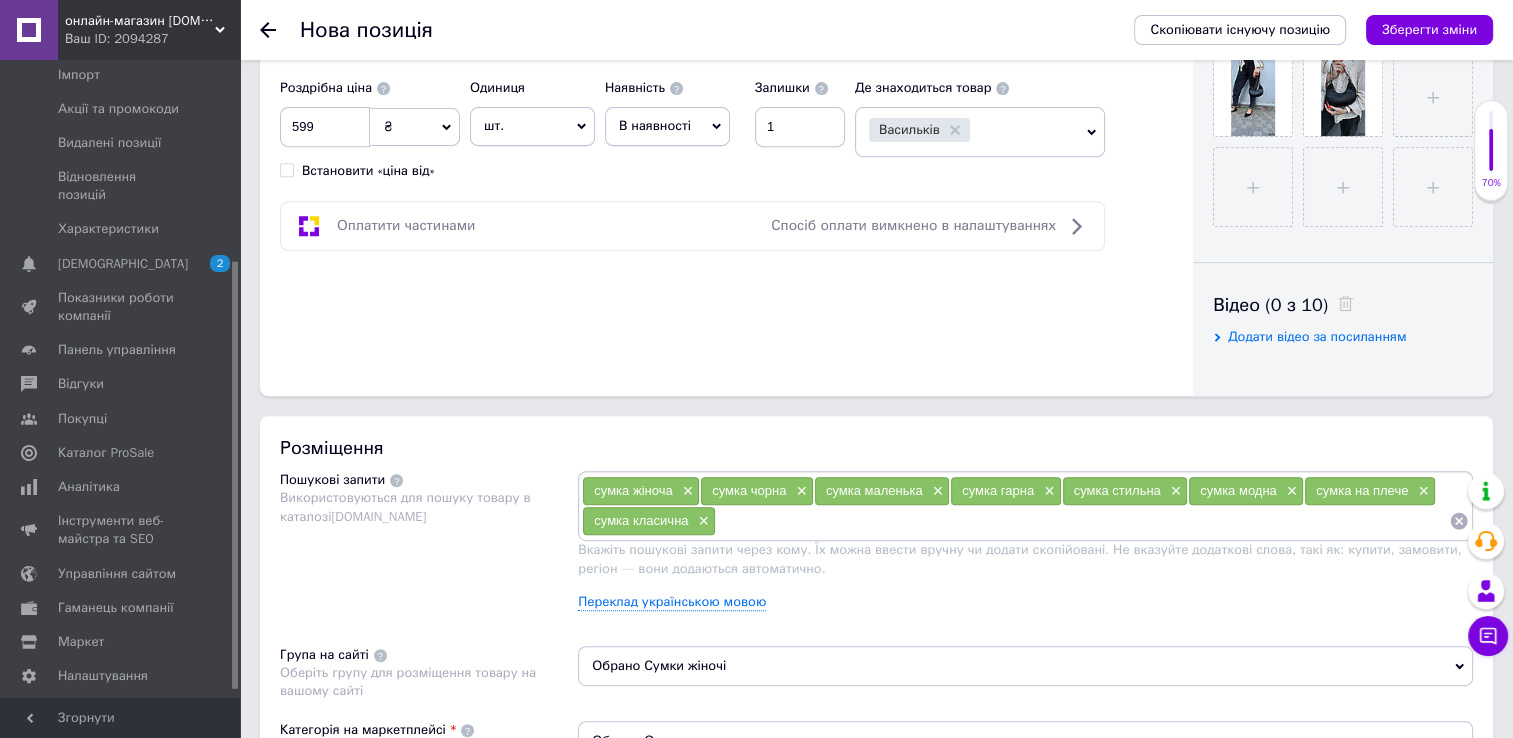 click at bounding box center [1082, 521] 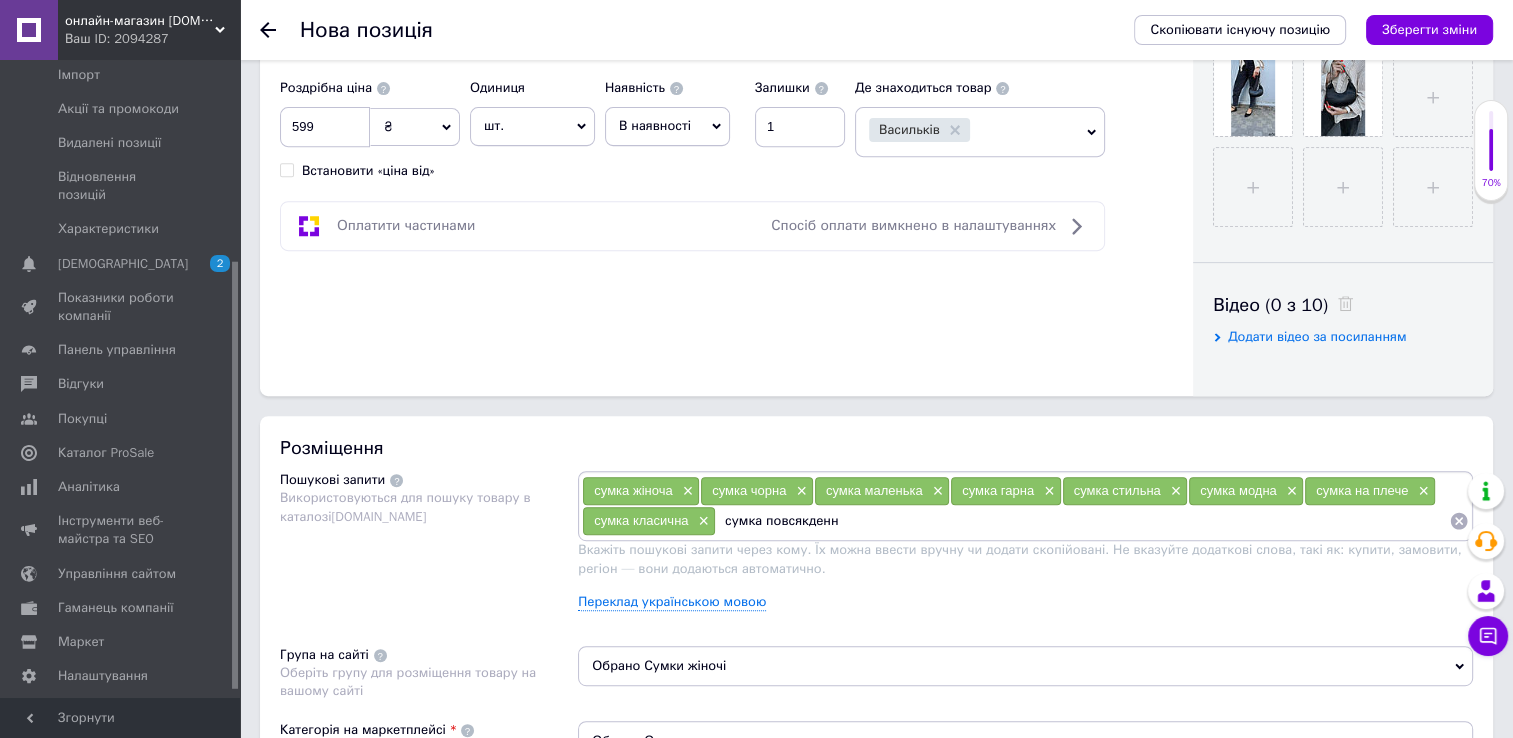 type on "сумка повсякденна" 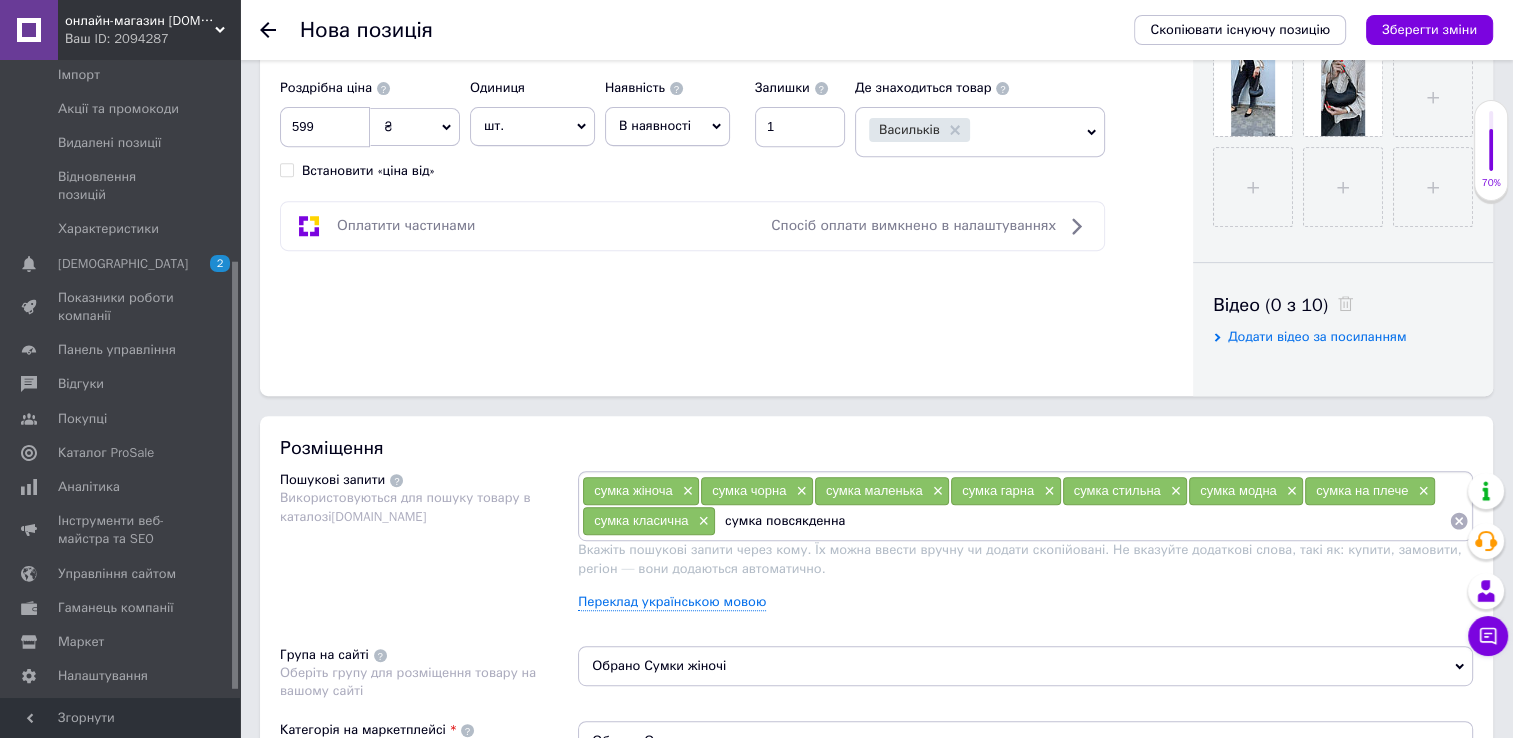 type 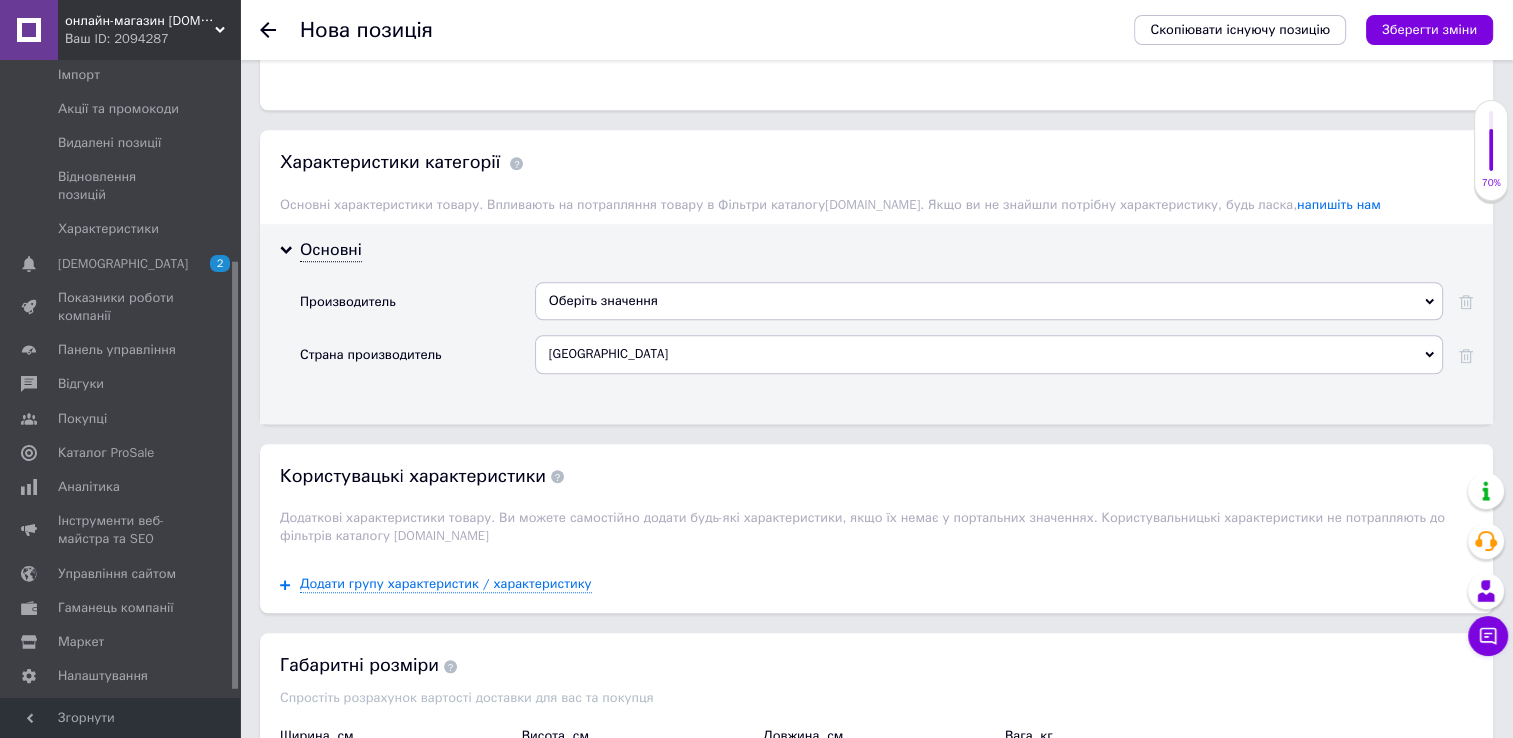 scroll, scrollTop: 1600, scrollLeft: 0, axis: vertical 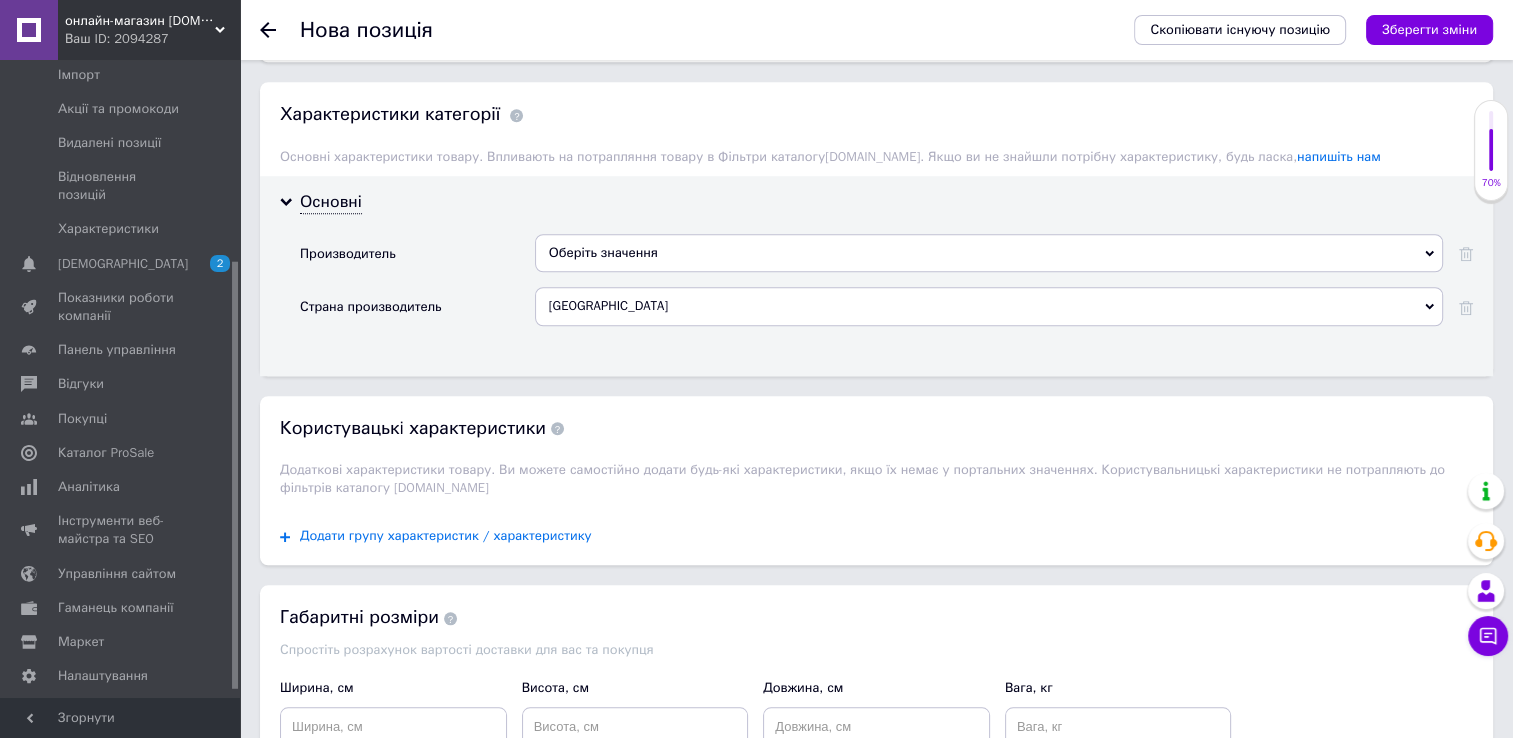 click on "Додати групу характеристик / характеристику" at bounding box center [446, 536] 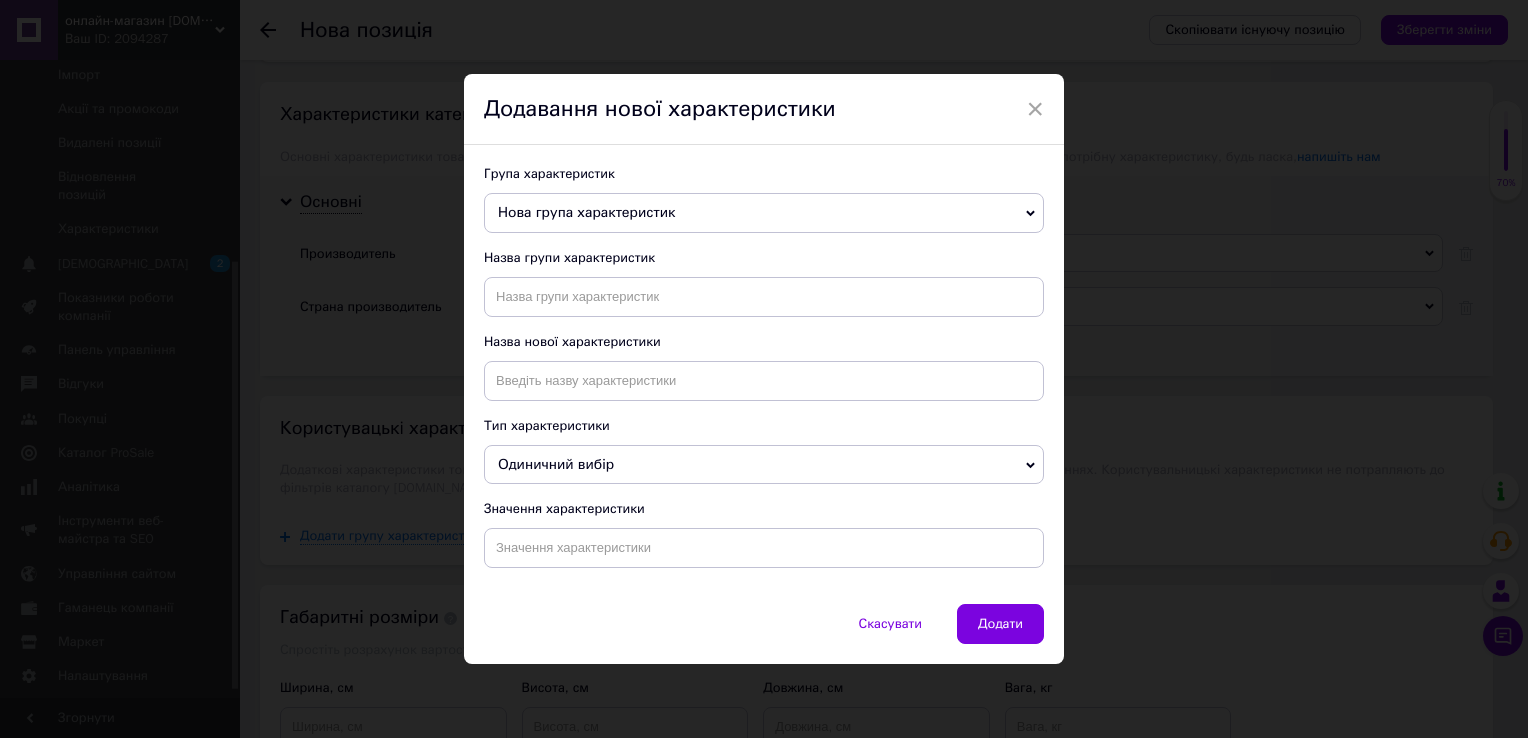 click on "Нова група характеристик" at bounding box center [764, 213] 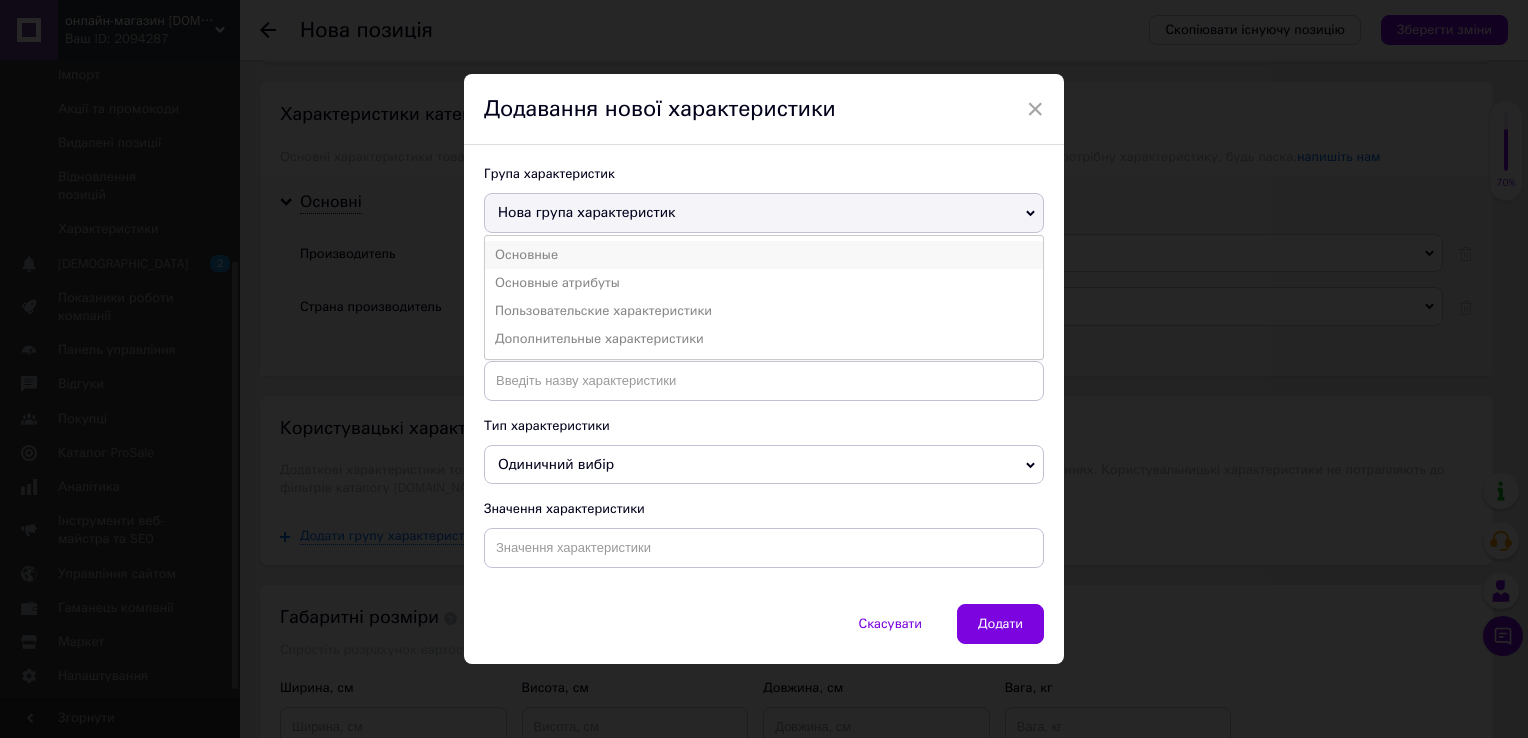 click on "Основные" at bounding box center [764, 255] 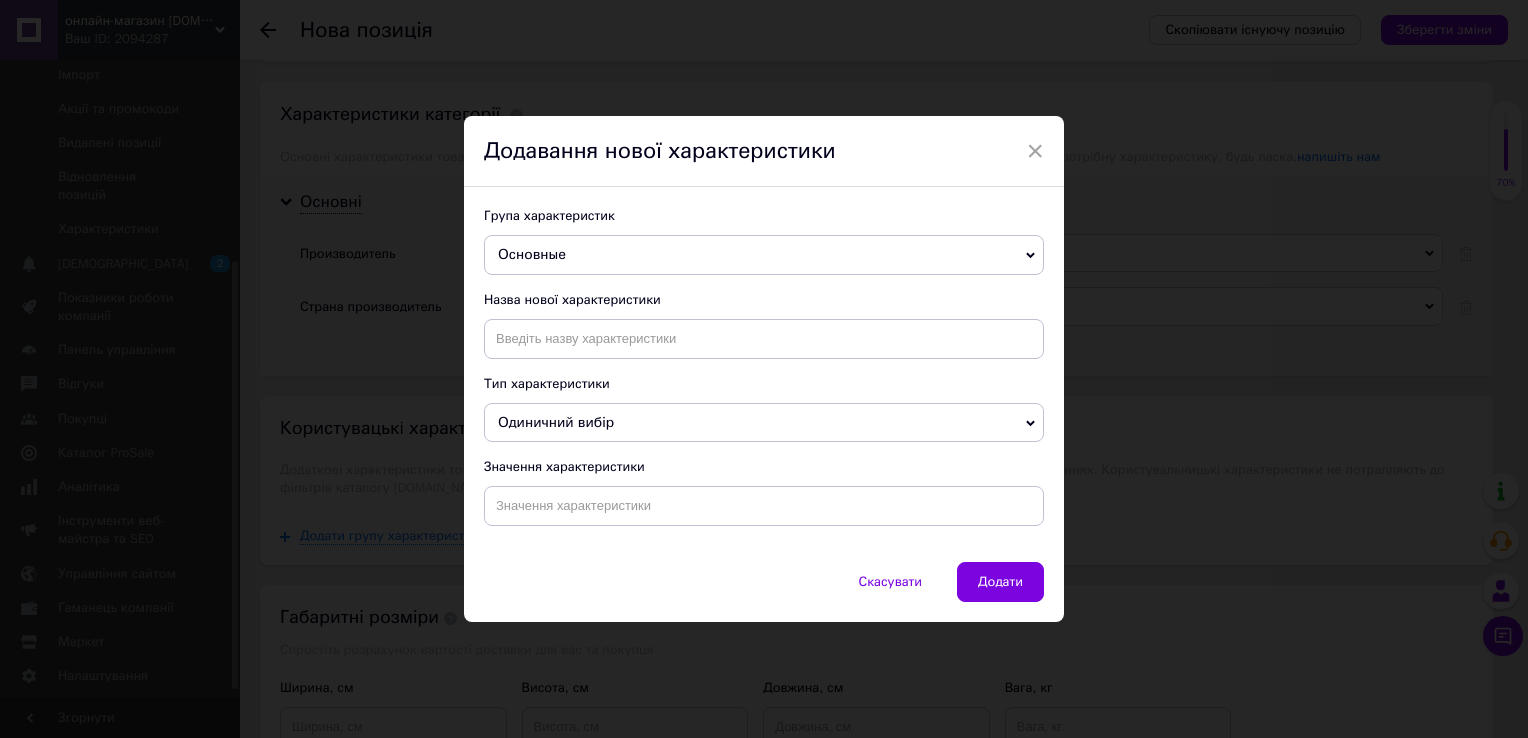 click on "Одиничний вибір" at bounding box center (764, 423) 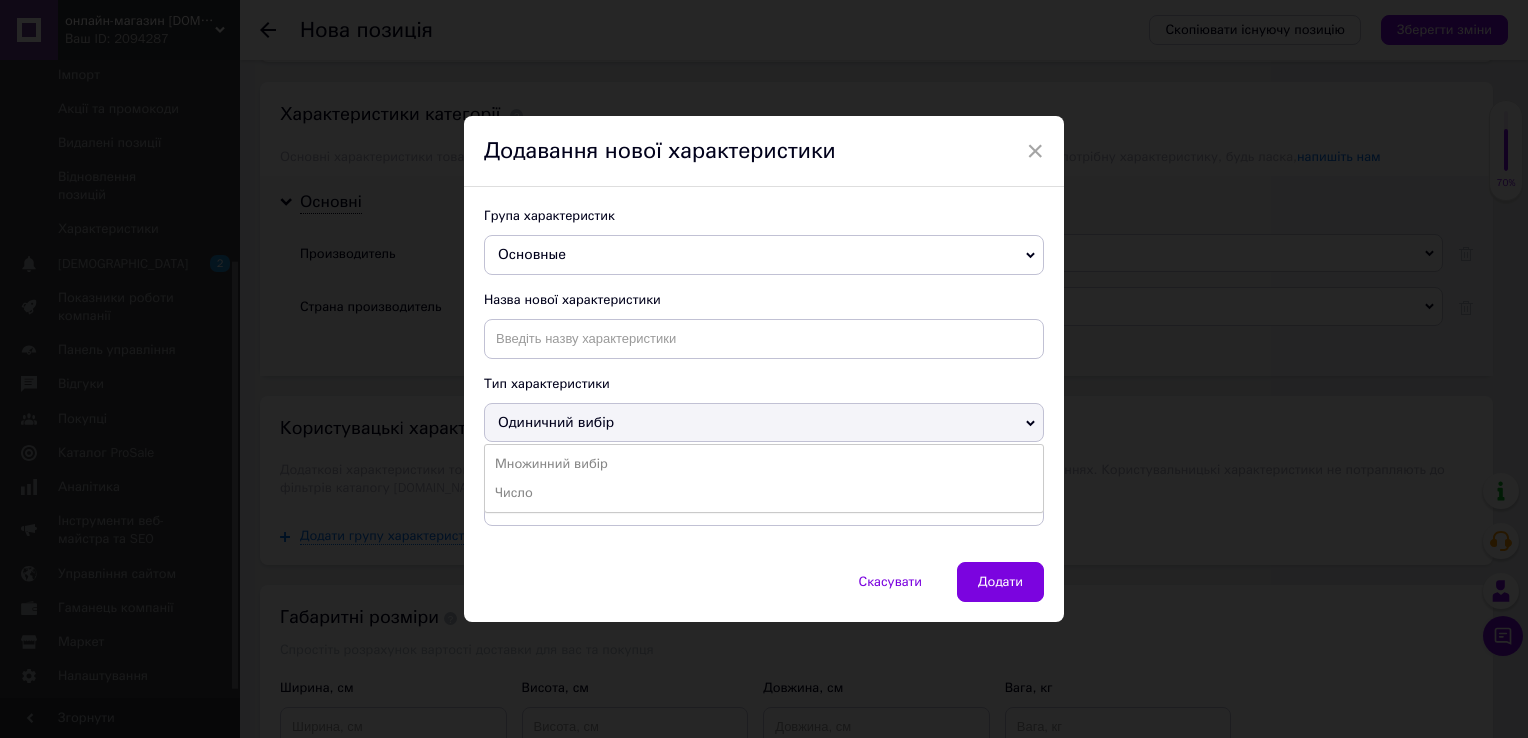click on "Одиничний вибір" at bounding box center [764, 423] 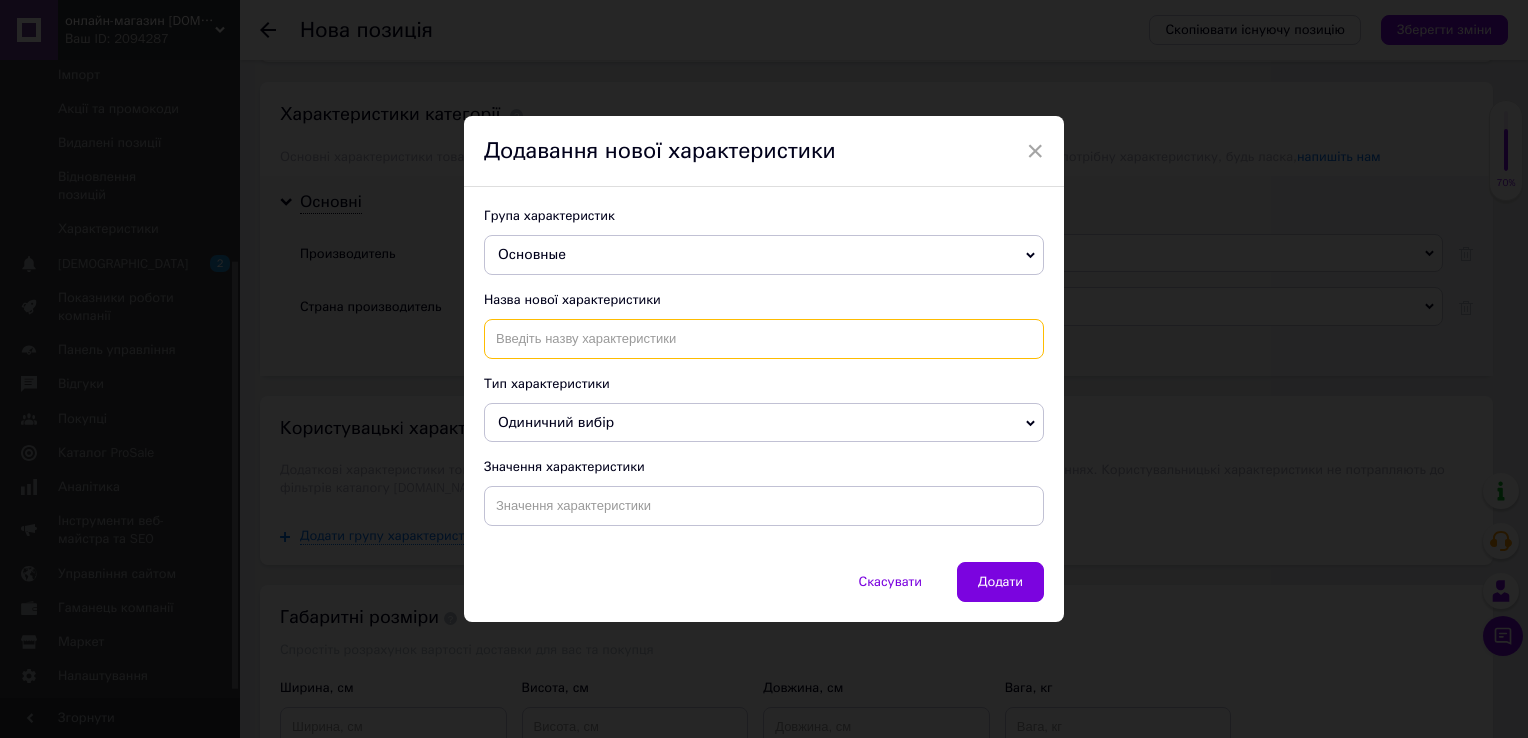 click at bounding box center (764, 339) 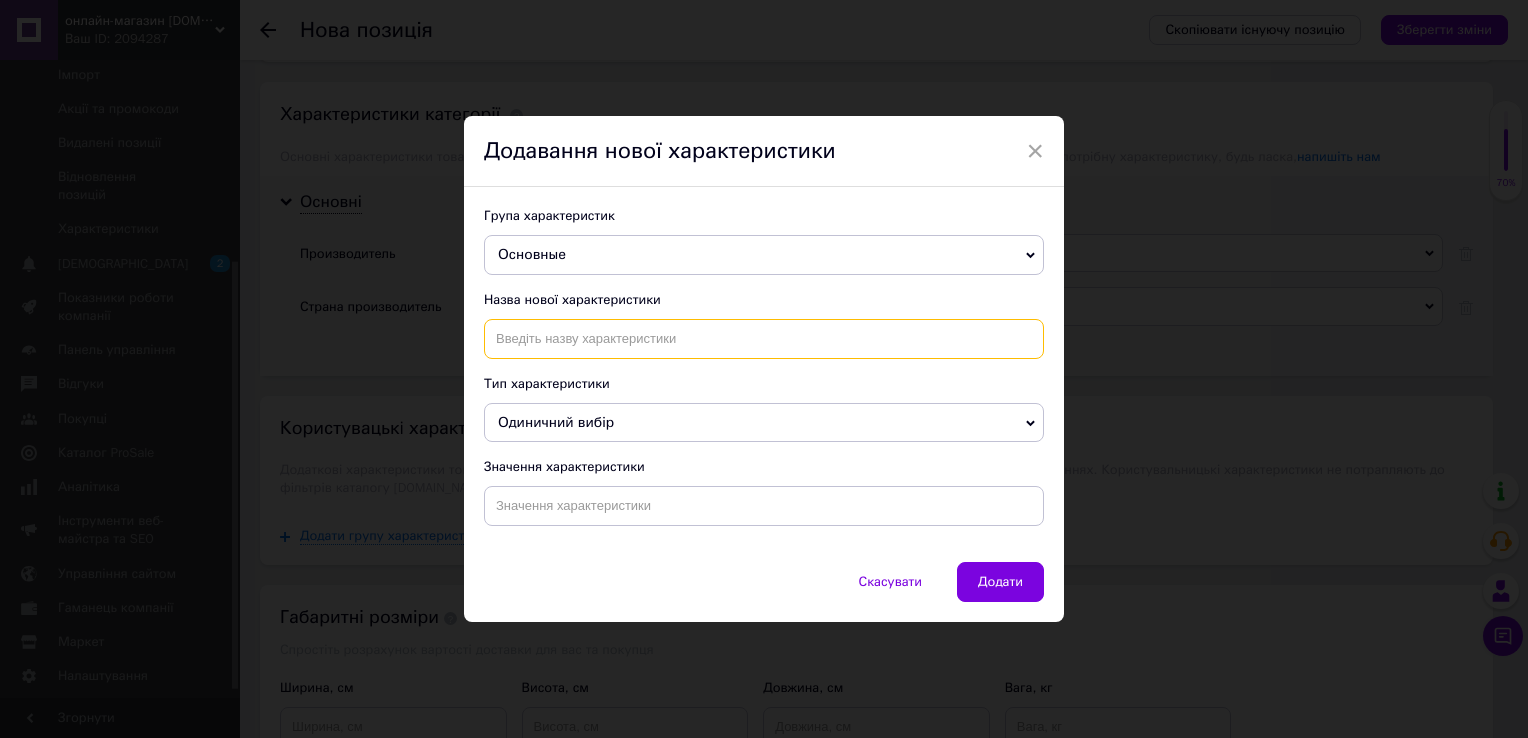 type on "Ц" 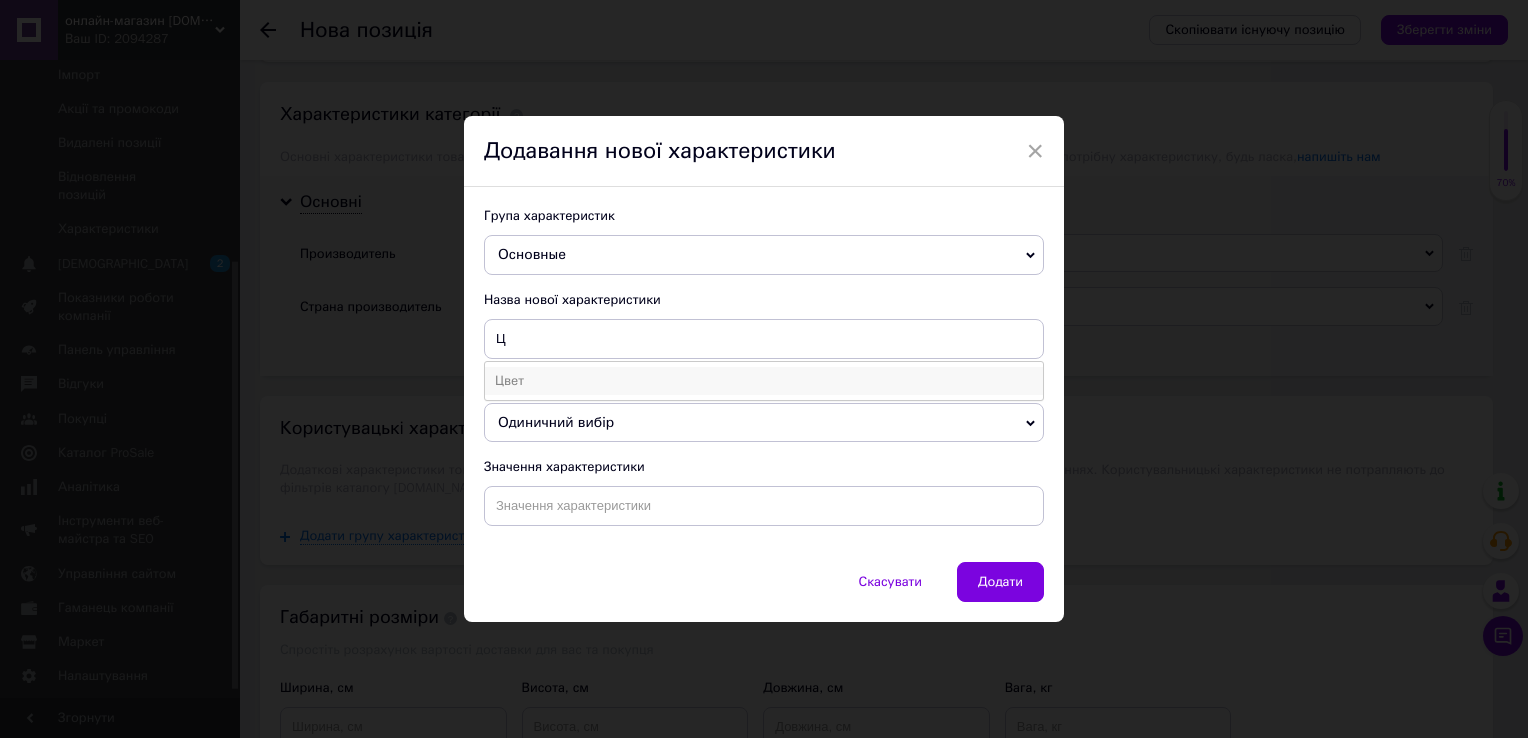 click on "Цвет" at bounding box center [764, 381] 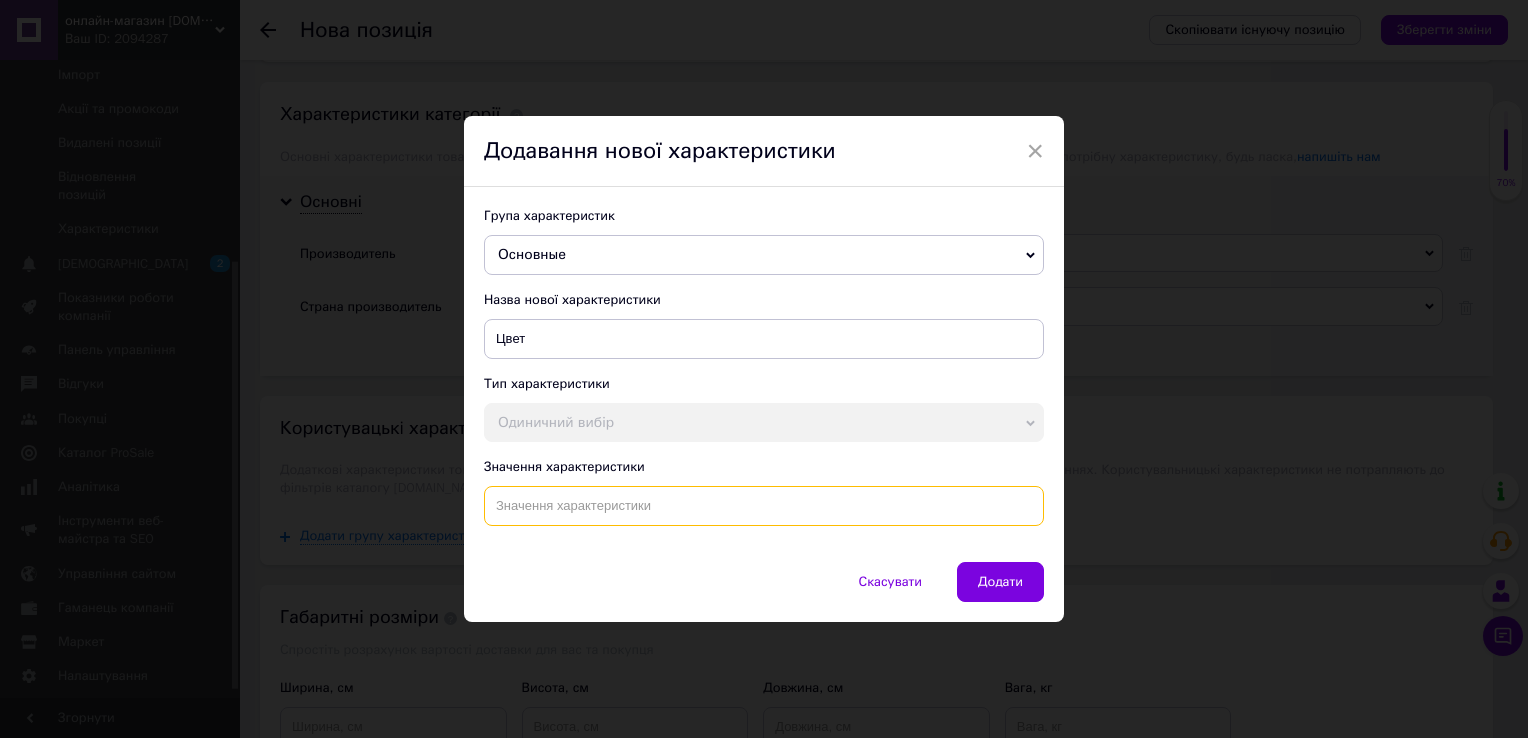 click at bounding box center (764, 506) 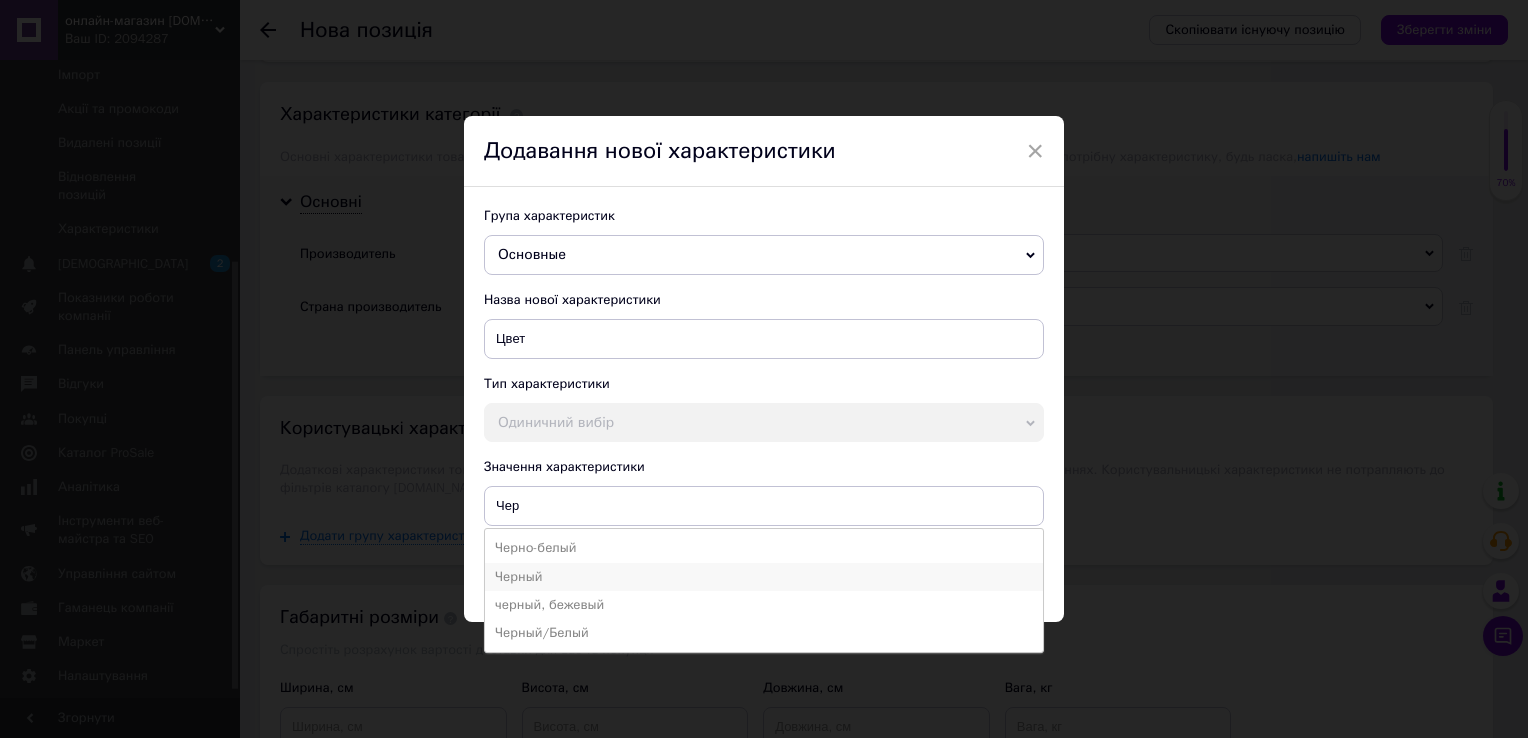 click on "Черный" at bounding box center [764, 577] 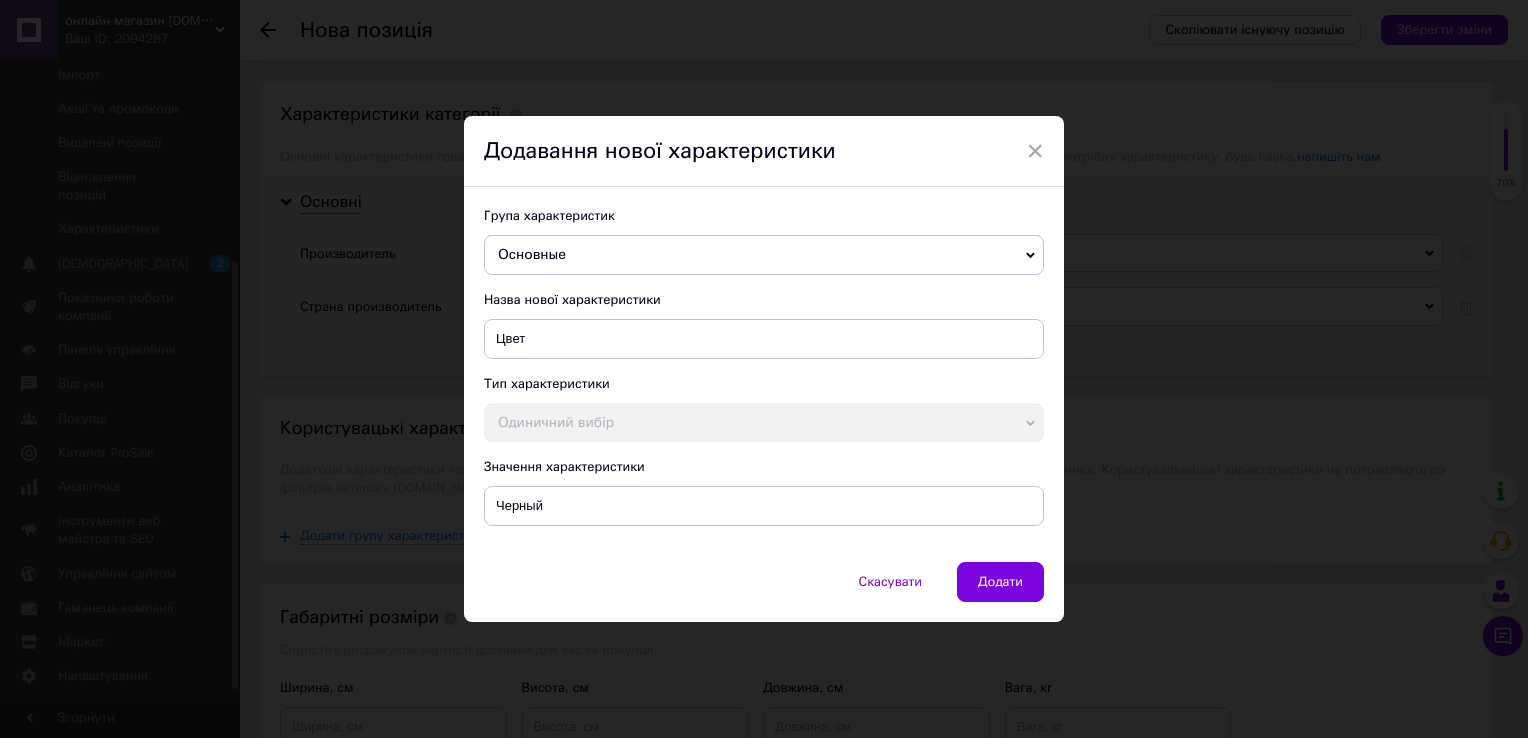 click on "Додати" at bounding box center [1000, 582] 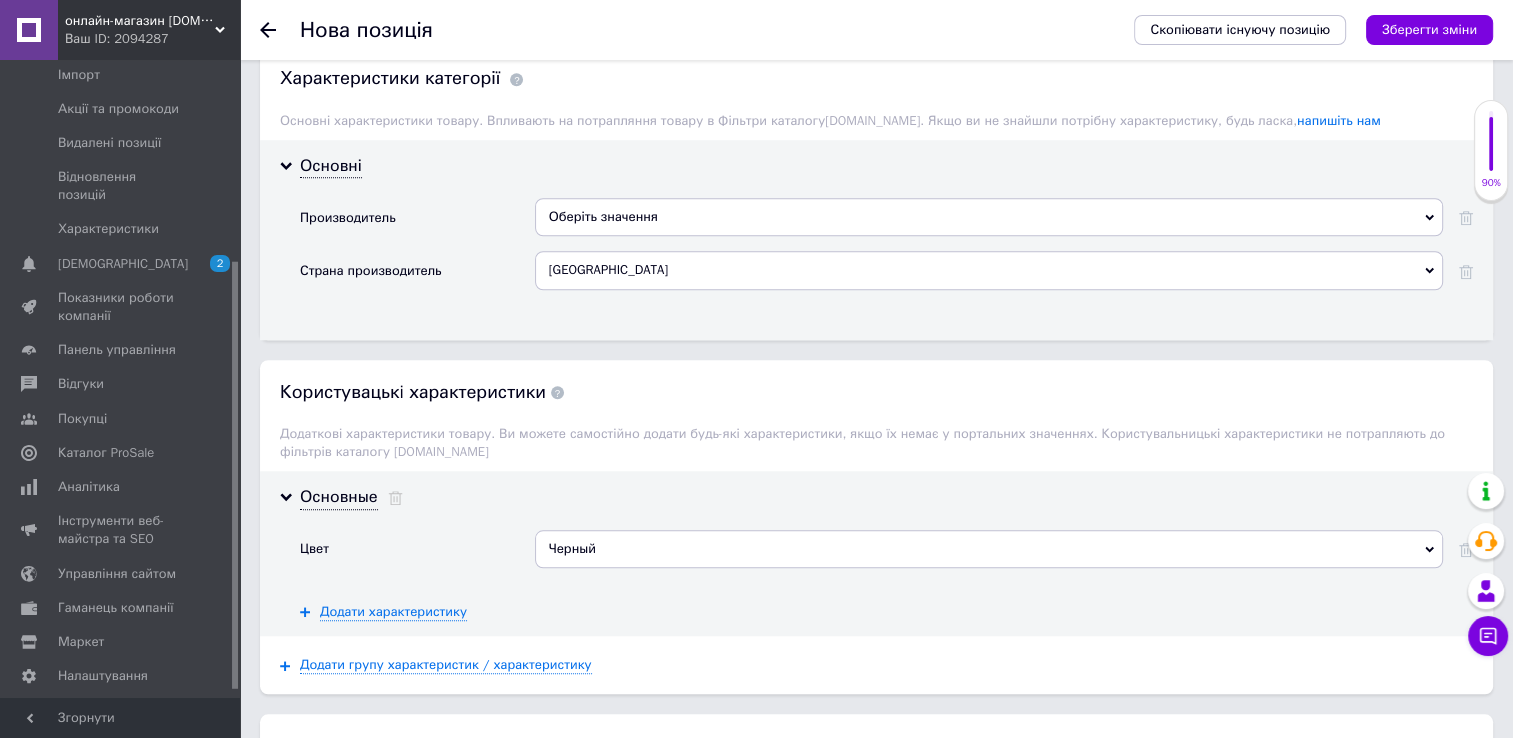 scroll, scrollTop: 1700, scrollLeft: 0, axis: vertical 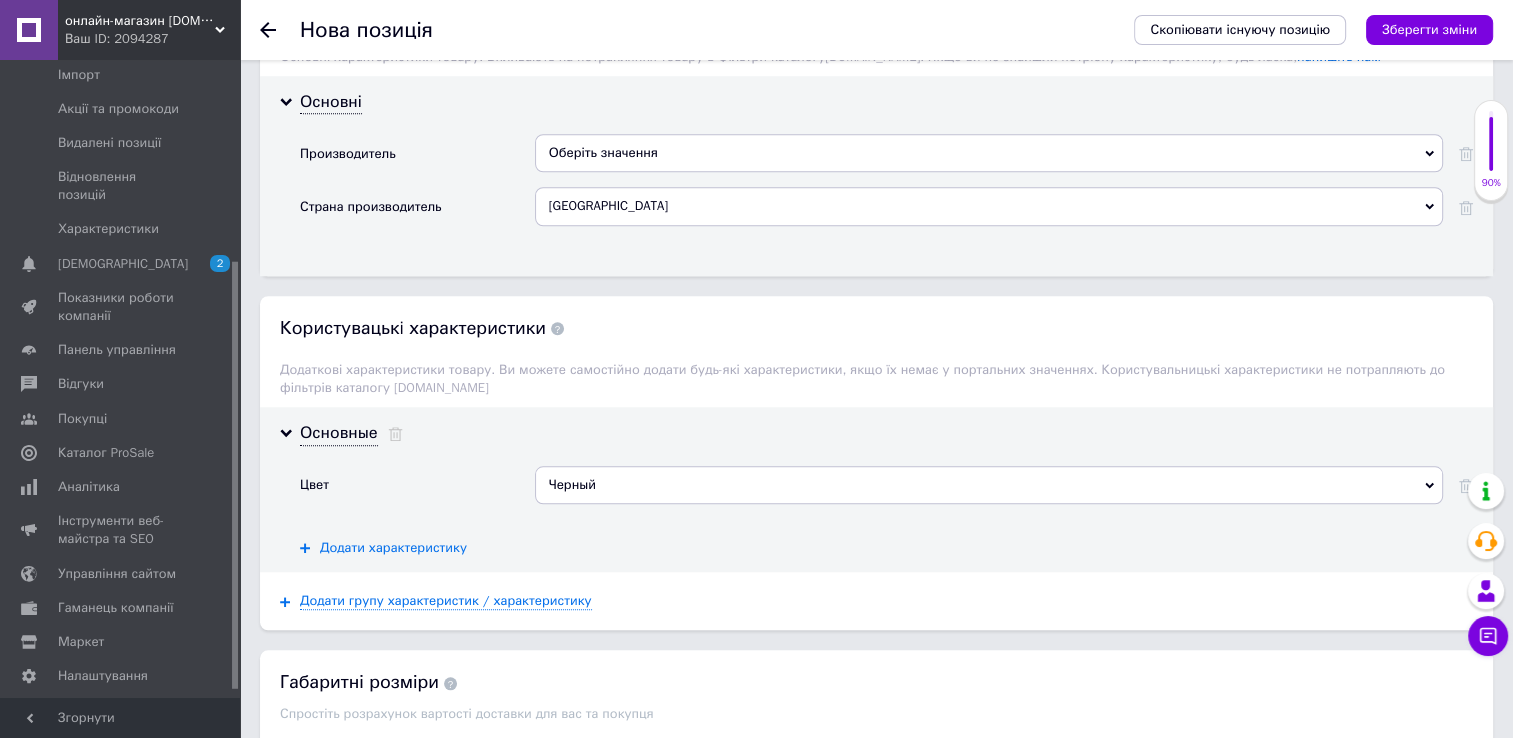 click on "Додати характеристику" at bounding box center [393, 548] 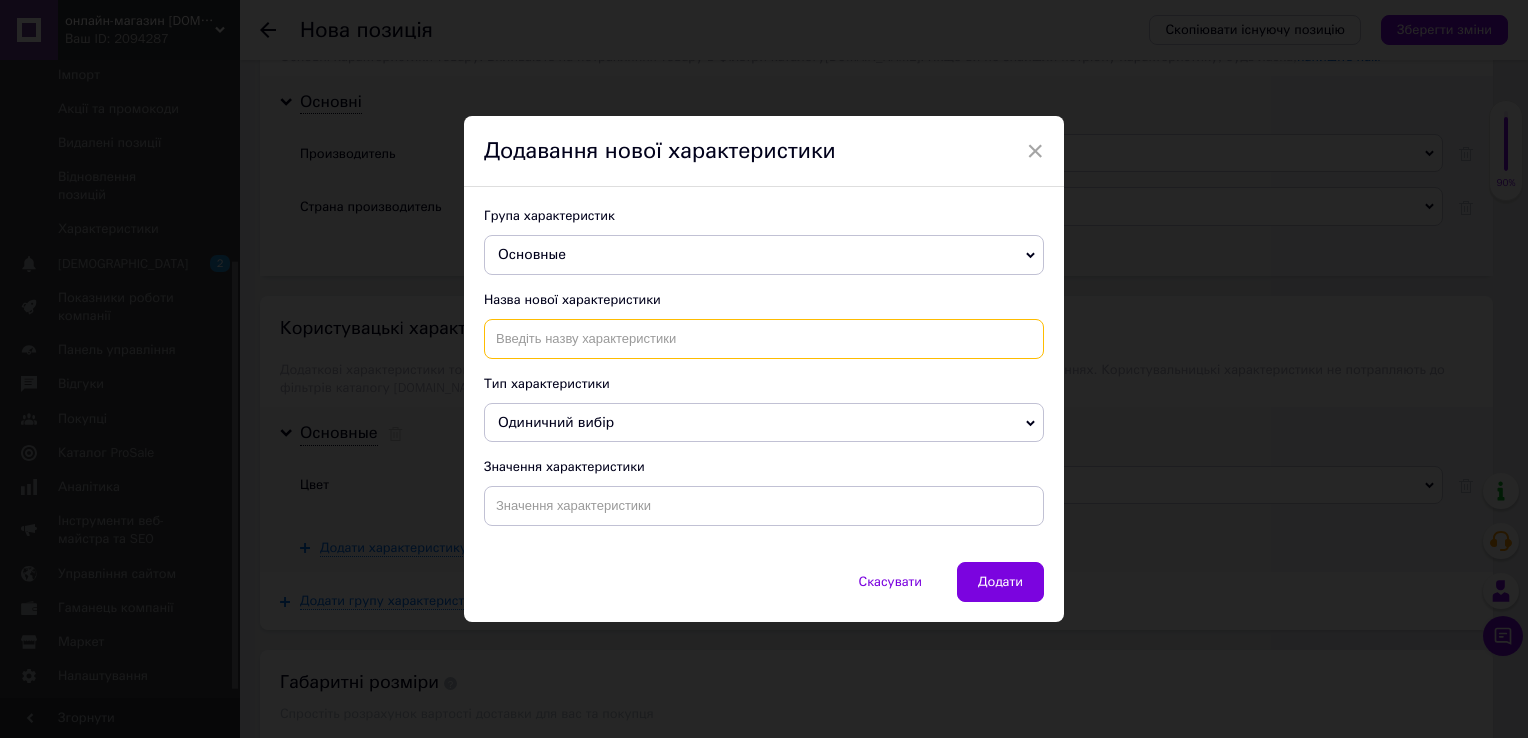 click at bounding box center (764, 339) 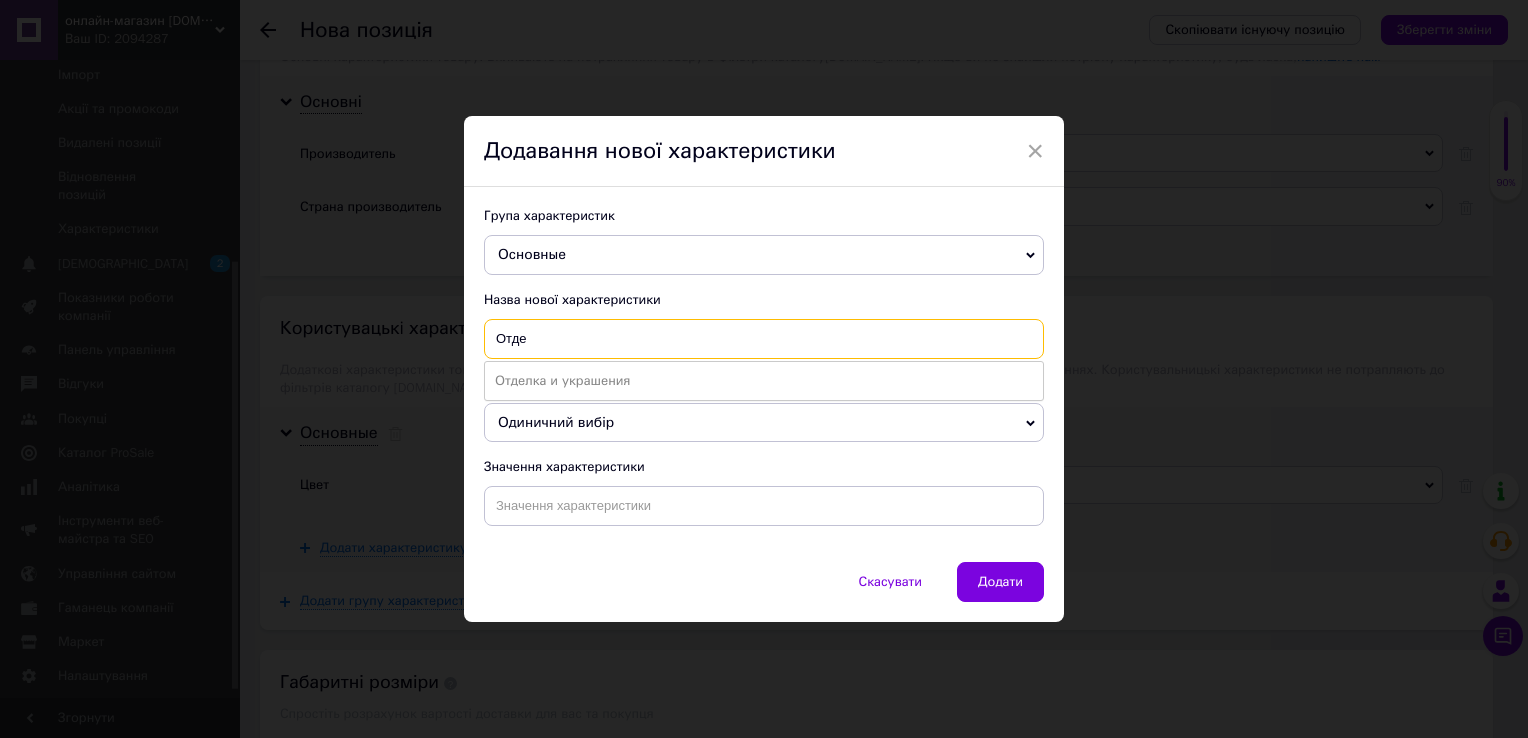 click on "Отде" at bounding box center (764, 339) 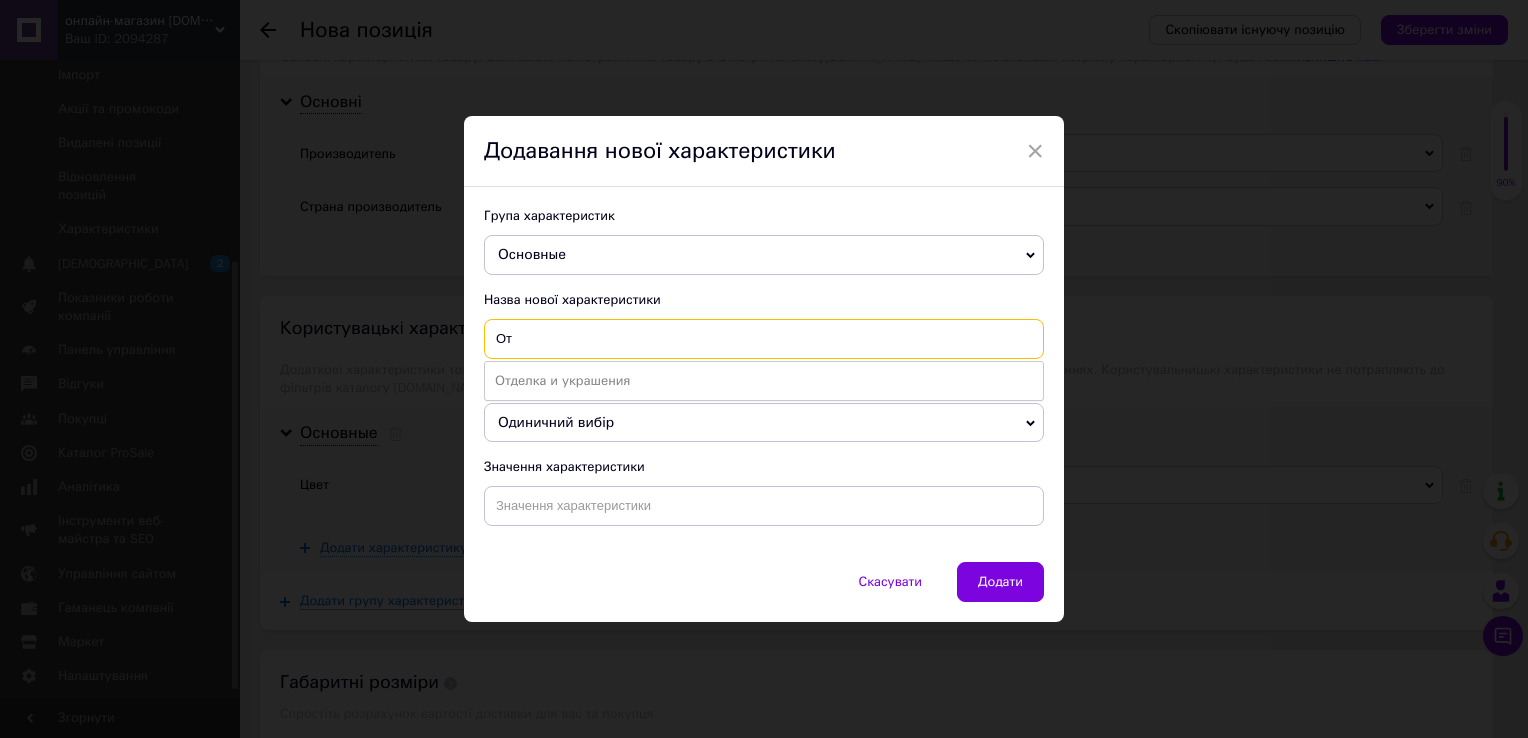 type on "О" 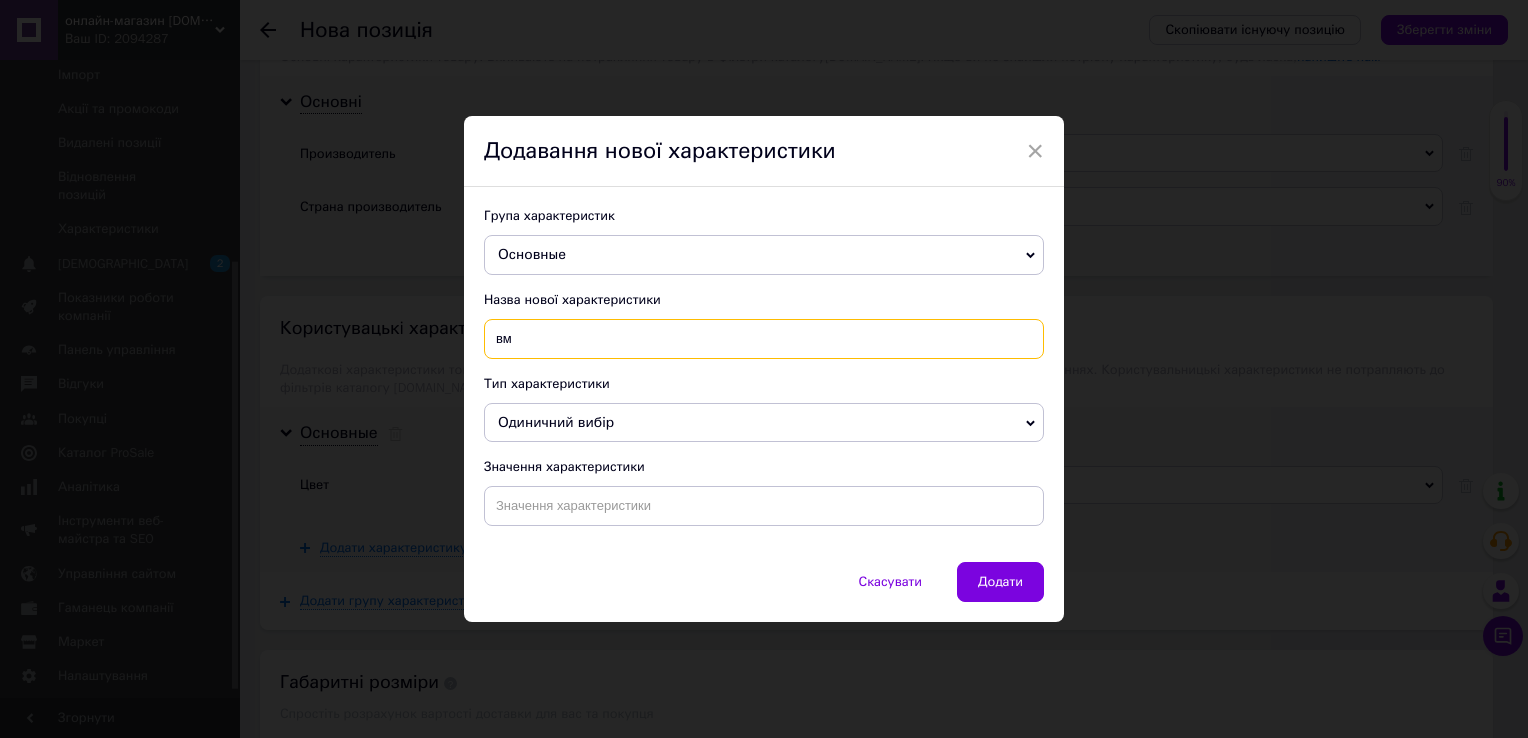 type on "в" 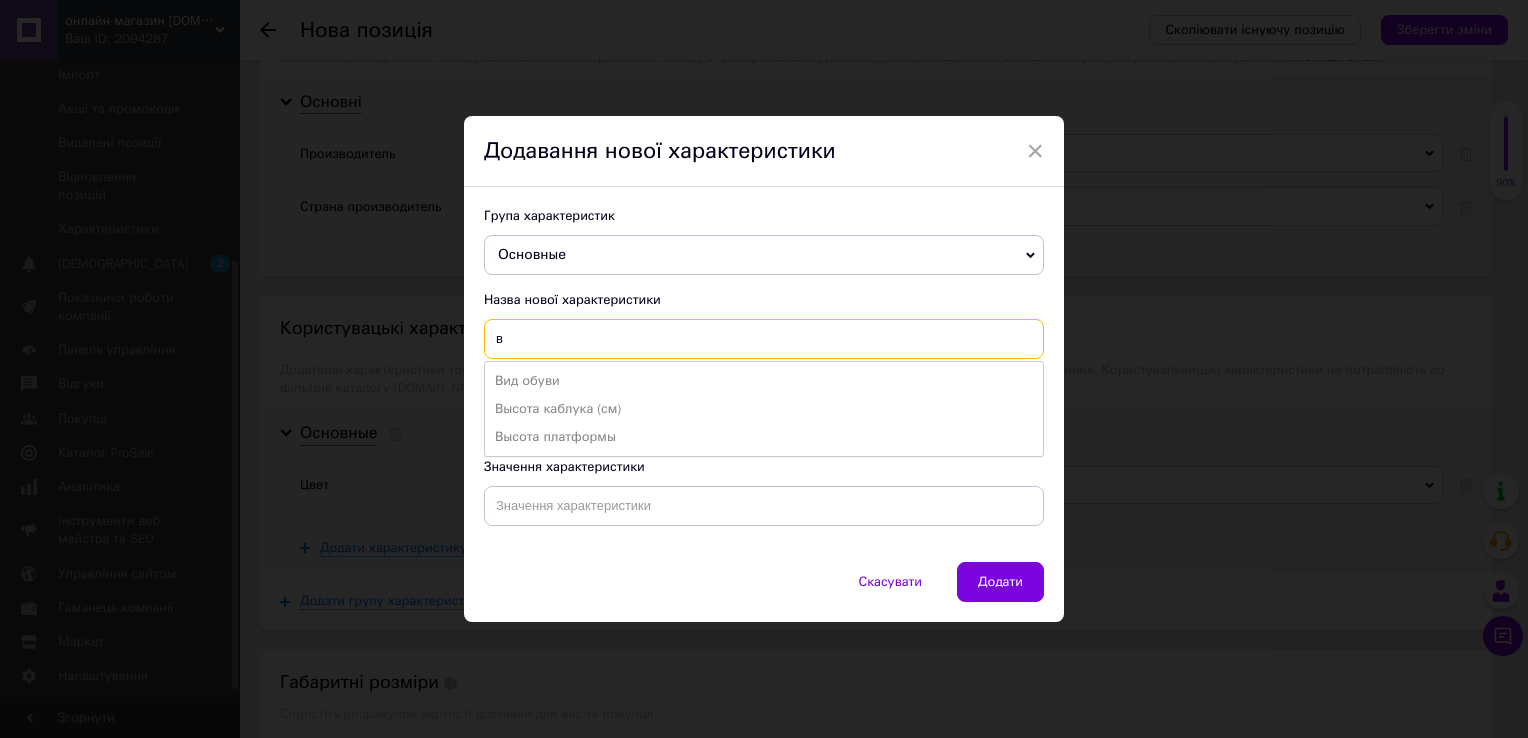 type 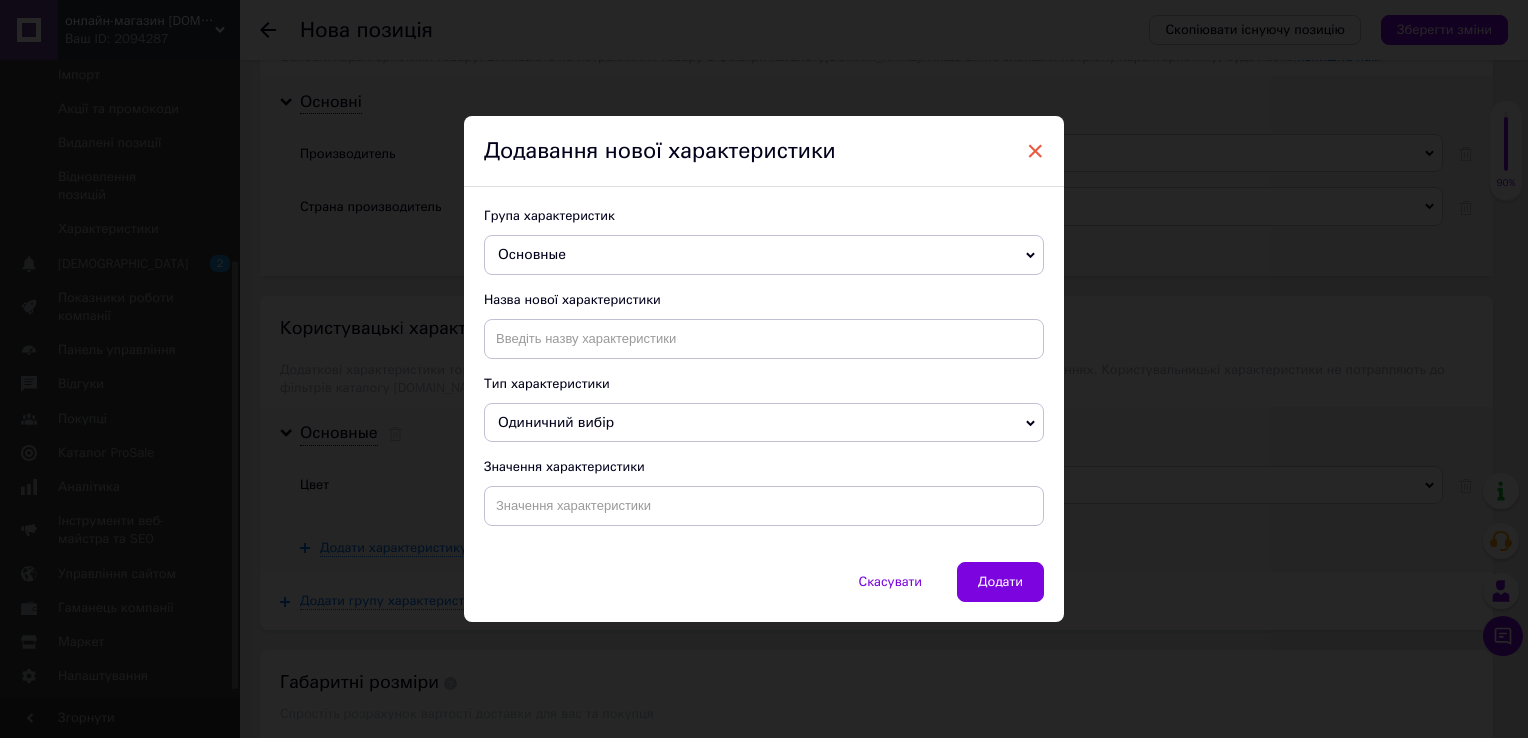 click on "×" at bounding box center [1035, 151] 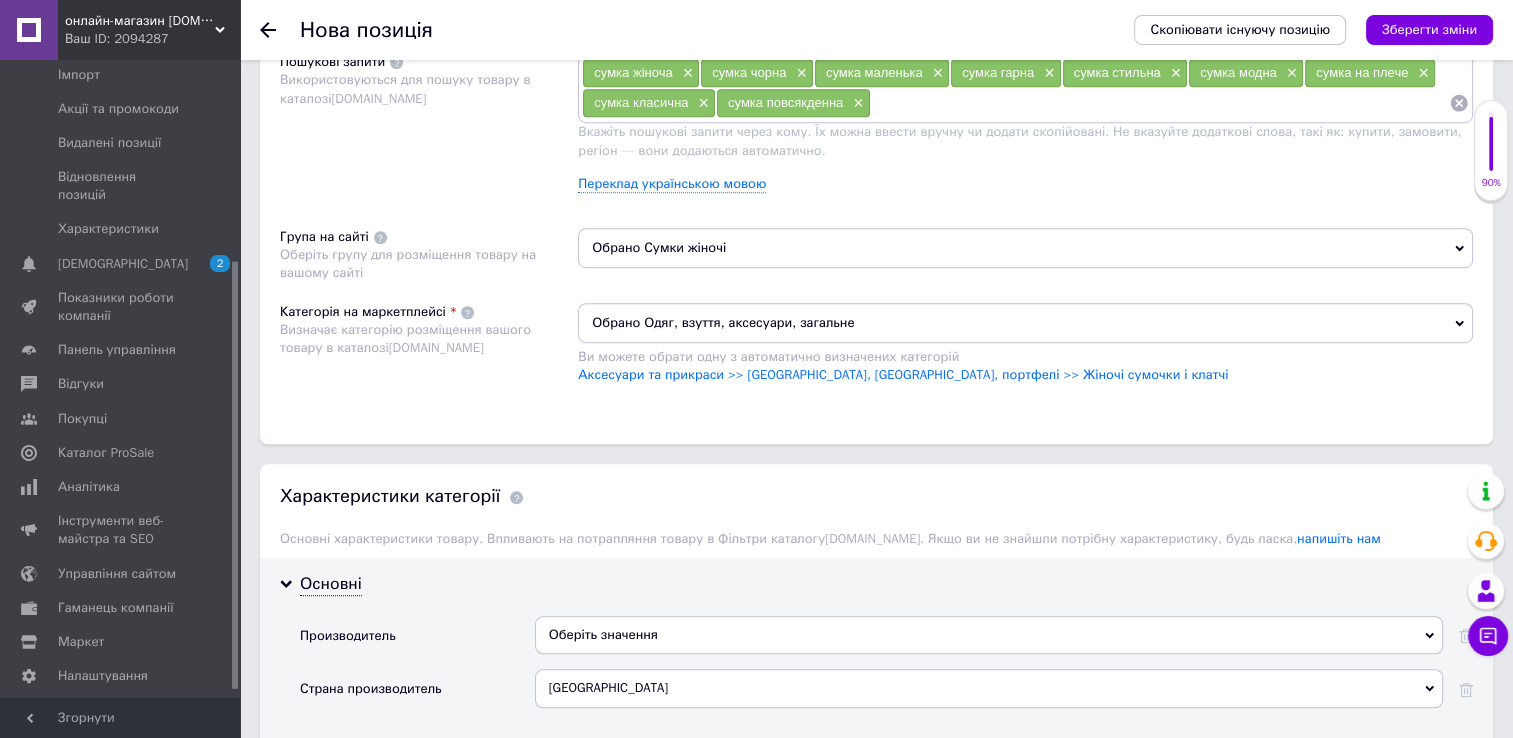 scroll, scrollTop: 1200, scrollLeft: 0, axis: vertical 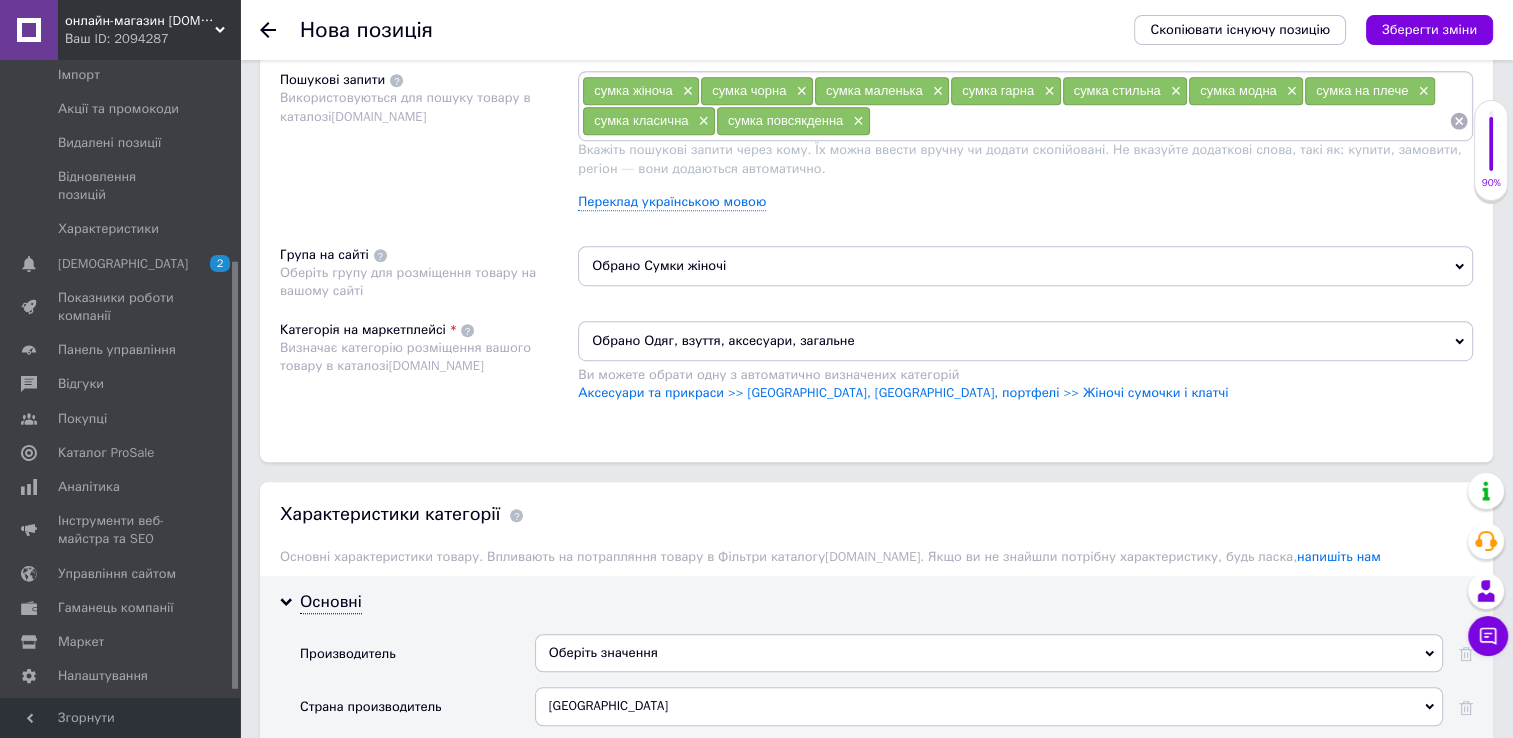 drag, startPoint x: 822, startPoint y: 394, endPoint x: 698, endPoint y: 425, distance: 127.81628 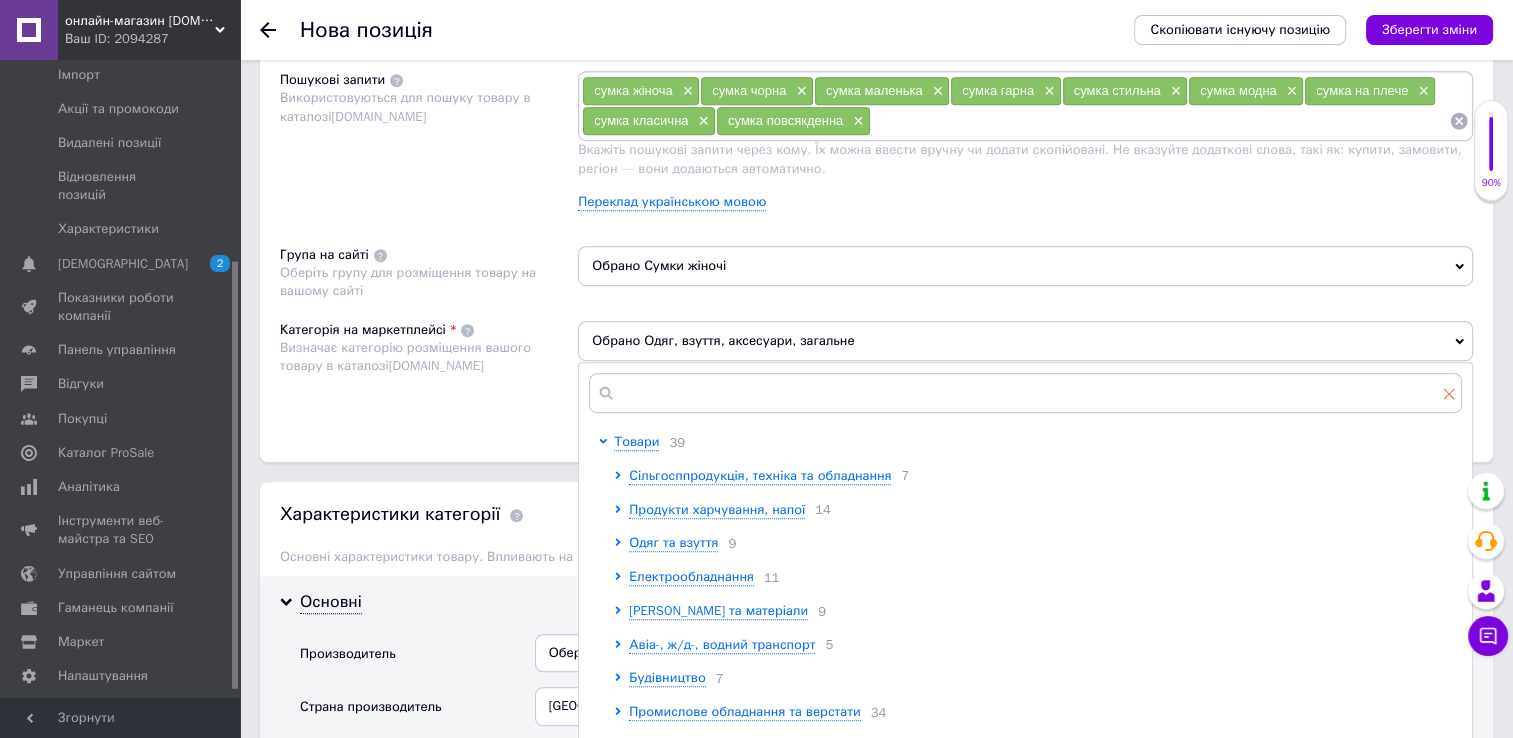 click 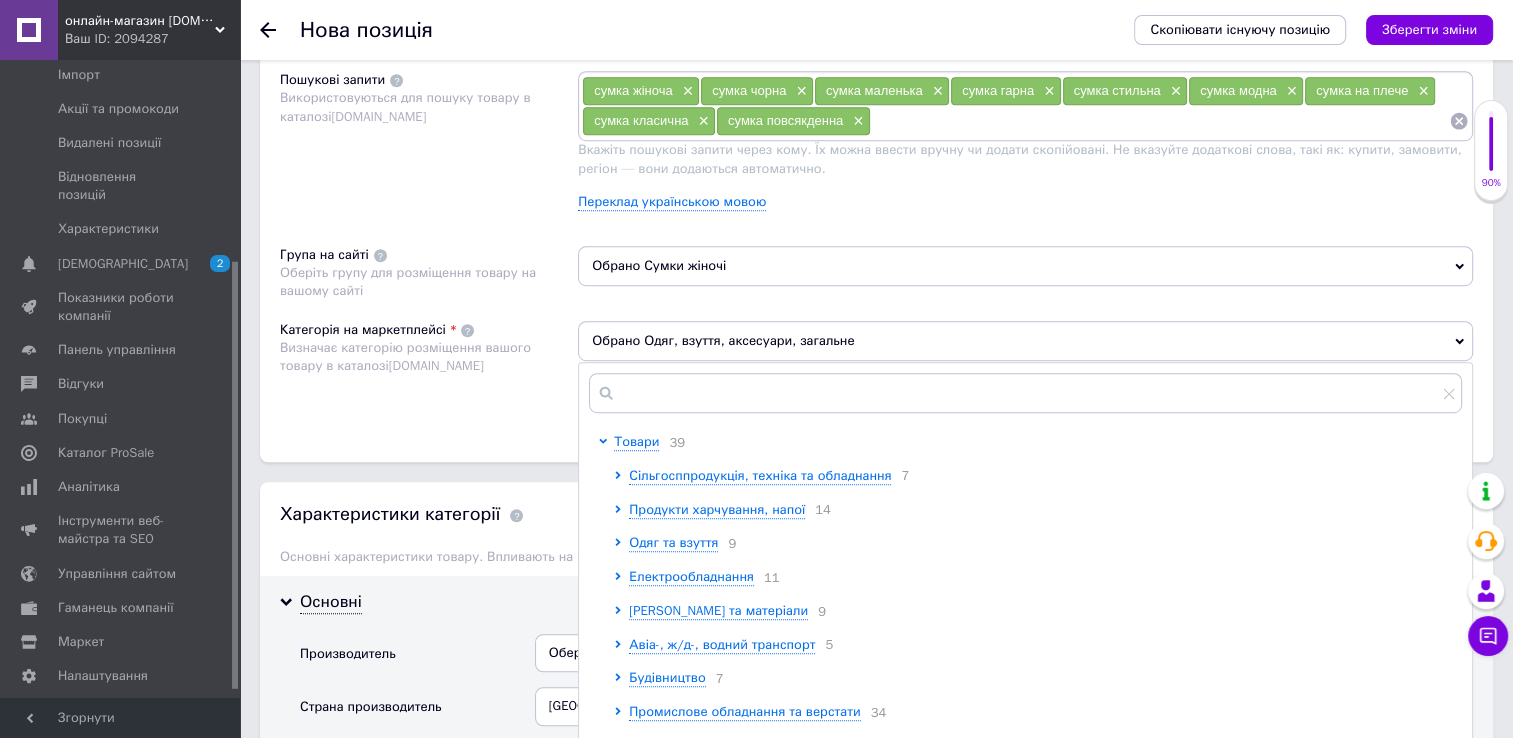 click on "Обрано Одяг, взуття, аксесуари, загальне" at bounding box center [1025, 341] 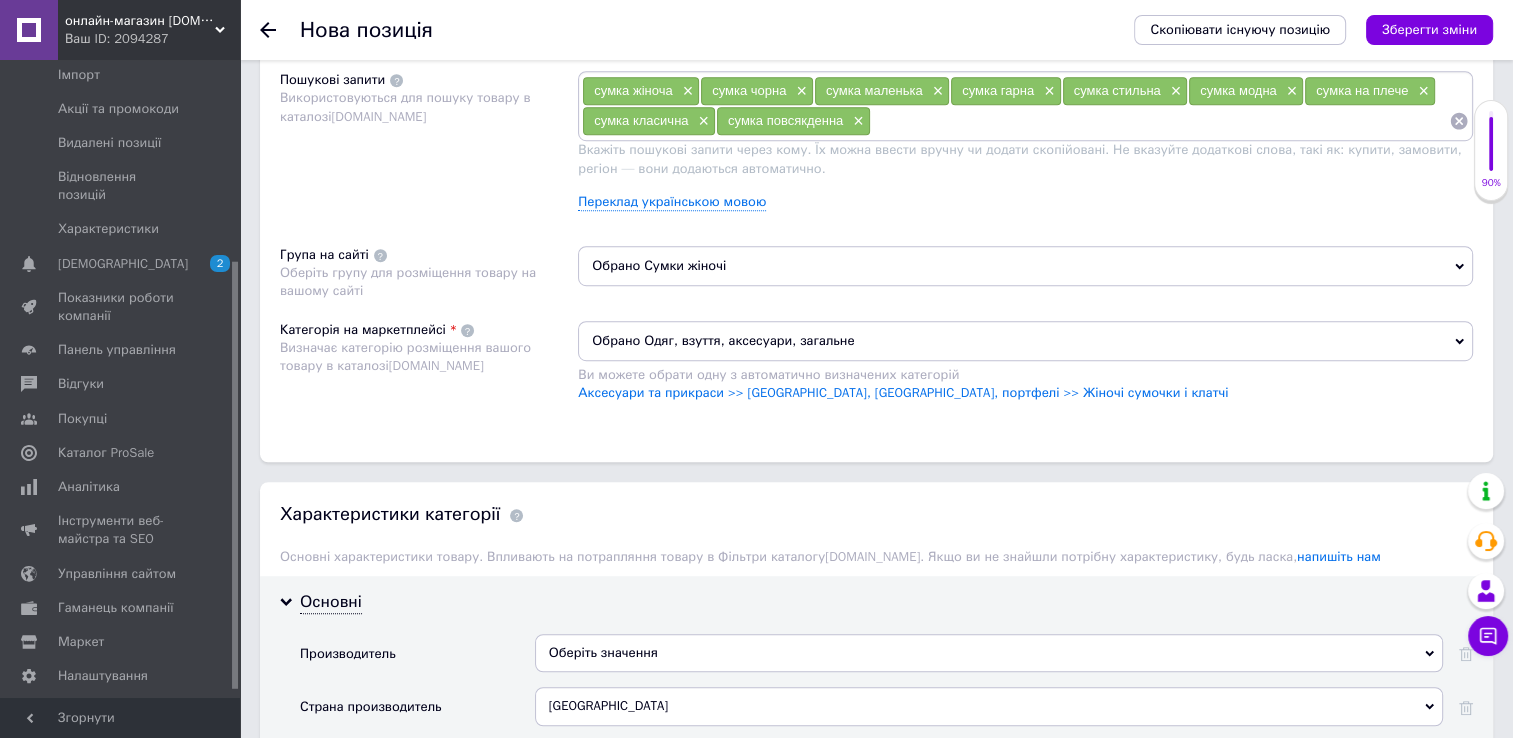 click on "Обрано Одяг, взуття, аксесуари, загальне" at bounding box center (1025, 341) 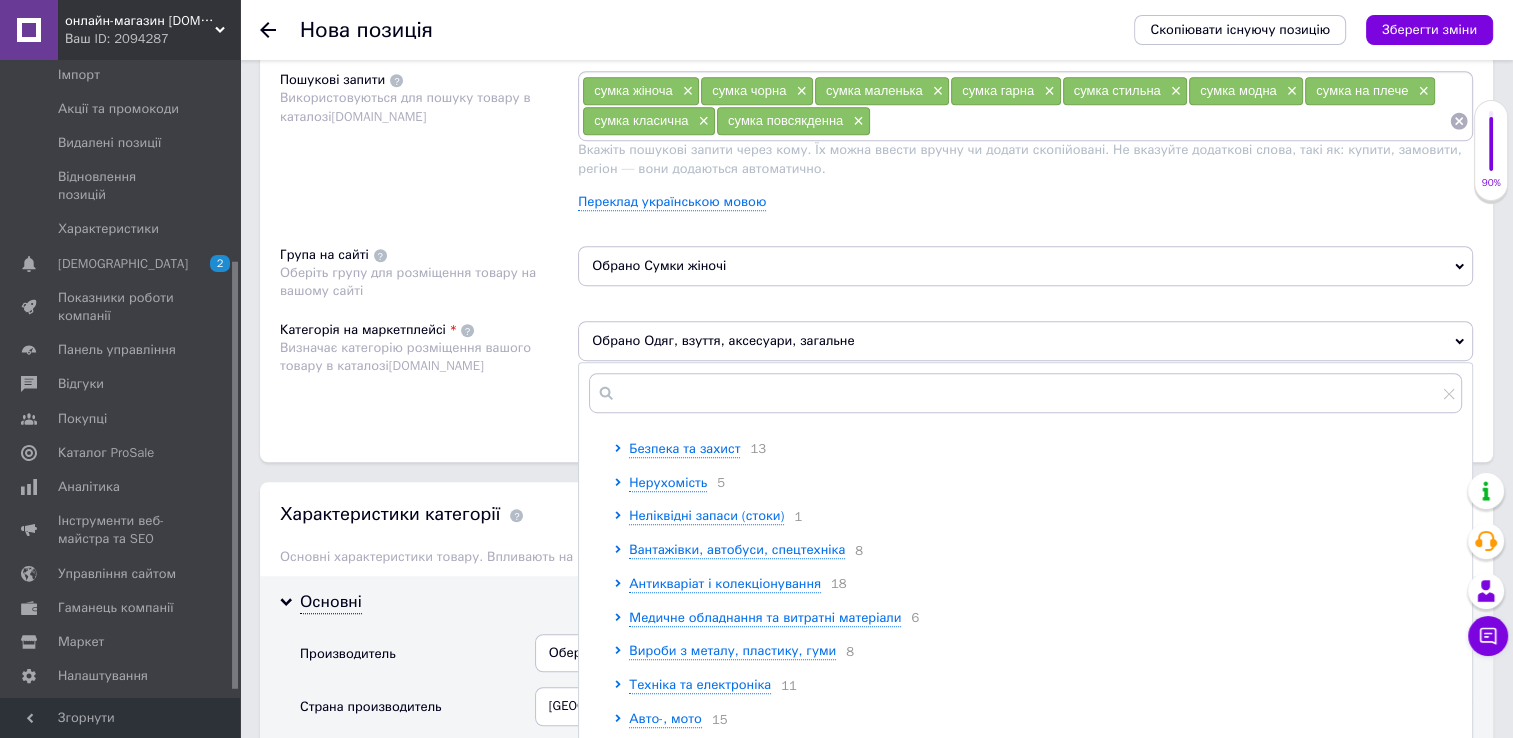 scroll, scrollTop: 600, scrollLeft: 0, axis: vertical 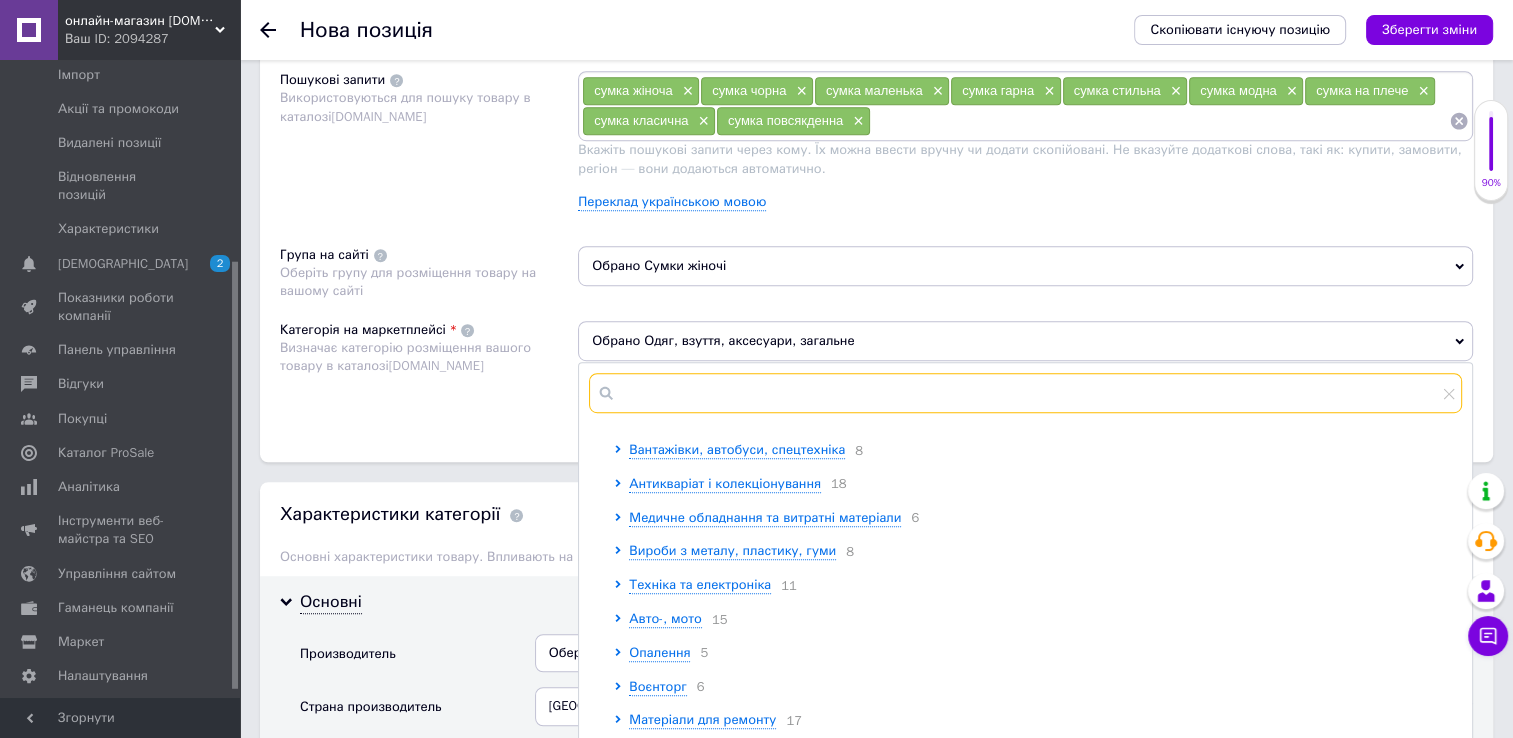 click at bounding box center [1025, 393] 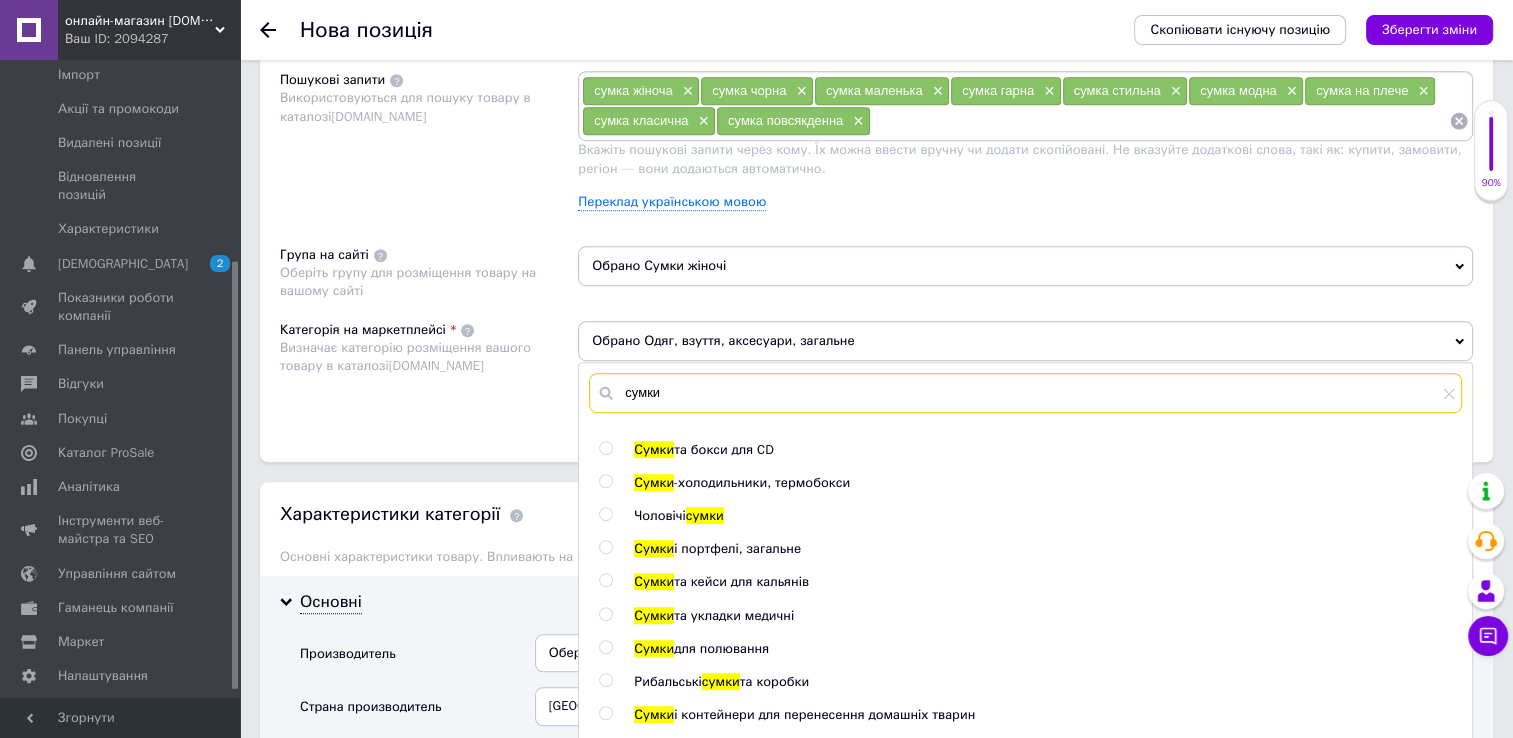 scroll, scrollTop: 0, scrollLeft: 0, axis: both 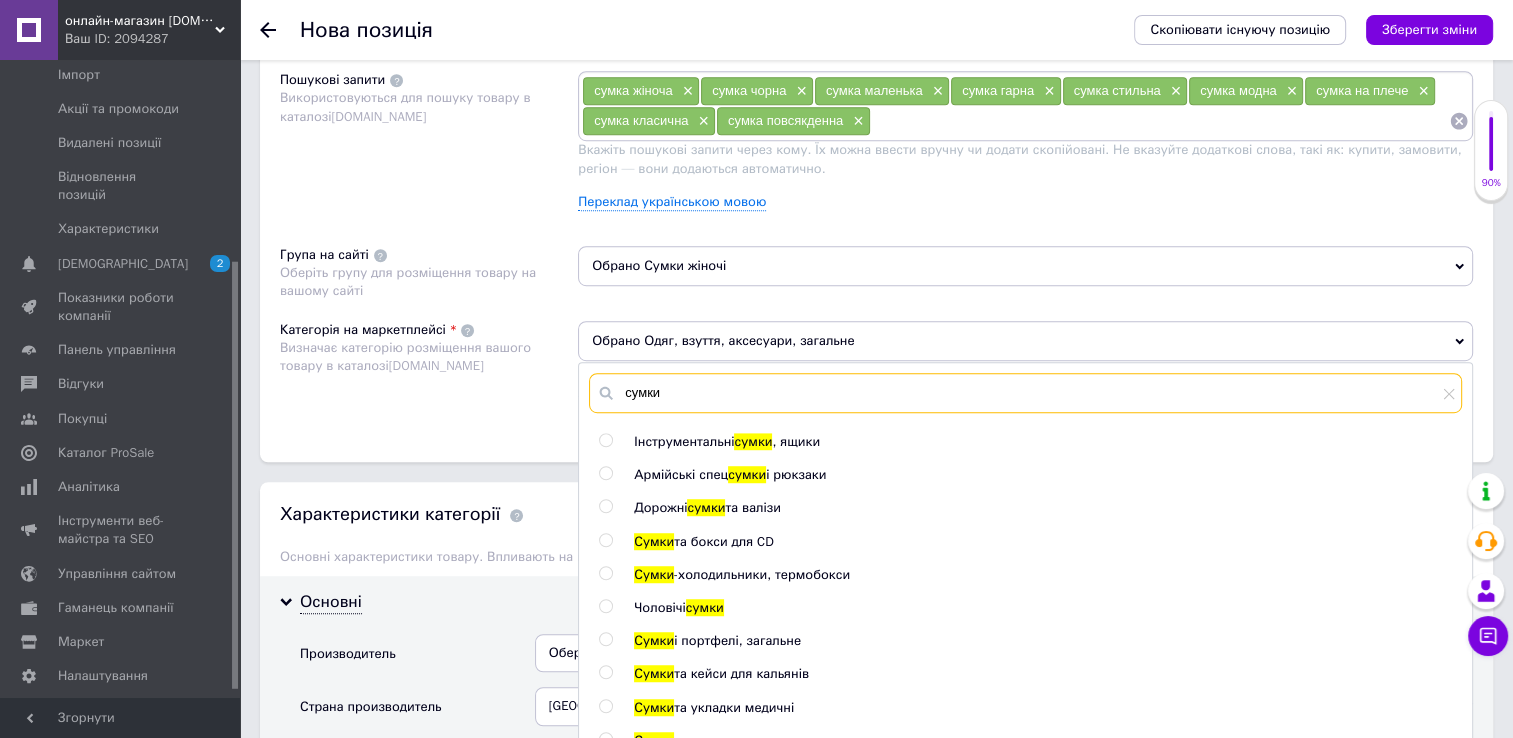 type on "сумки" 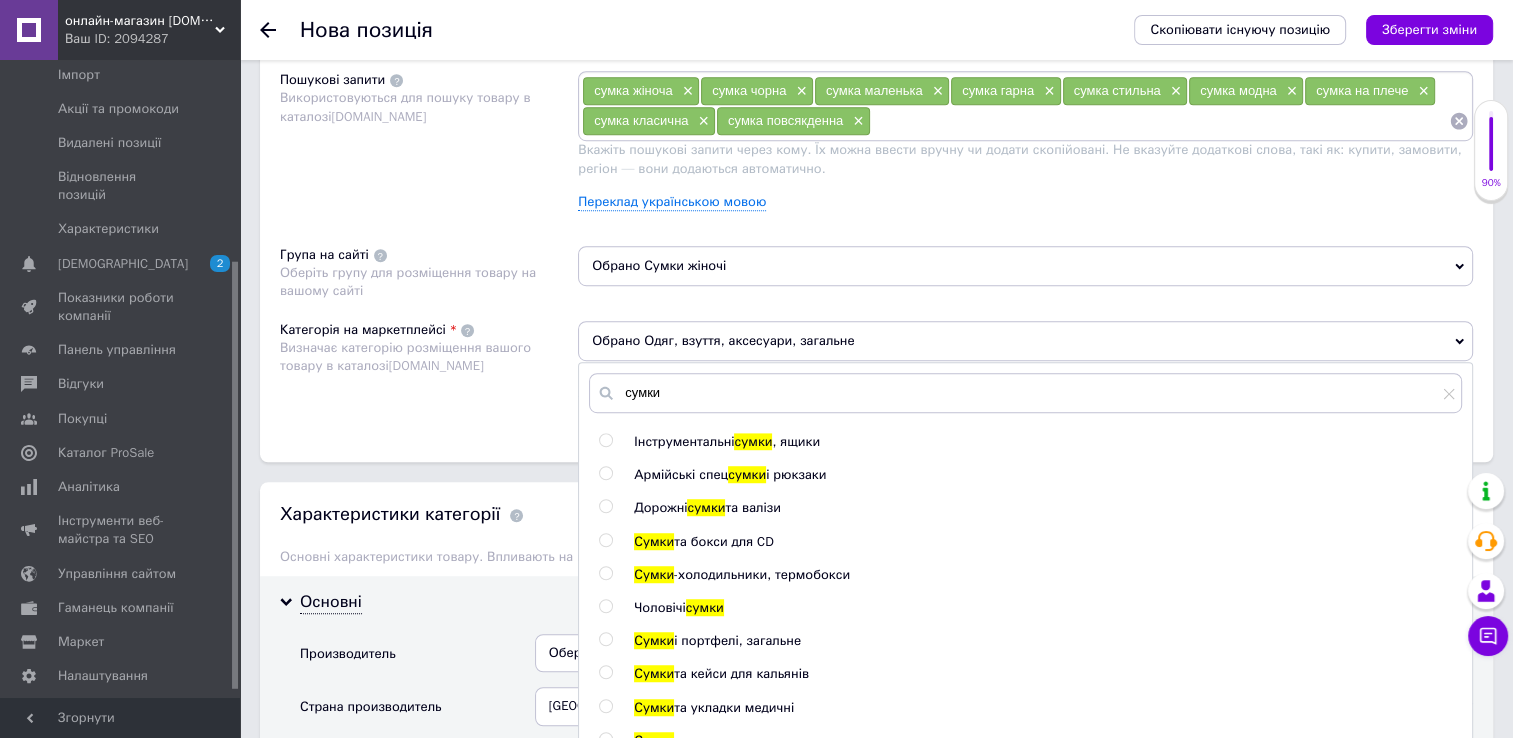 click on "Розміщення Пошукові запити Використовуються для пошуку товару в каталозі  Prom.ua сумка жіноча × сумка чорна × сумка маленька × сумка гарна × сумка стильна × сумка модна × сумка на плече × сумка класична × сумка повсякденна × Вкажіть пошукові запити через кому. Їх можна ввести вручну чи додати скопійовані. Не вказуйте додаткові слова, такі як: купити, замовити, регіон — вони додаються автоматично. Переклад українською мовою Група на сайті Оберіть групу для розміщення товару на вашому сайті Обрано Сумки жіночі Категорія на маркетплейсі Prom.ua сумки сумки" at bounding box center (876, 239) 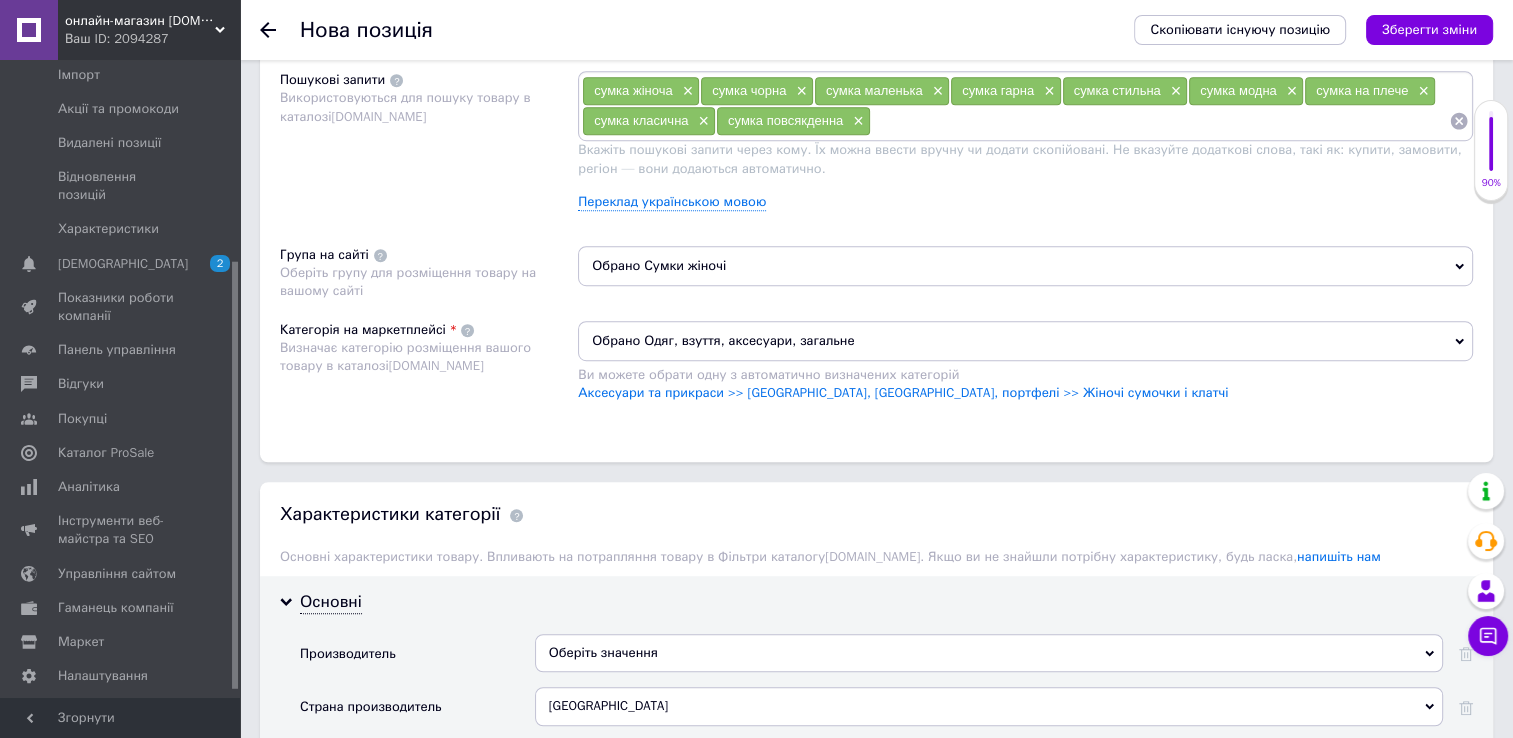 click on "Обрано Одяг, взуття, аксесуари, загальне" at bounding box center [1025, 341] 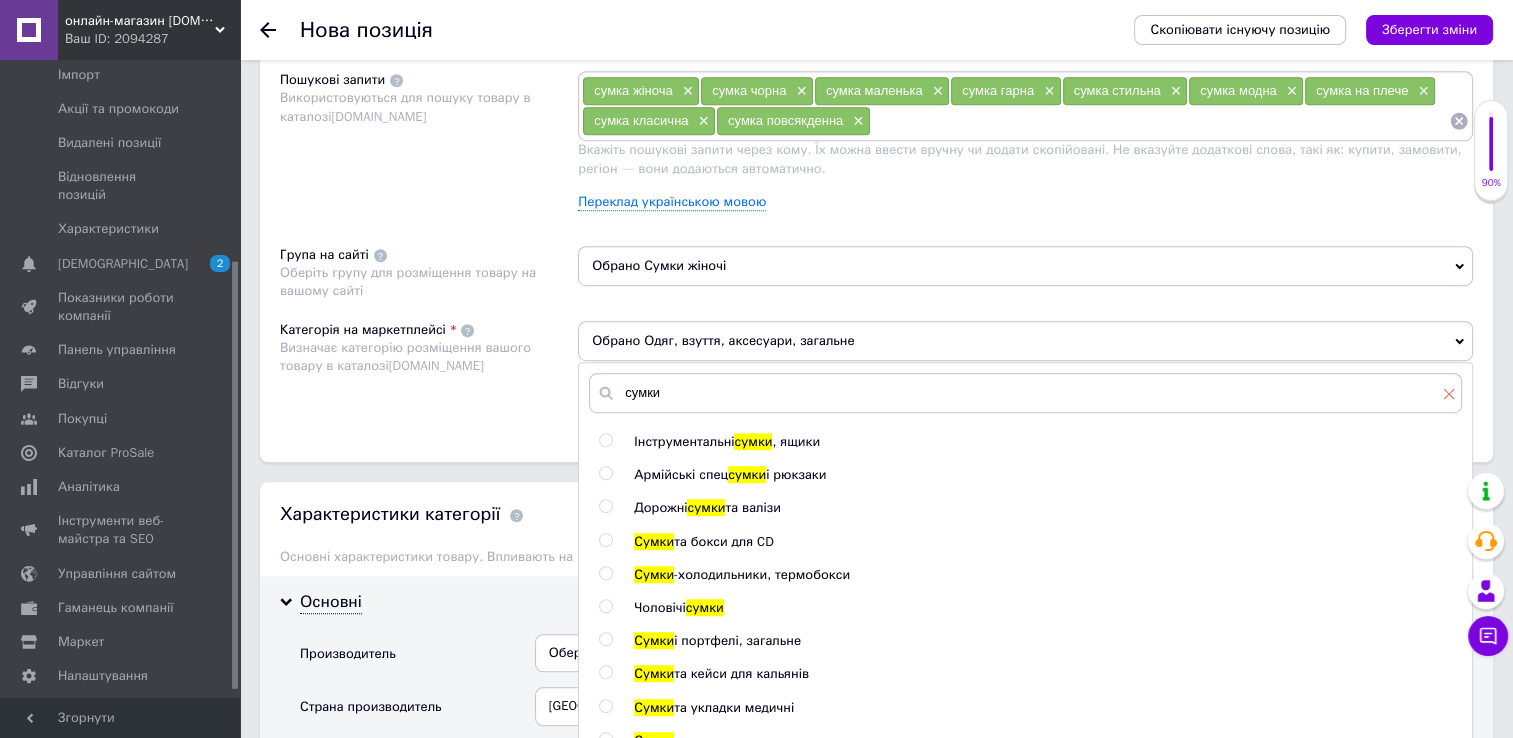 click at bounding box center [1449, 393] 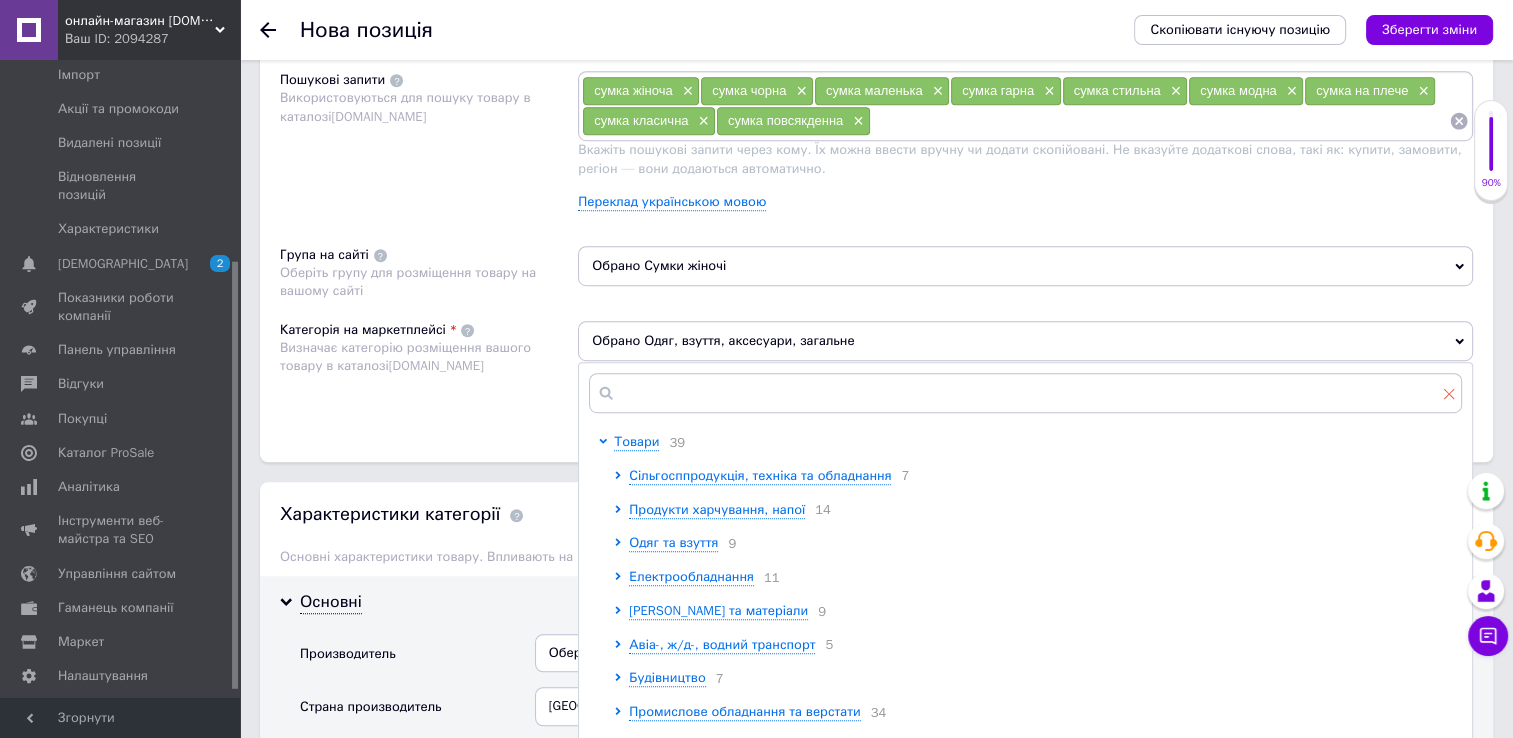 type 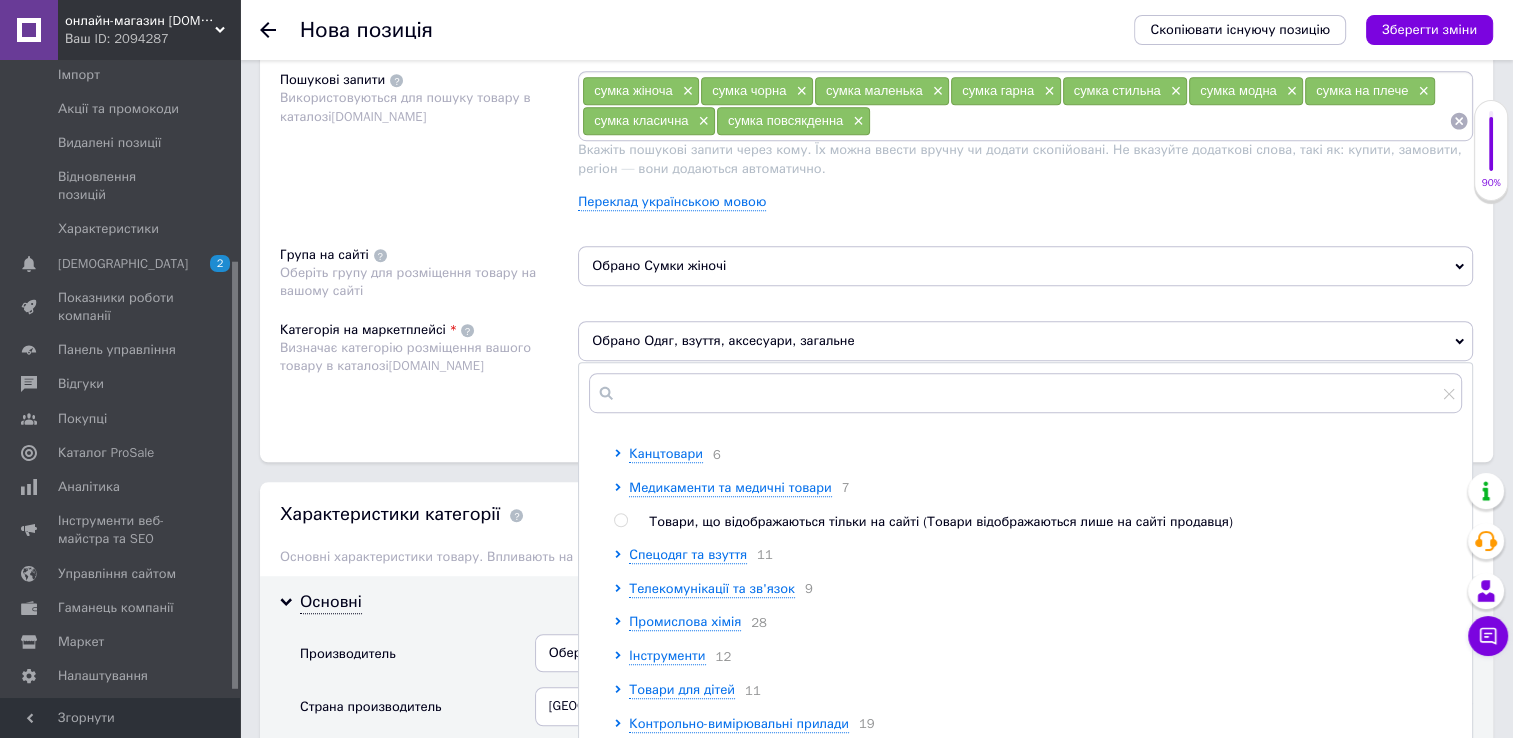 scroll, scrollTop: 987, scrollLeft: 0, axis: vertical 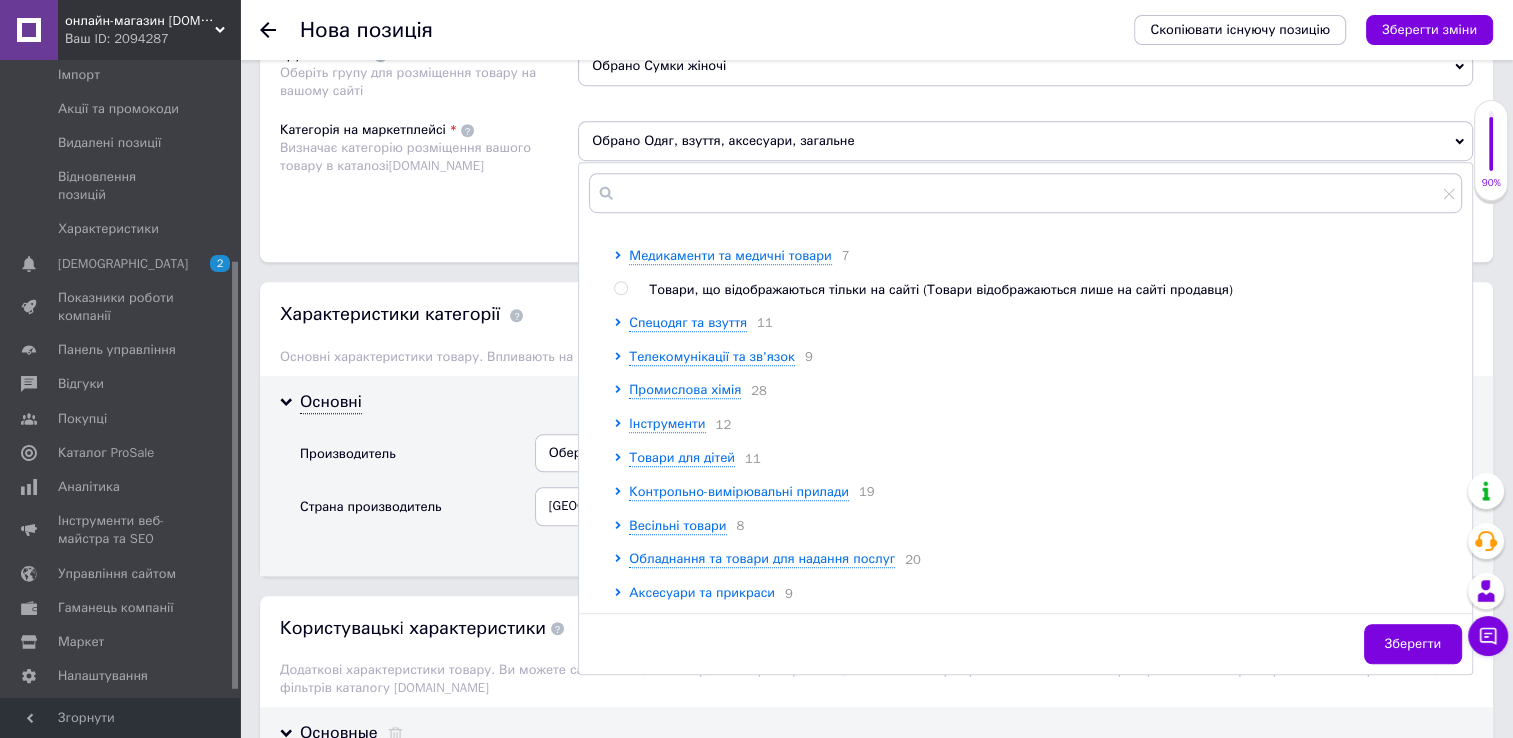 click on "Аксесуари та прикраси" at bounding box center (702, 592) 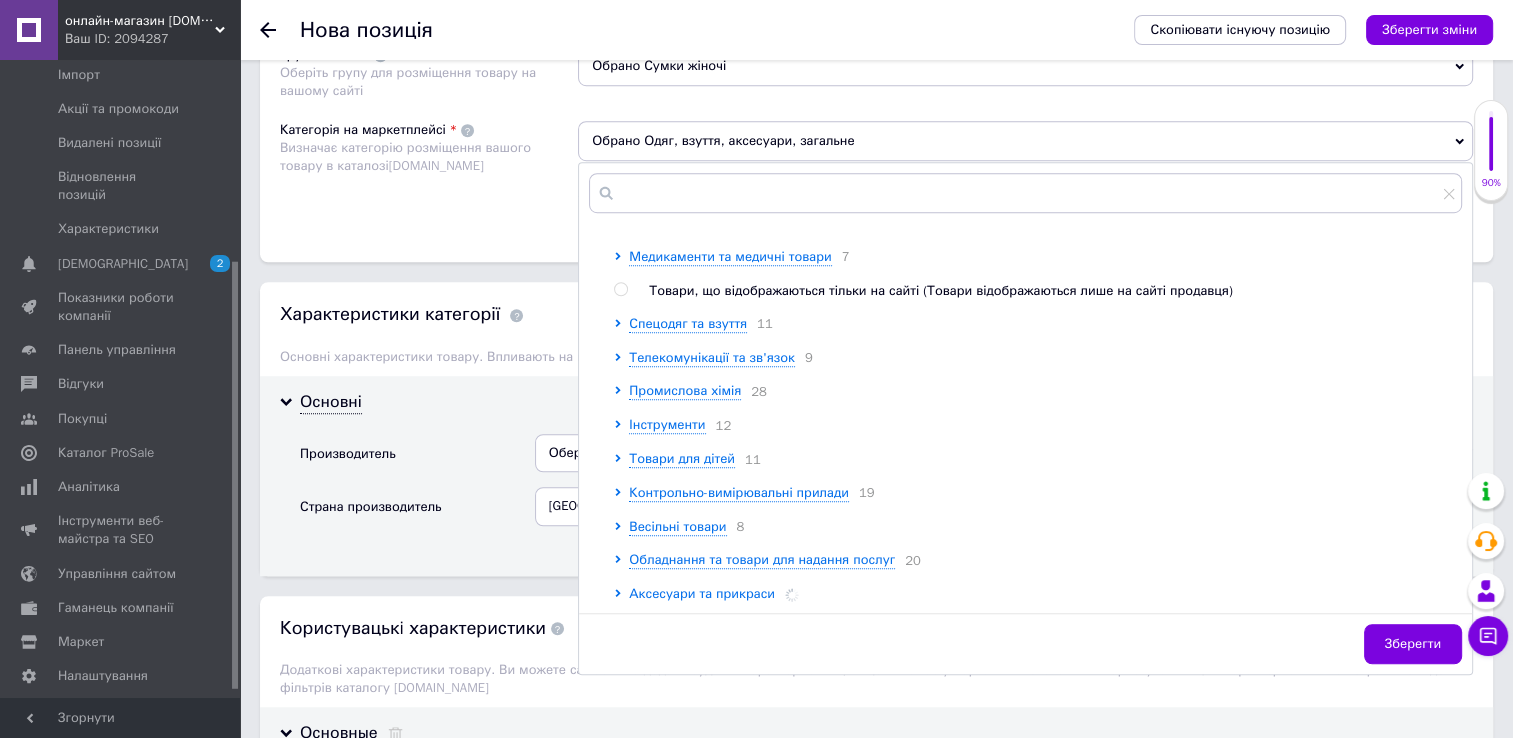 scroll, scrollTop: 987, scrollLeft: 0, axis: vertical 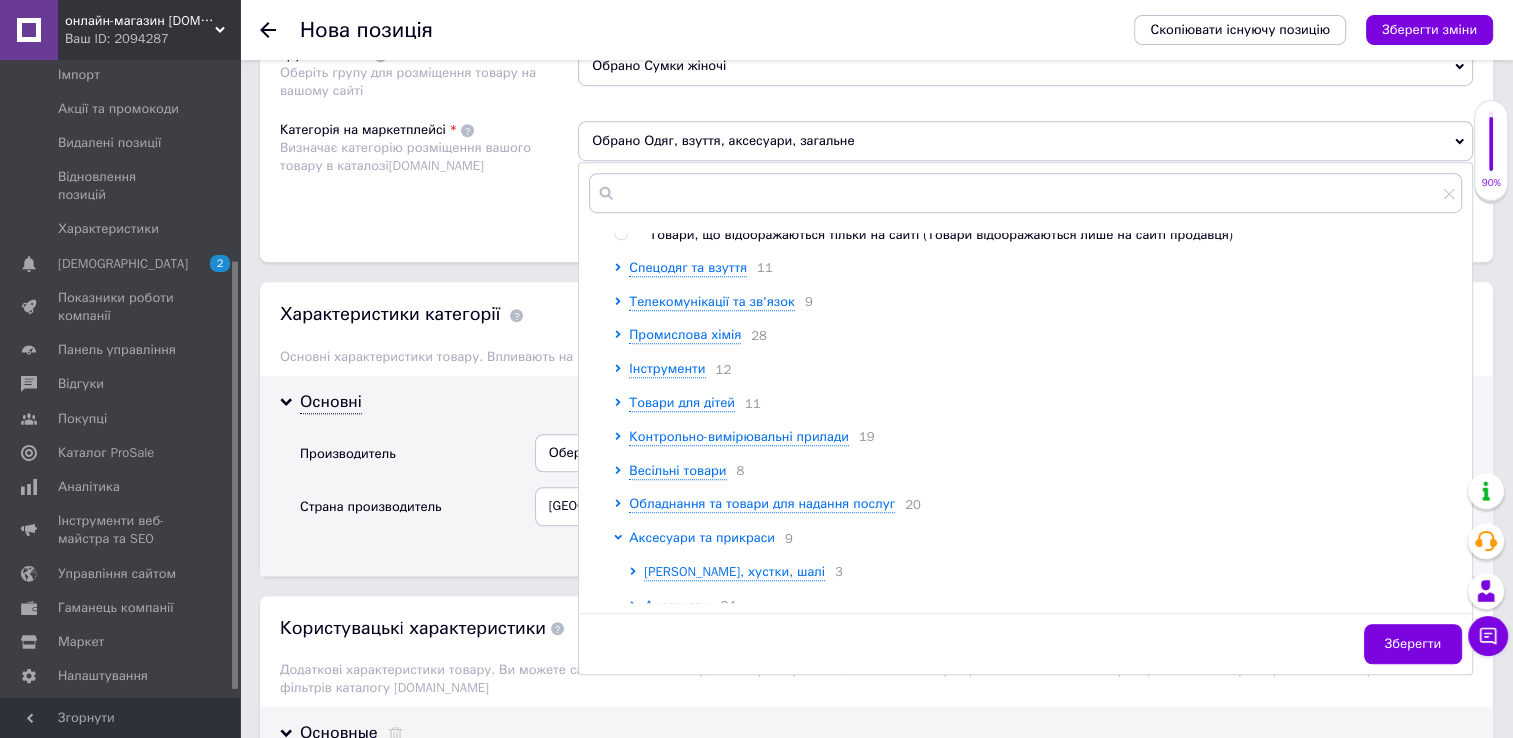 click on "Аксесуари та прикраси" at bounding box center (702, 537) 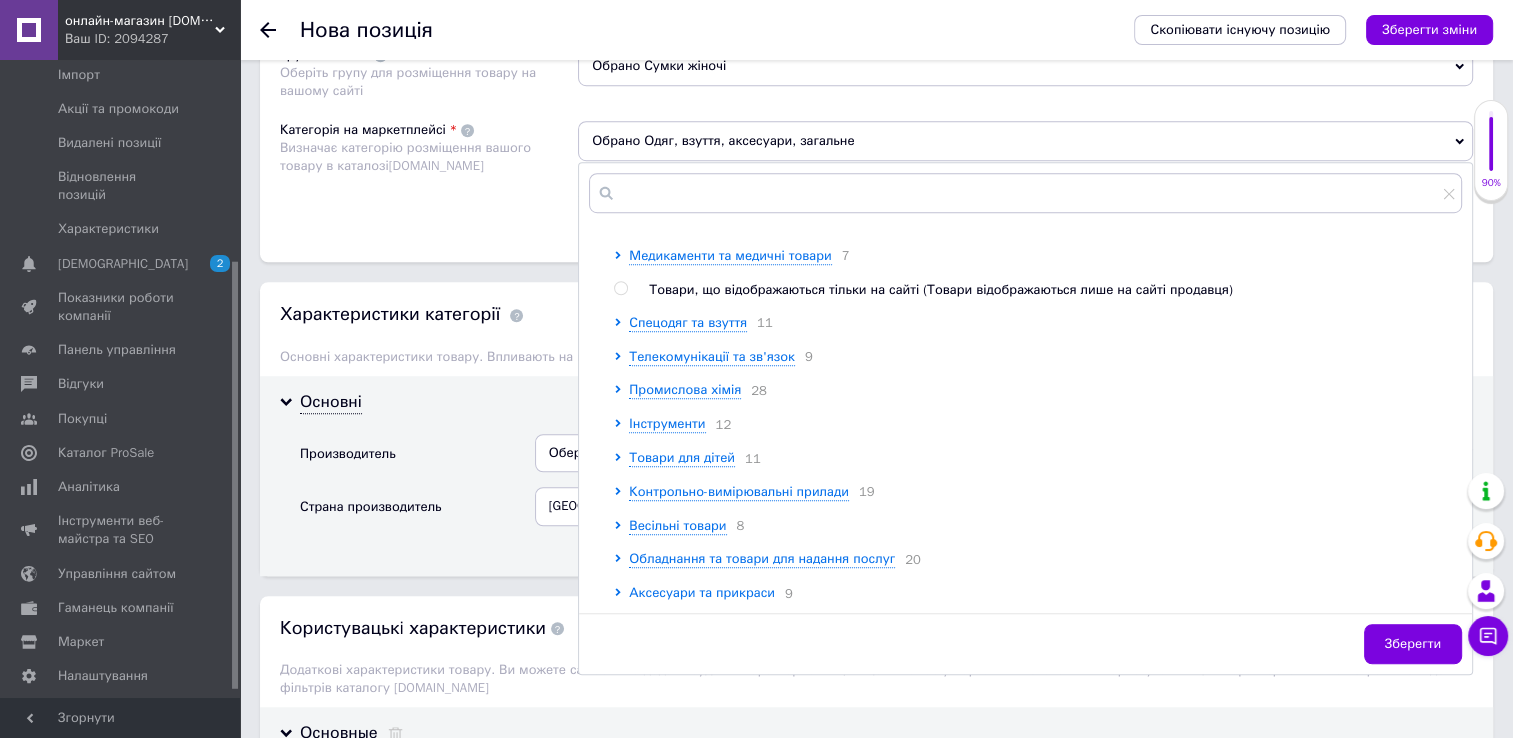 click on "Аксесуари та прикраси" at bounding box center (702, 592) 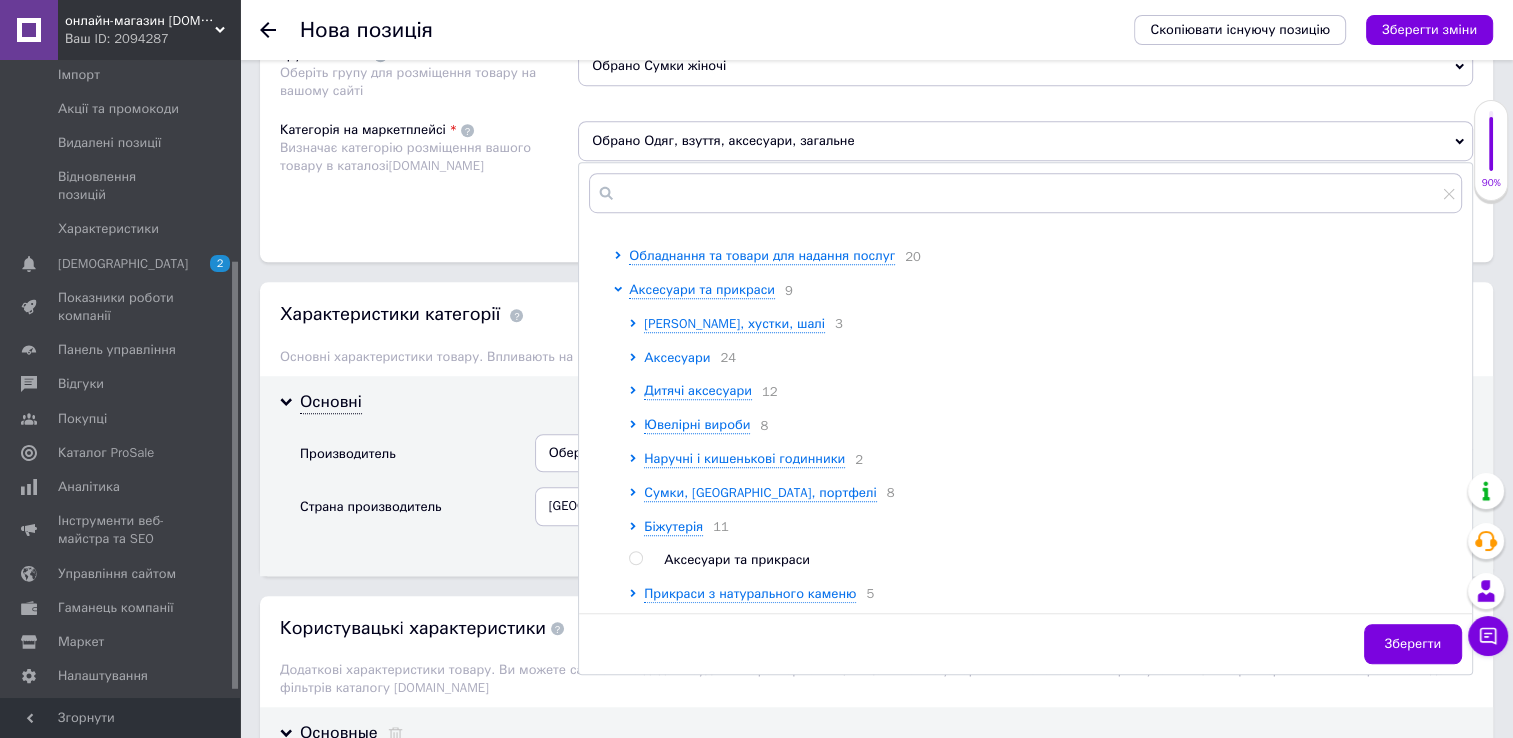 scroll, scrollTop: 1287, scrollLeft: 0, axis: vertical 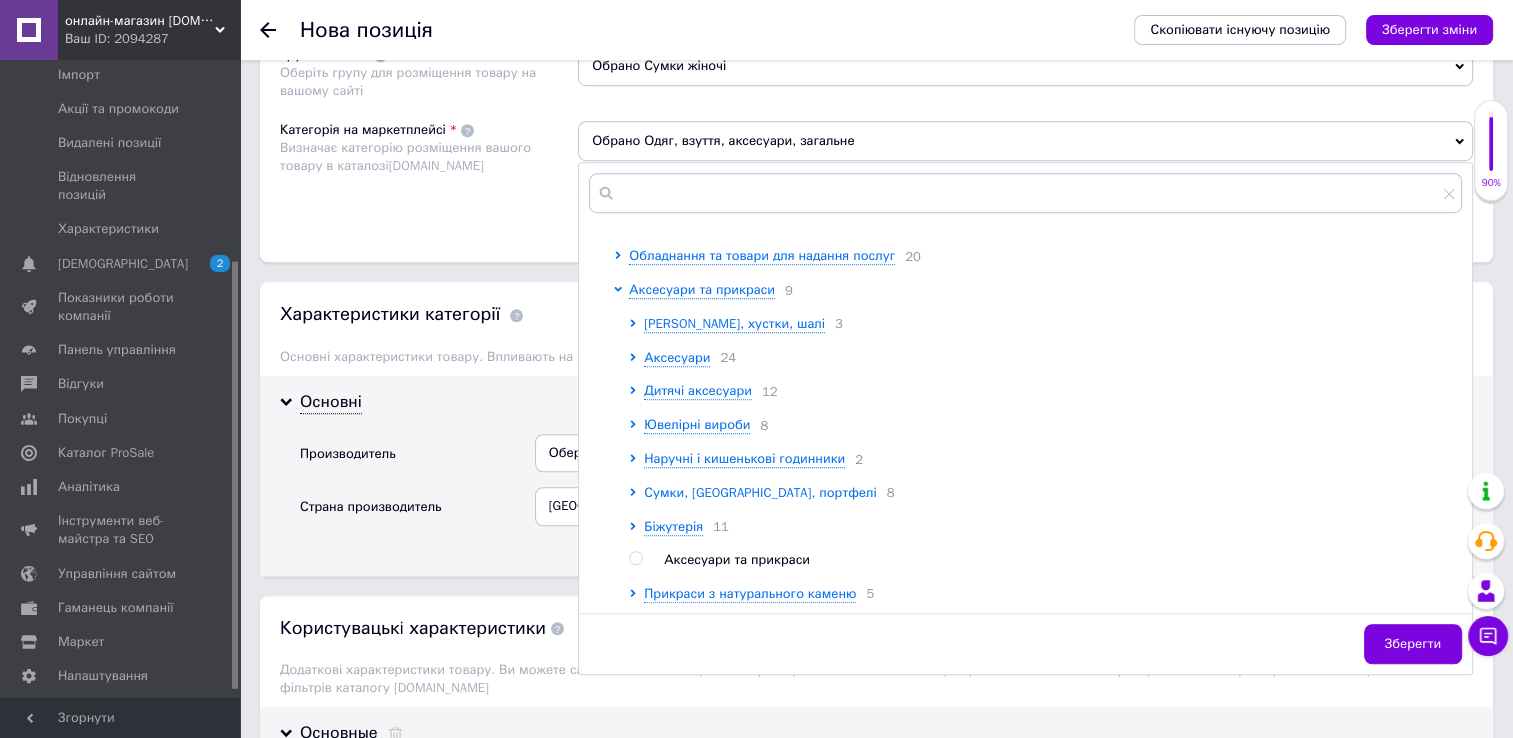 click on "Сумки, валізи, портфелі" at bounding box center [760, 492] 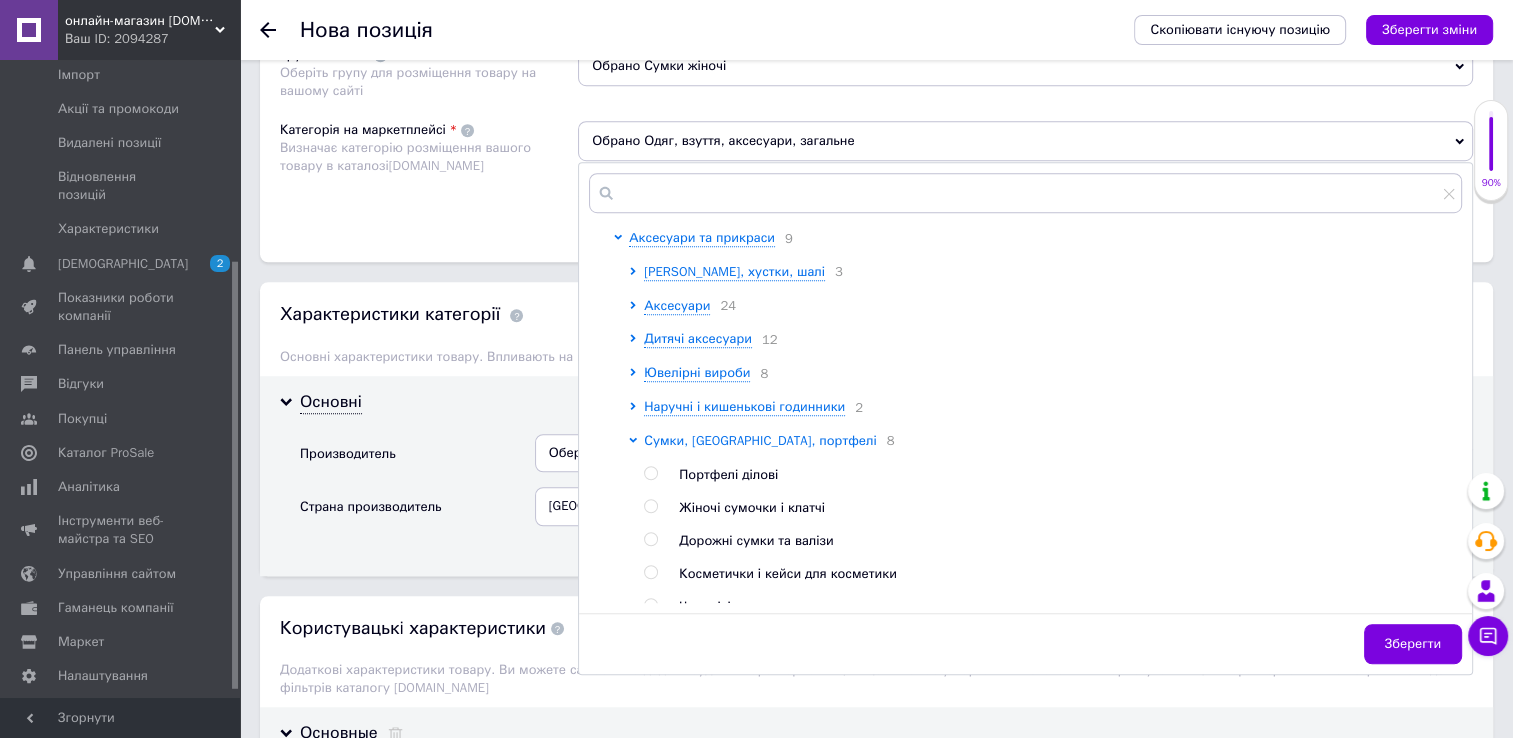 scroll, scrollTop: 1387, scrollLeft: 0, axis: vertical 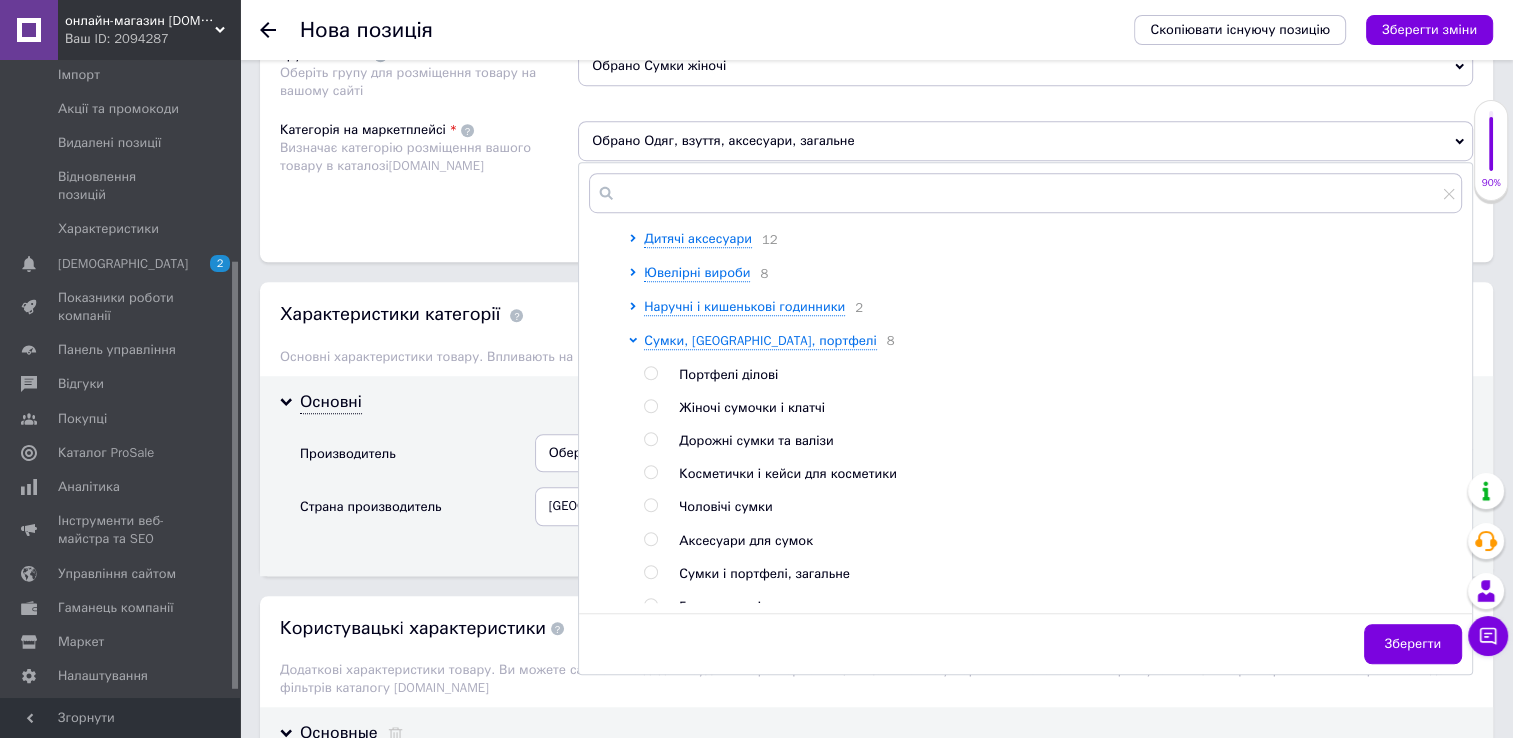 click at bounding box center [650, 406] 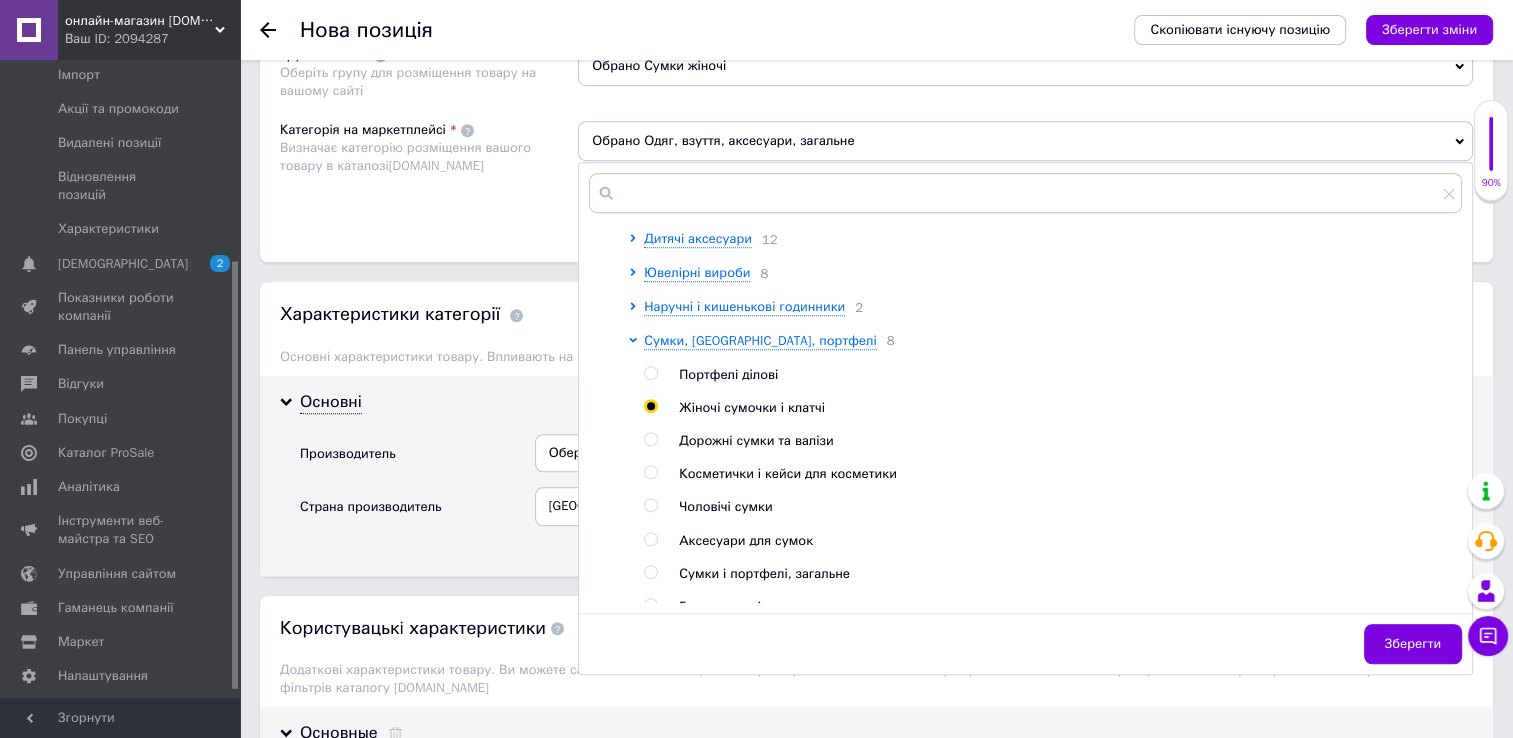 radio on "true" 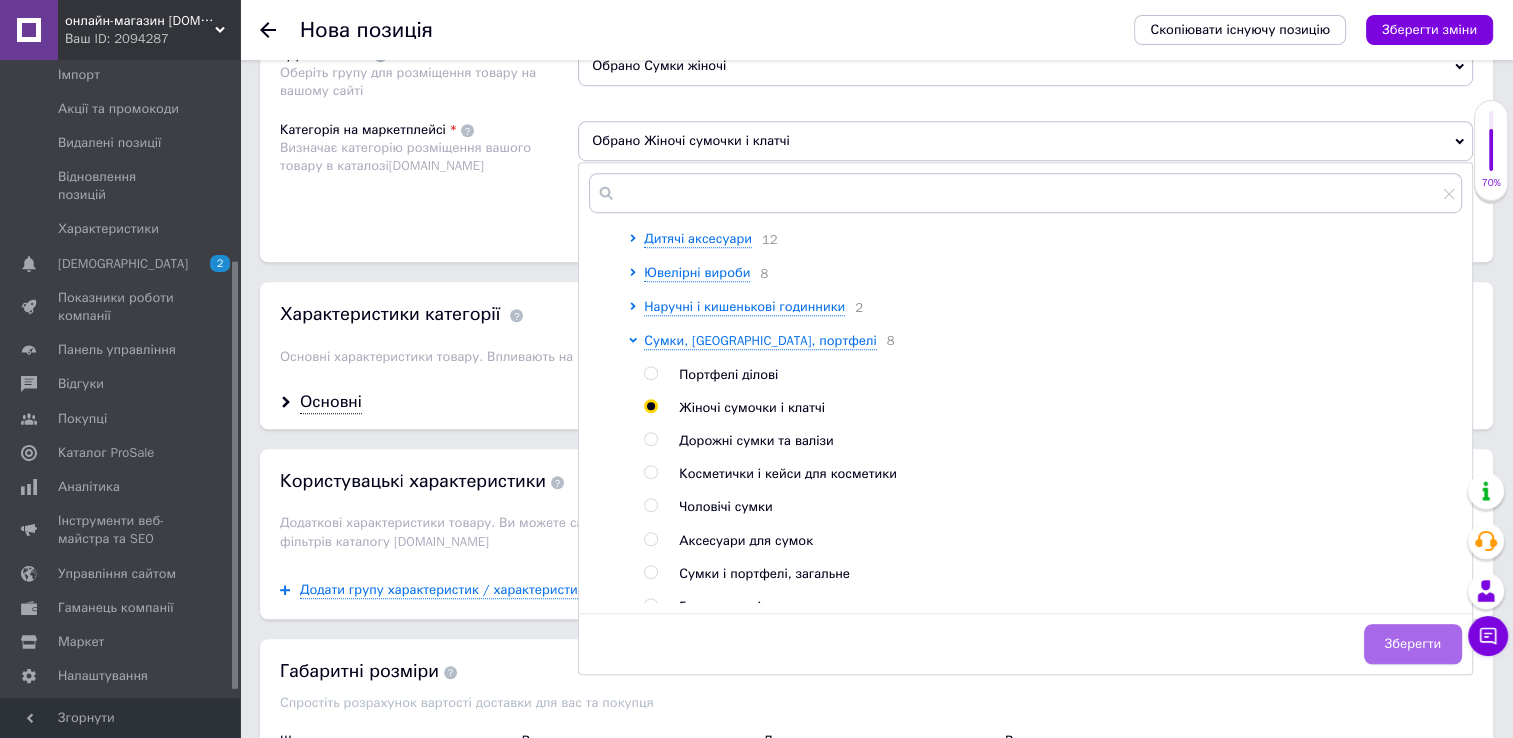 click on "Зберегти" at bounding box center (1413, 644) 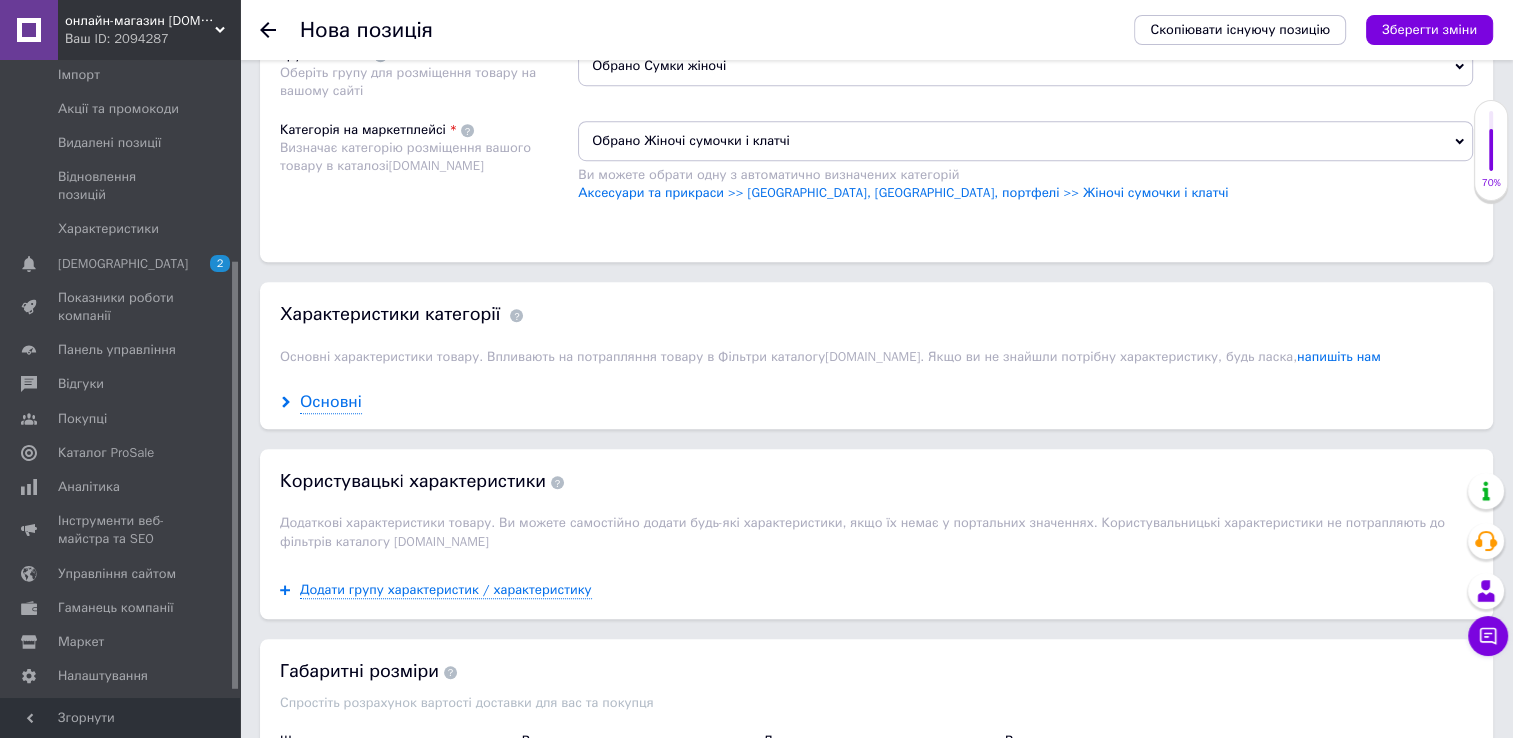 click on "Основні" at bounding box center [331, 402] 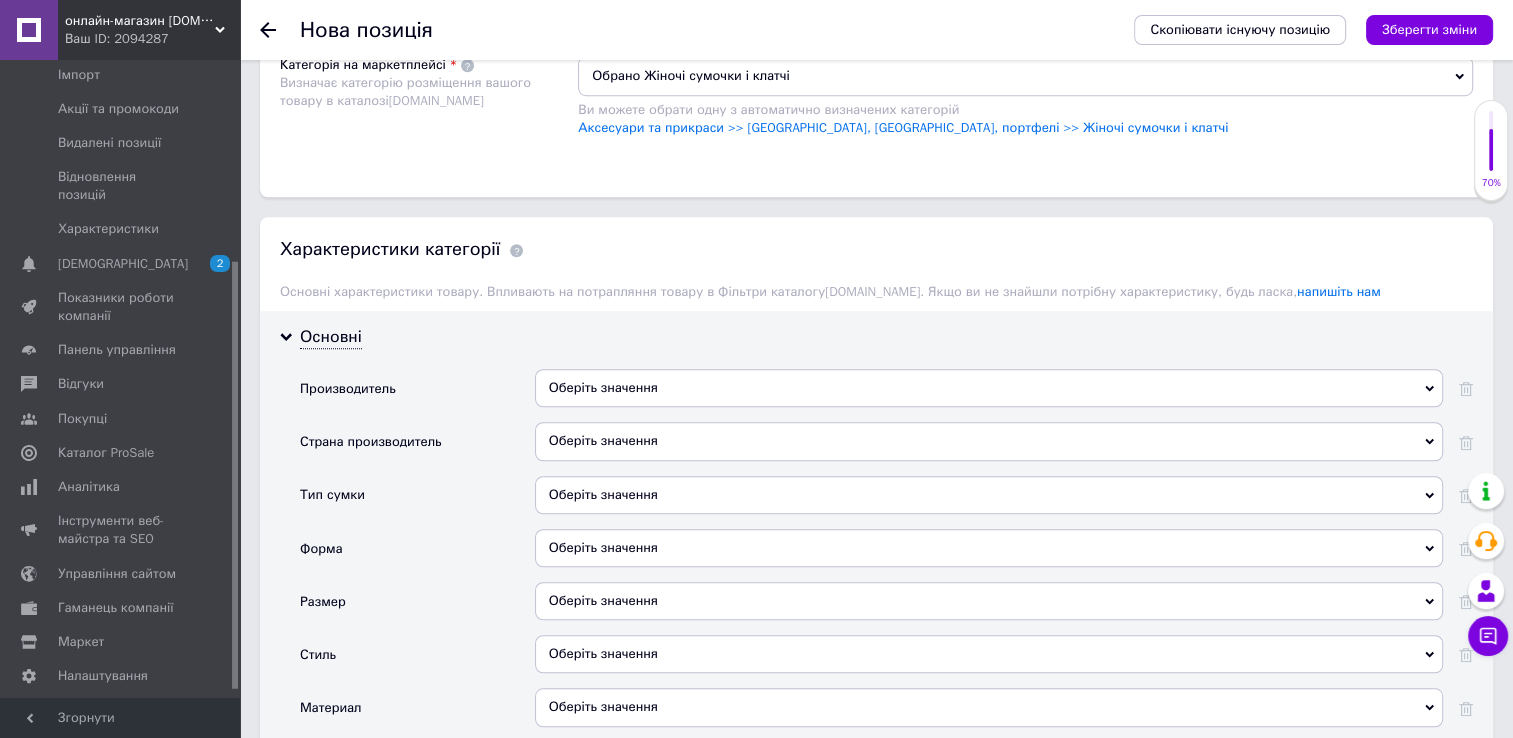 scroll, scrollTop: 1500, scrollLeft: 0, axis: vertical 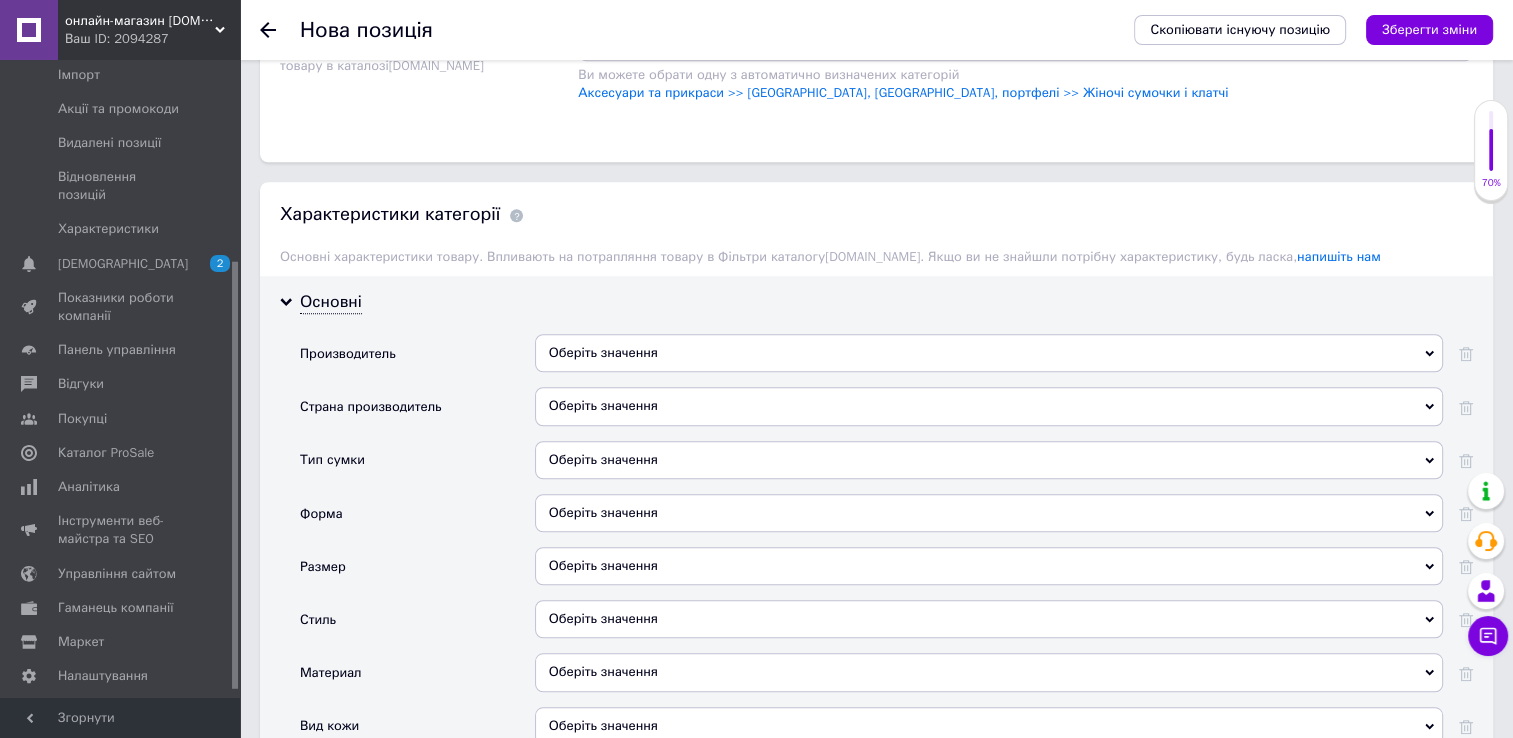click on "Оберіть значення" at bounding box center [989, 406] 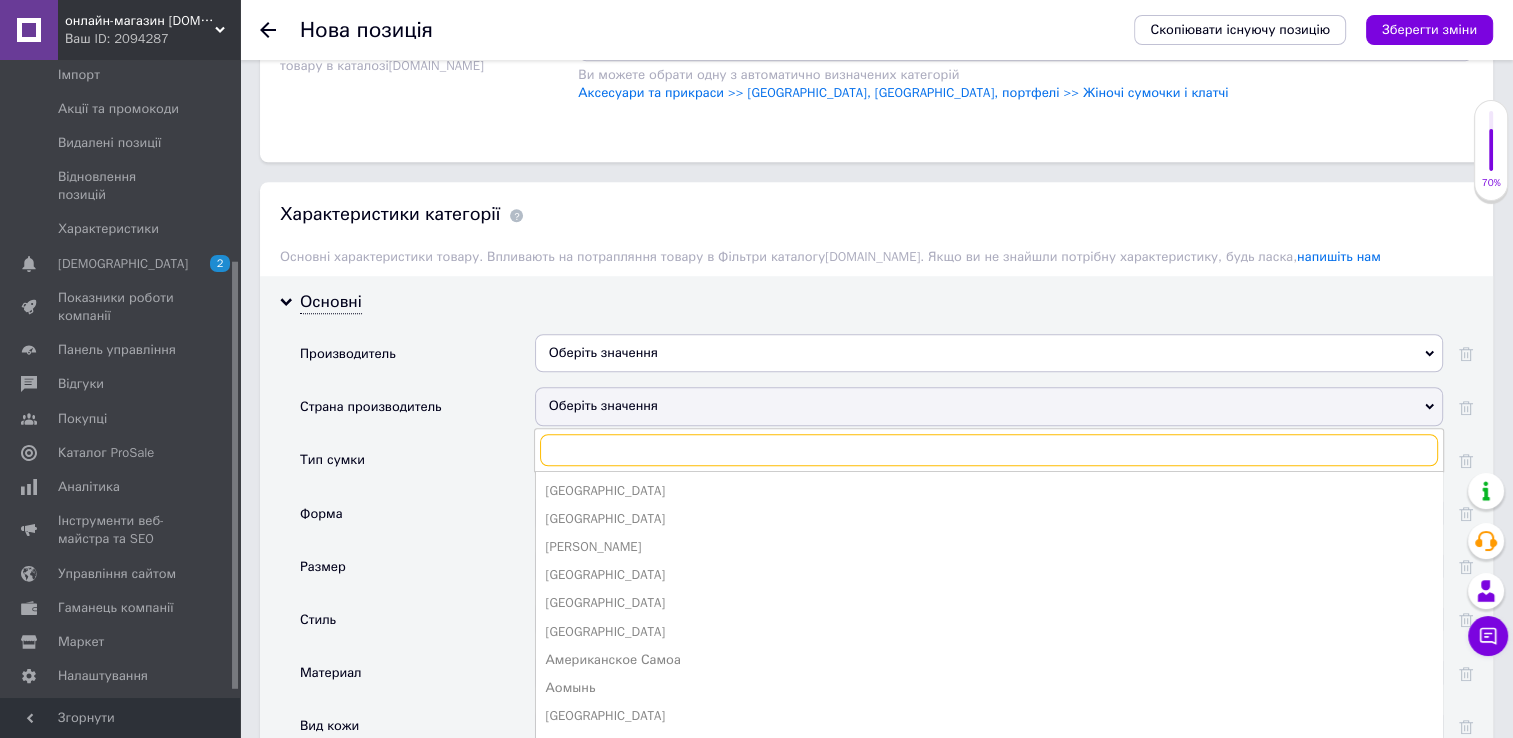 click at bounding box center [989, 450] 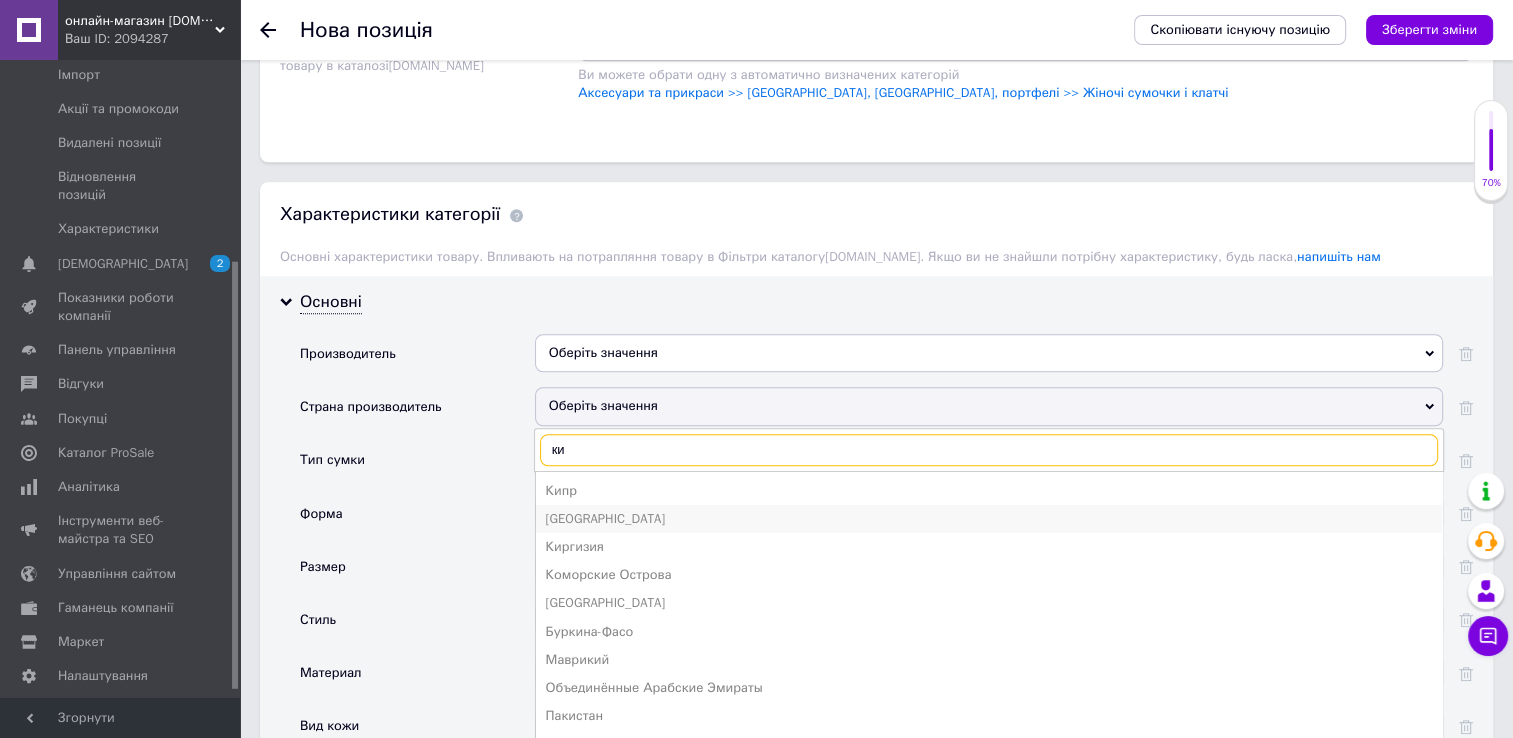 type on "ки" 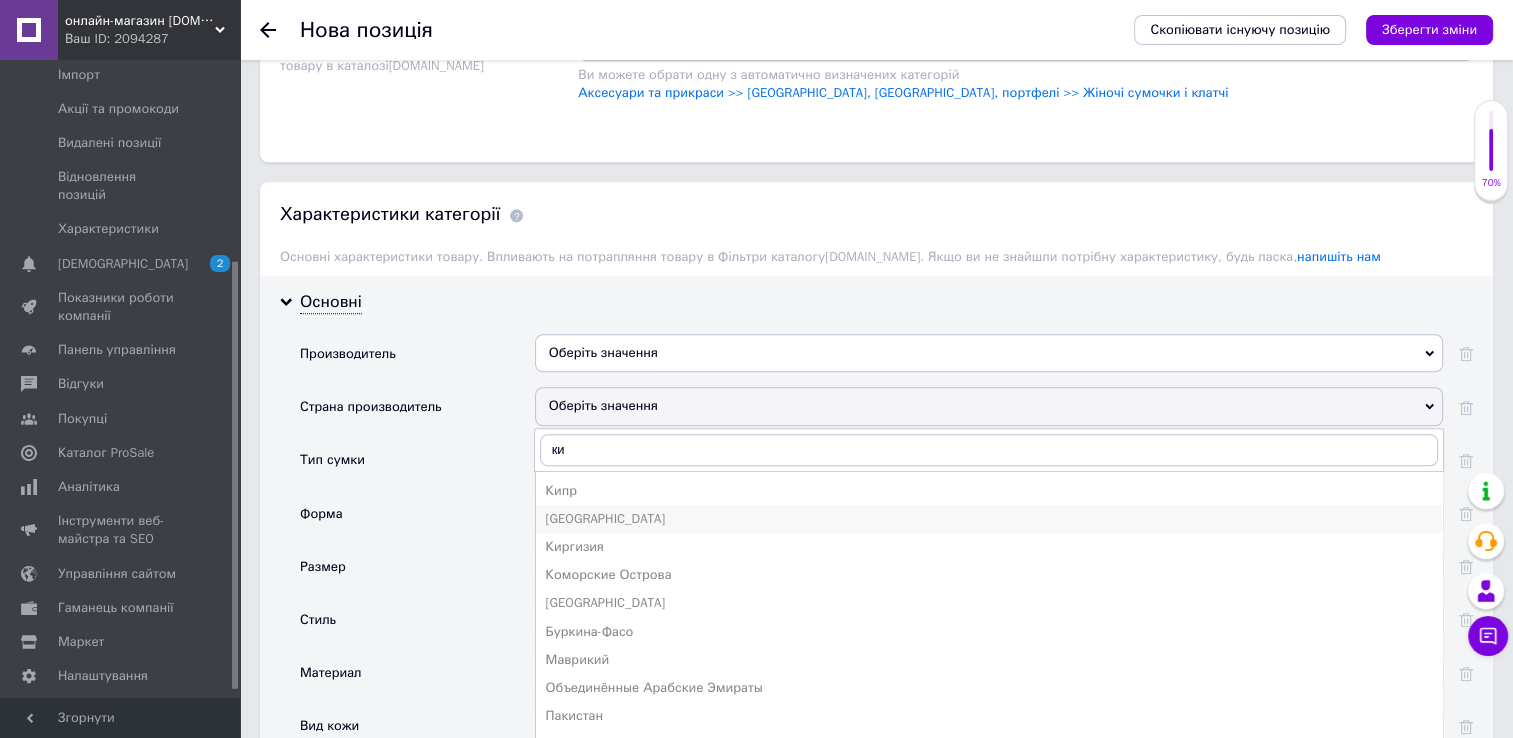 click on "Китай" at bounding box center [989, 519] 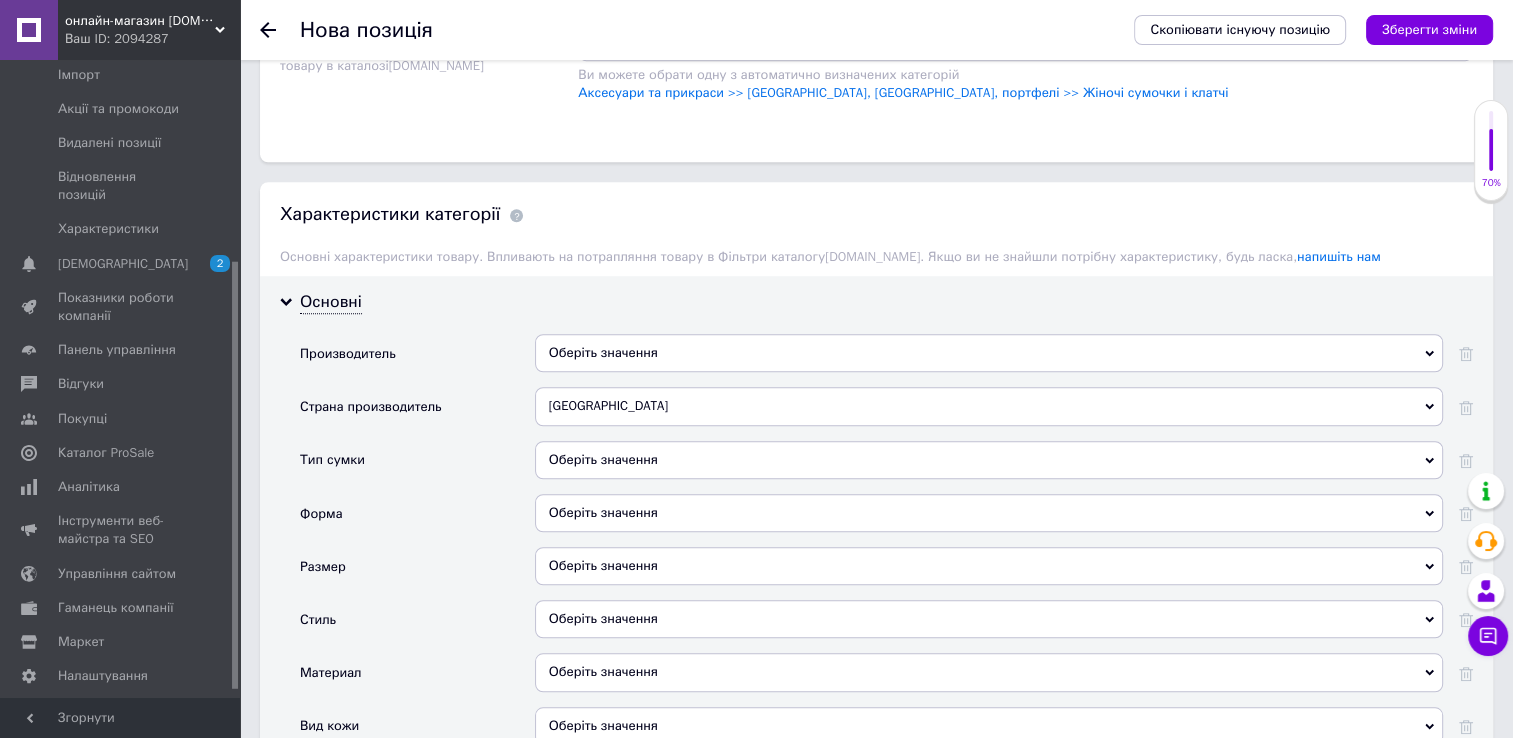 scroll, scrollTop: 1600, scrollLeft: 0, axis: vertical 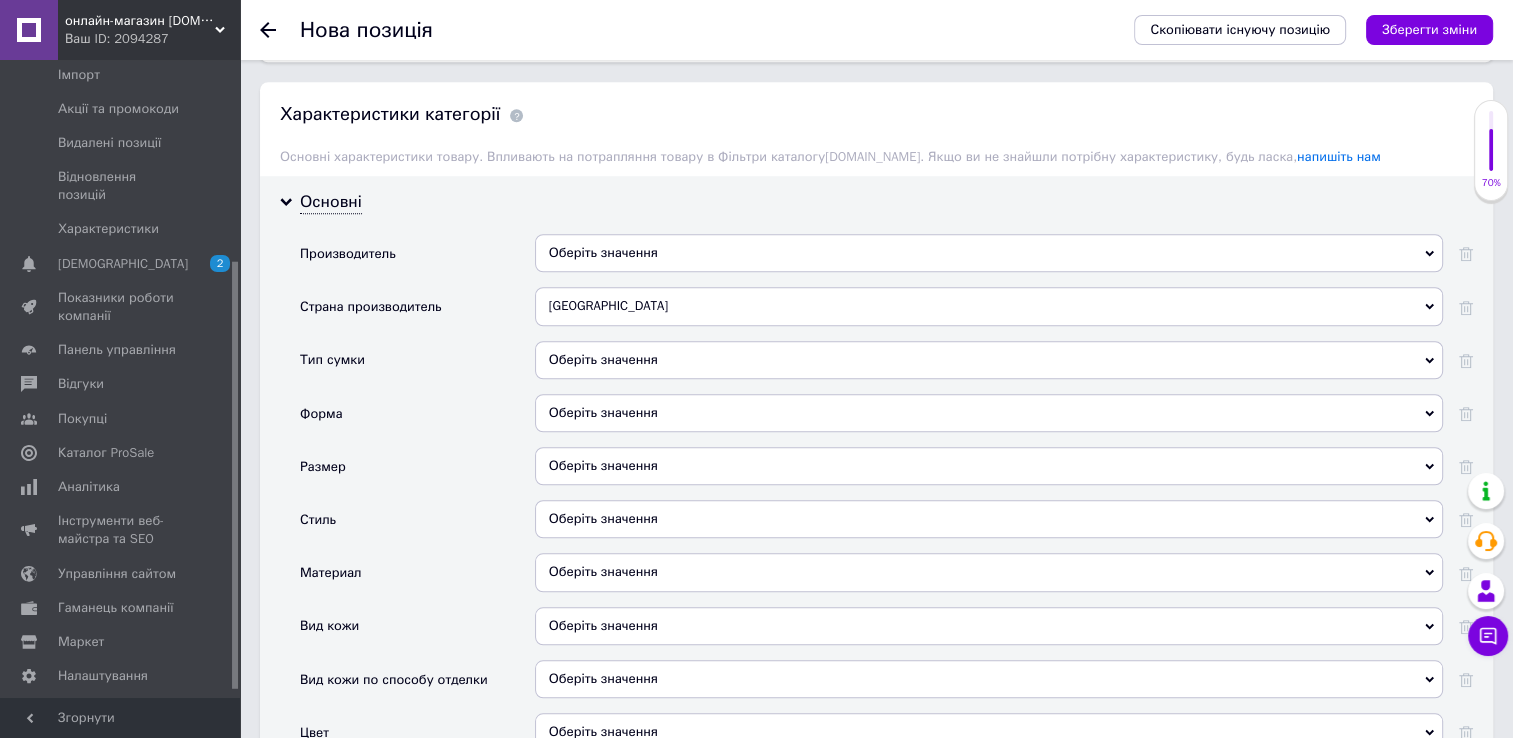 click on "Оберіть значення" at bounding box center [989, 466] 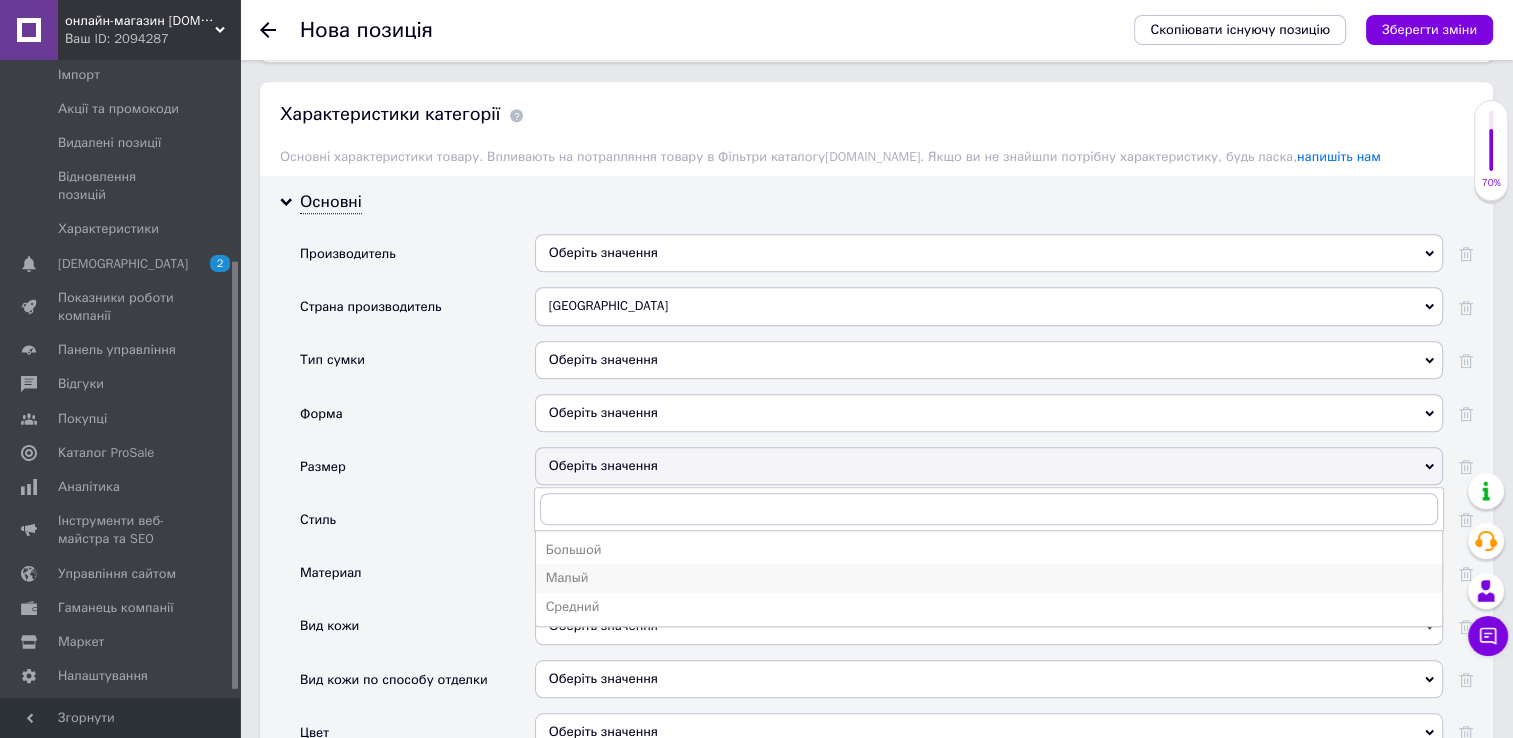 click on "Малый" at bounding box center (989, 578) 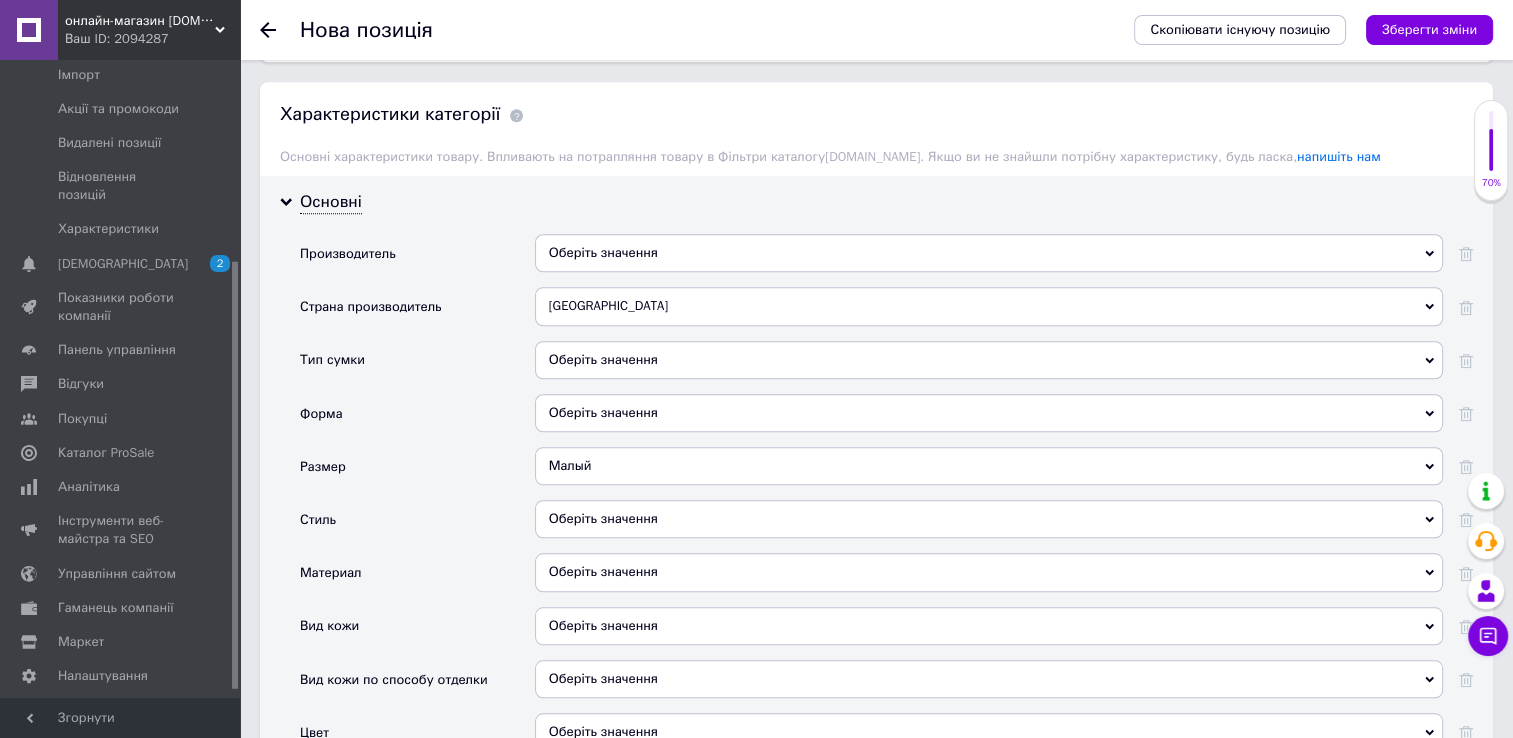 scroll, scrollTop: 1700, scrollLeft: 0, axis: vertical 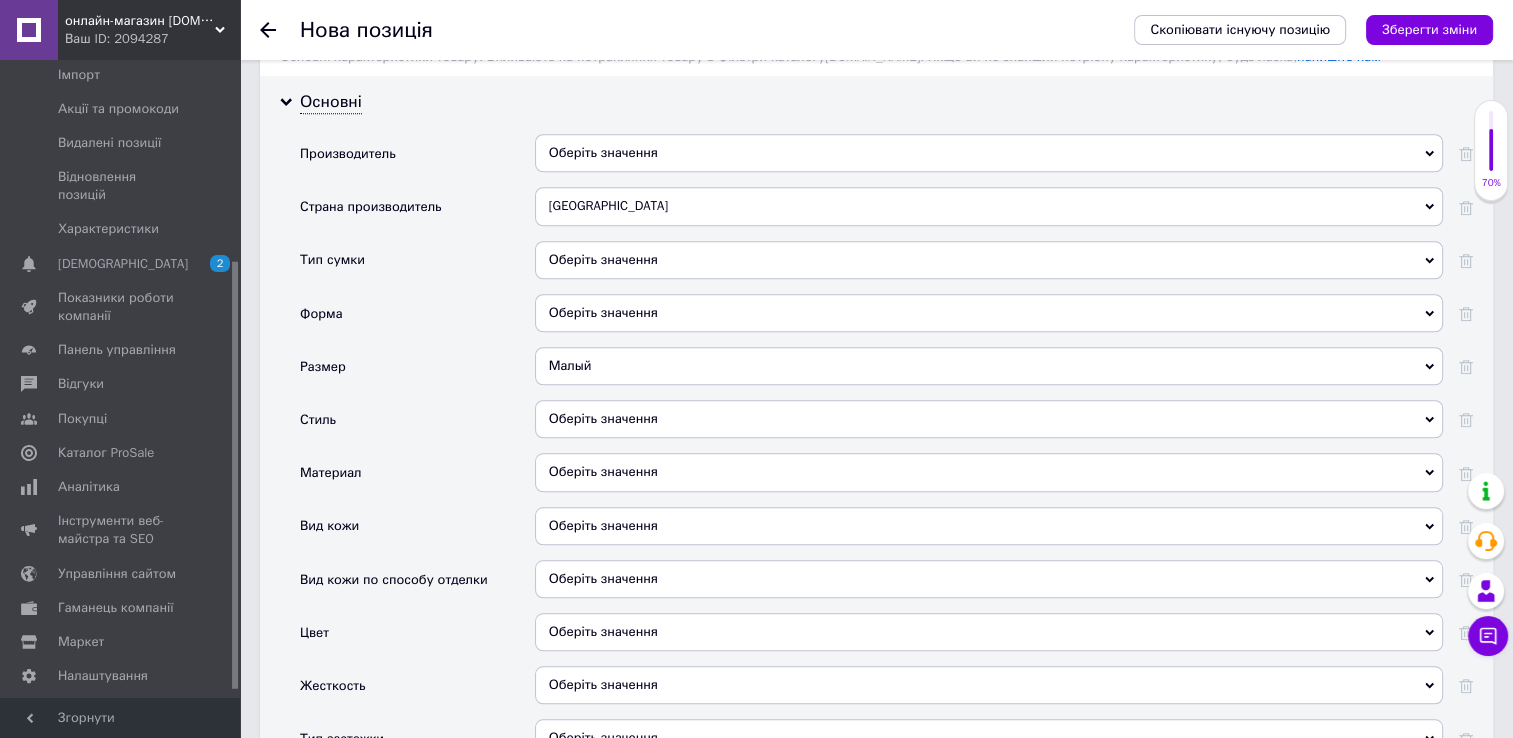 click on "Оберіть значення" at bounding box center (989, 472) 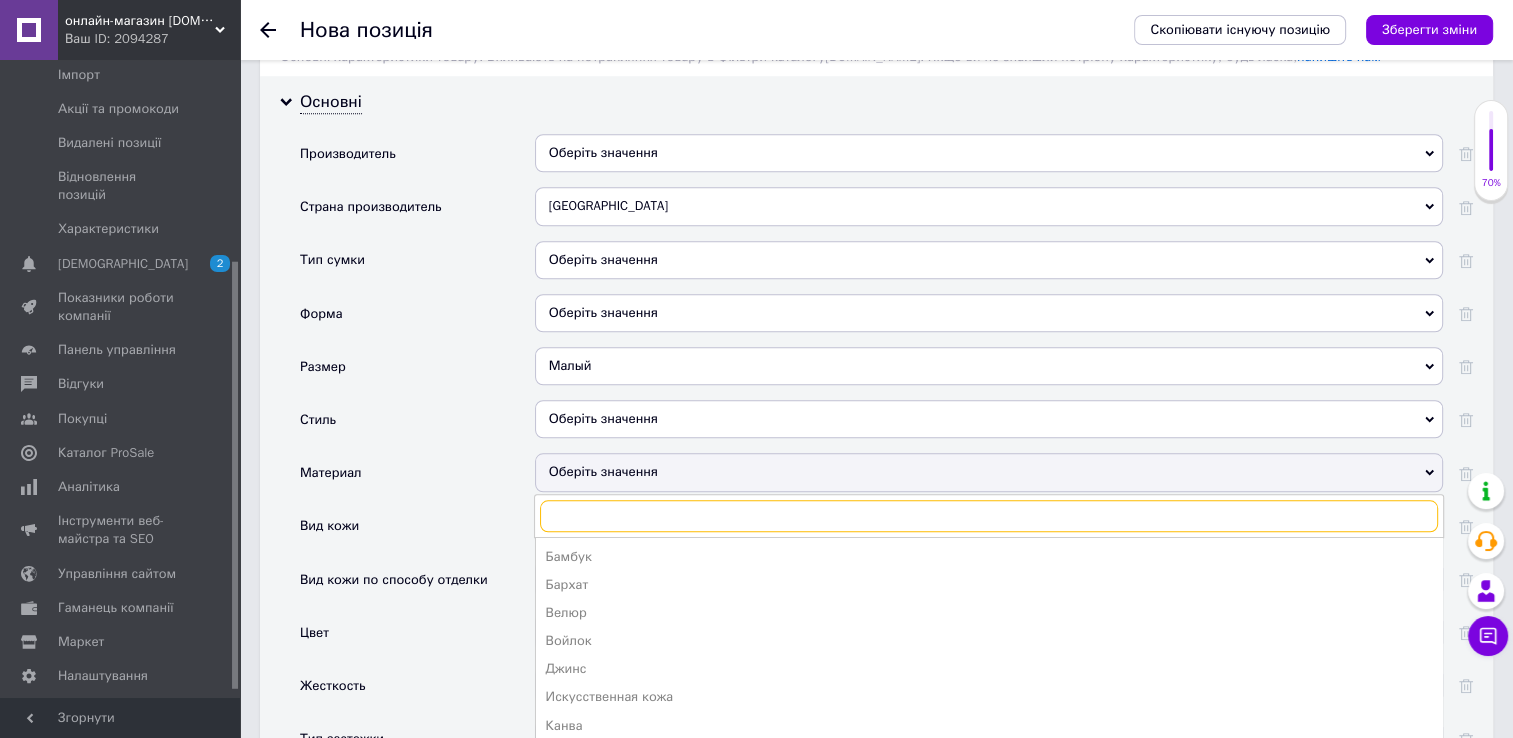 click at bounding box center (989, 516) 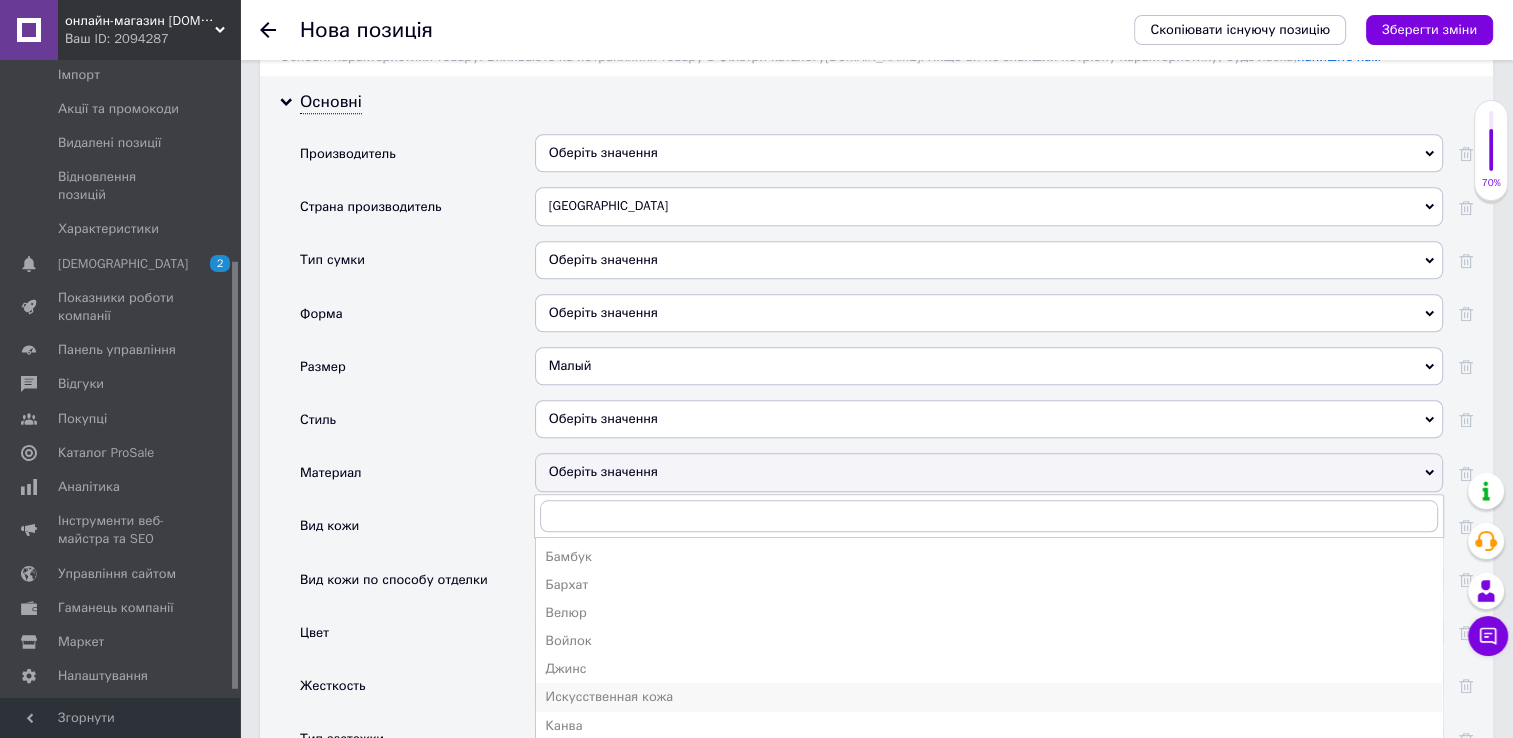 click on "Искусственная кожа" at bounding box center [989, 697] 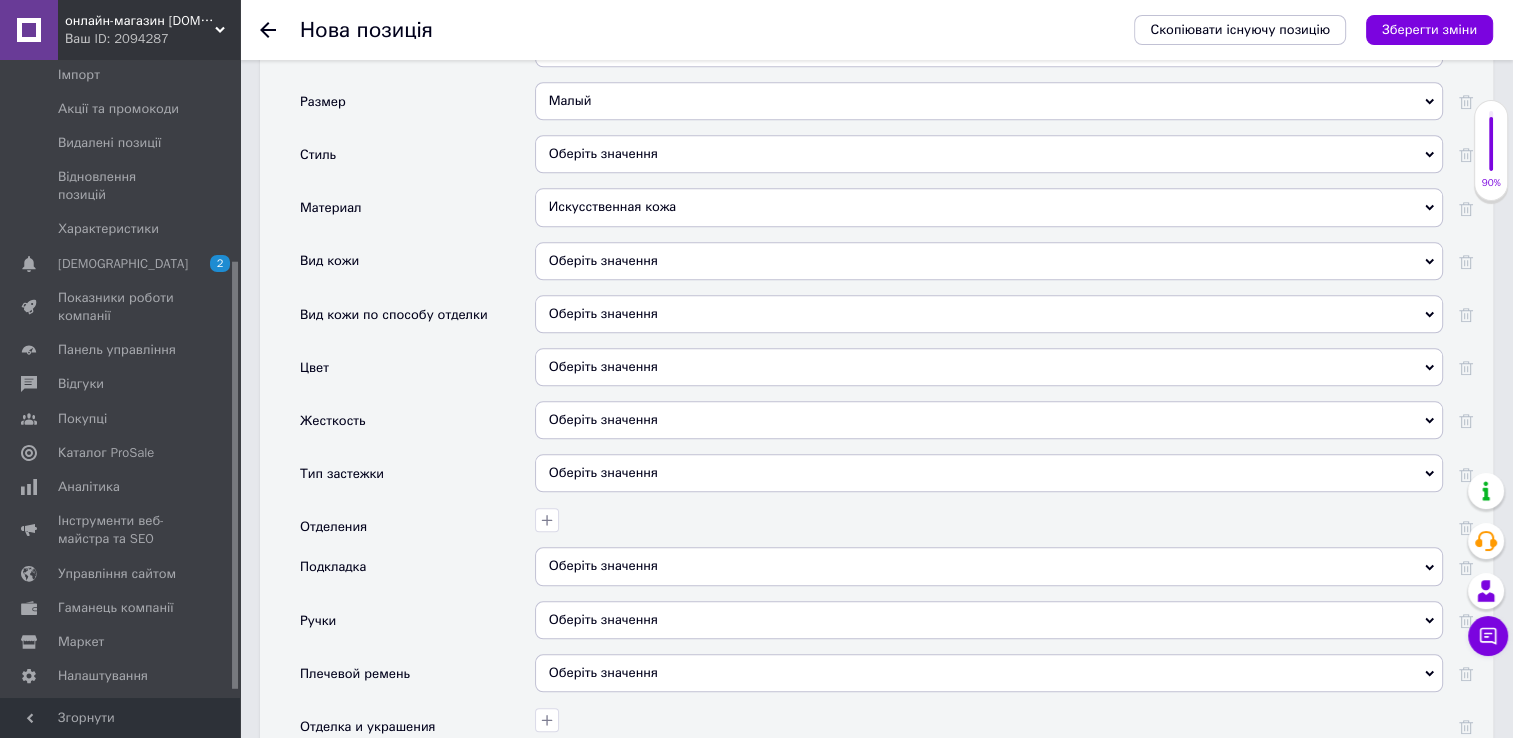 scroll, scrollTop: 2000, scrollLeft: 0, axis: vertical 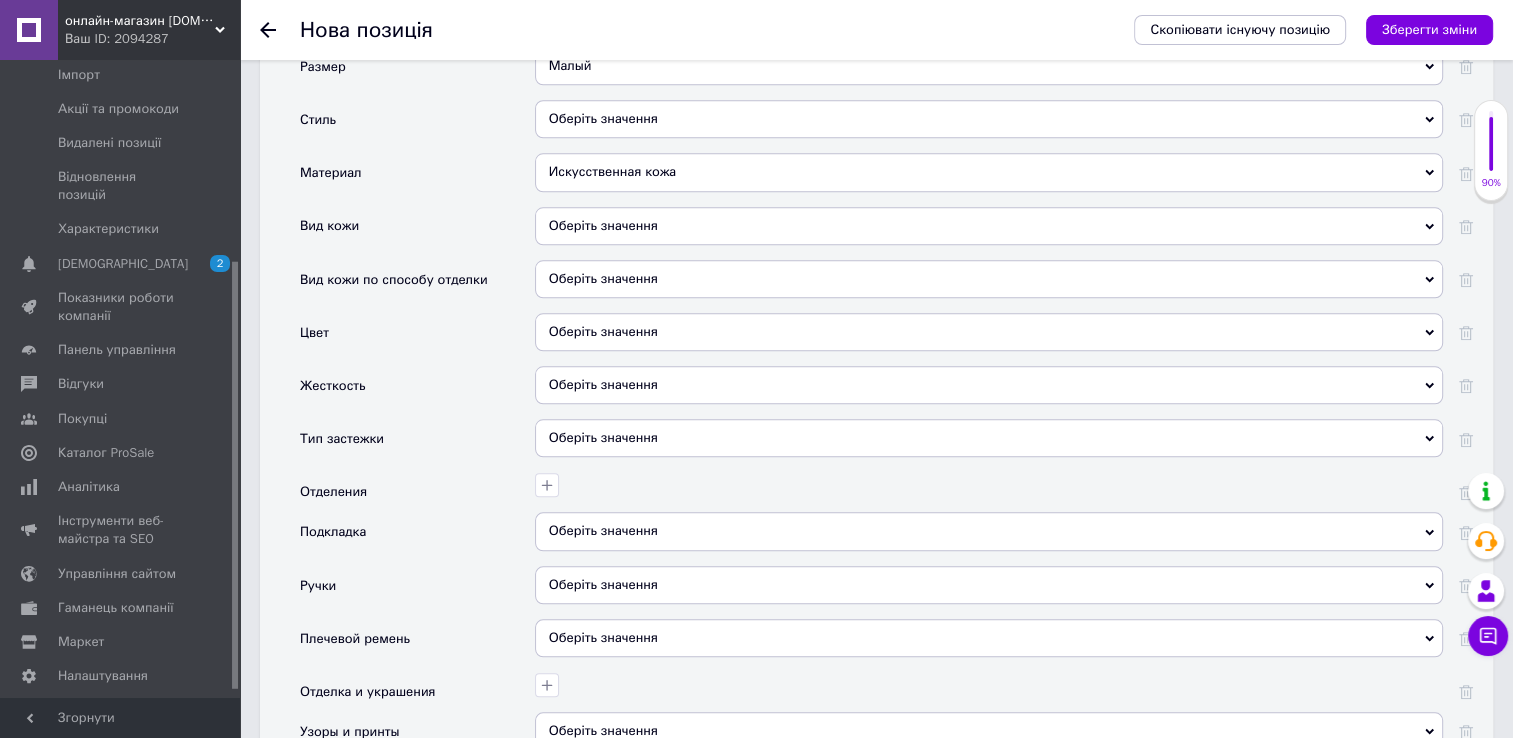click on "Оберіть значення" at bounding box center [989, 332] 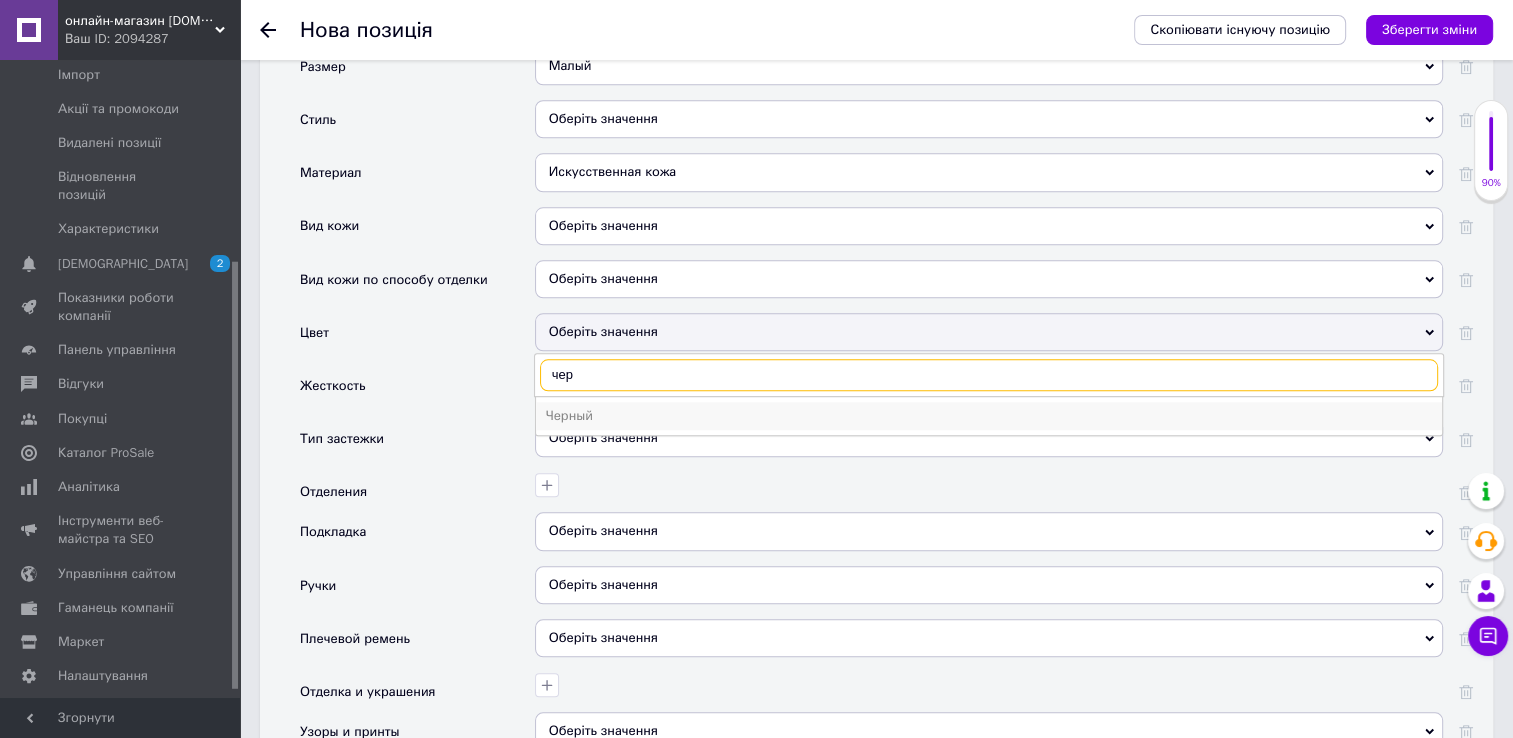 type on "чер" 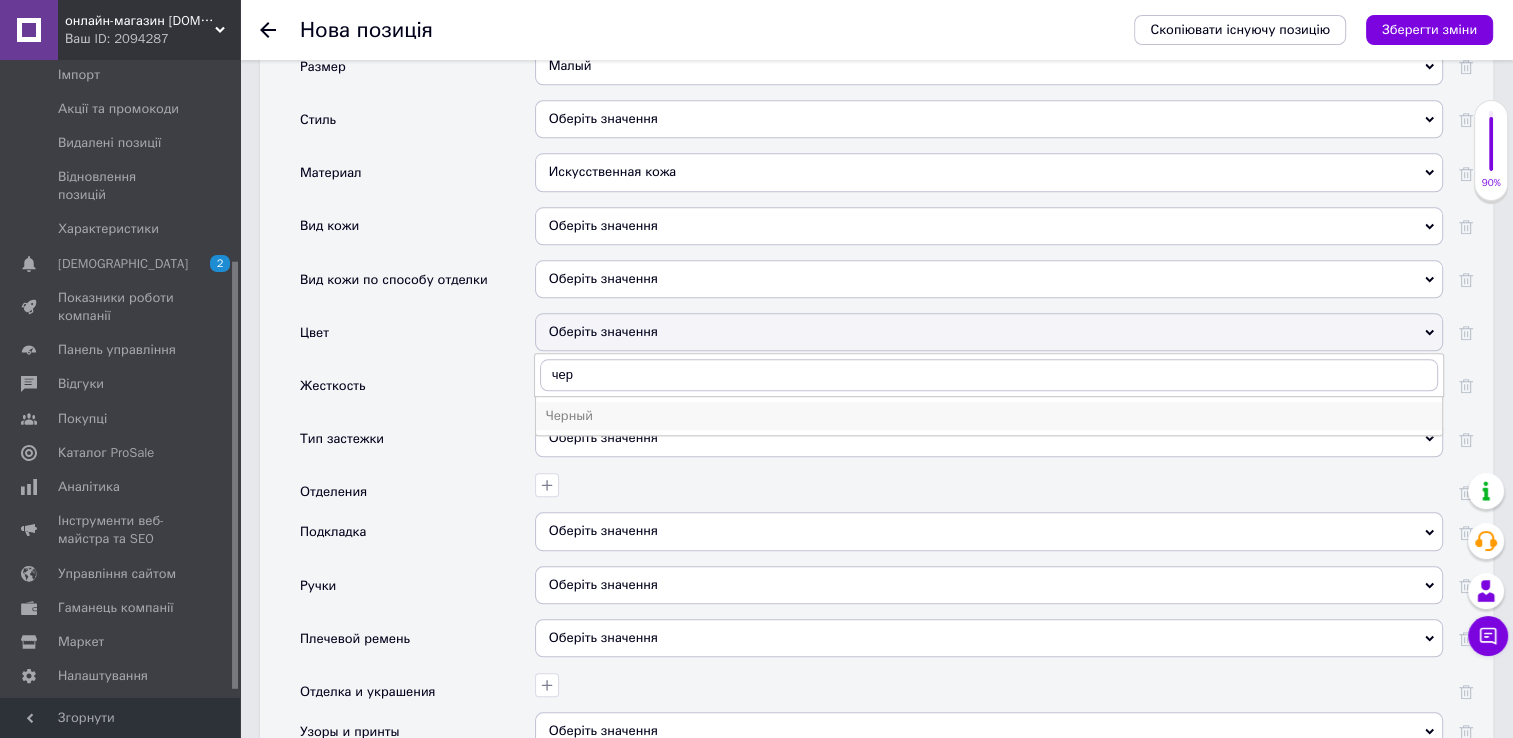 click on "Черный" at bounding box center (989, 416) 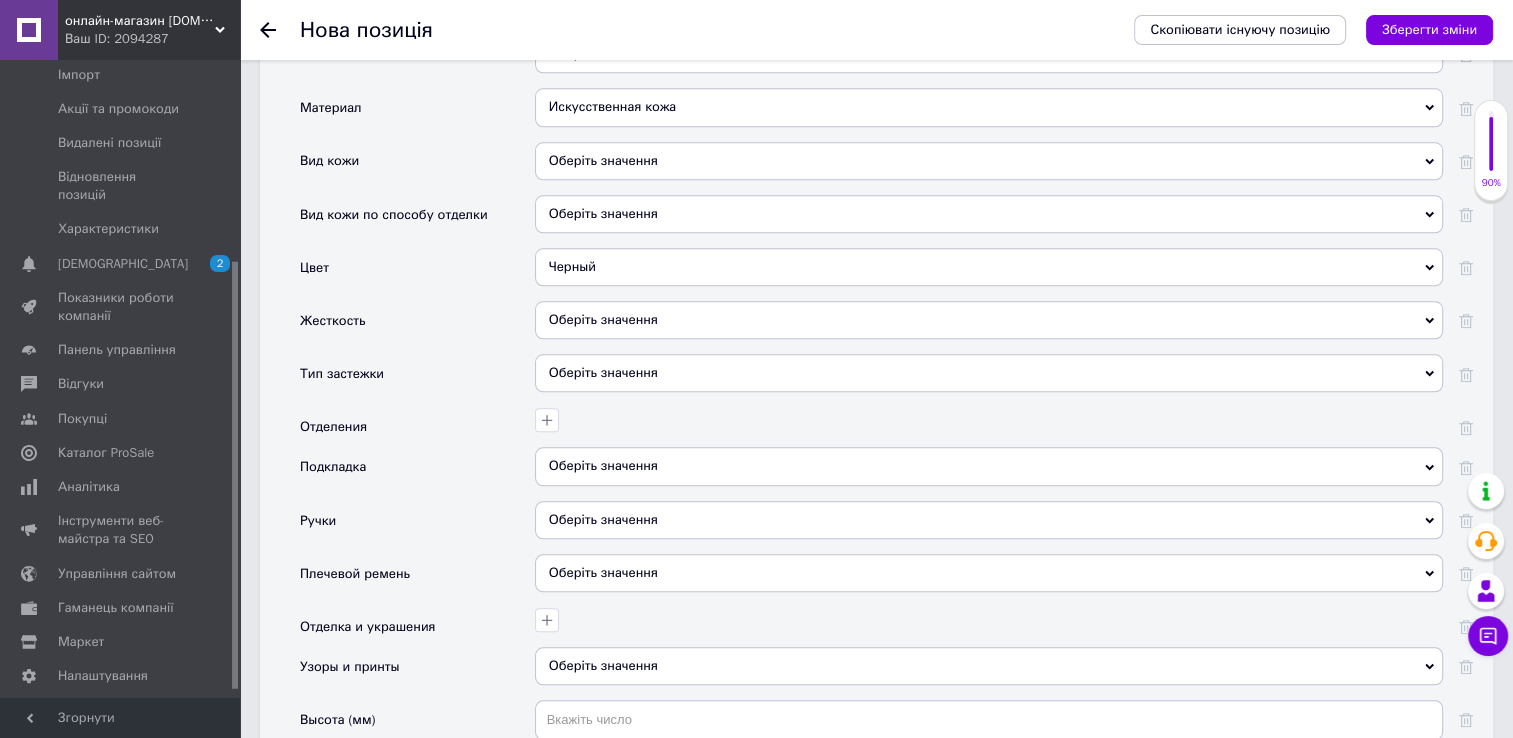 scroll, scrollTop: 2100, scrollLeft: 0, axis: vertical 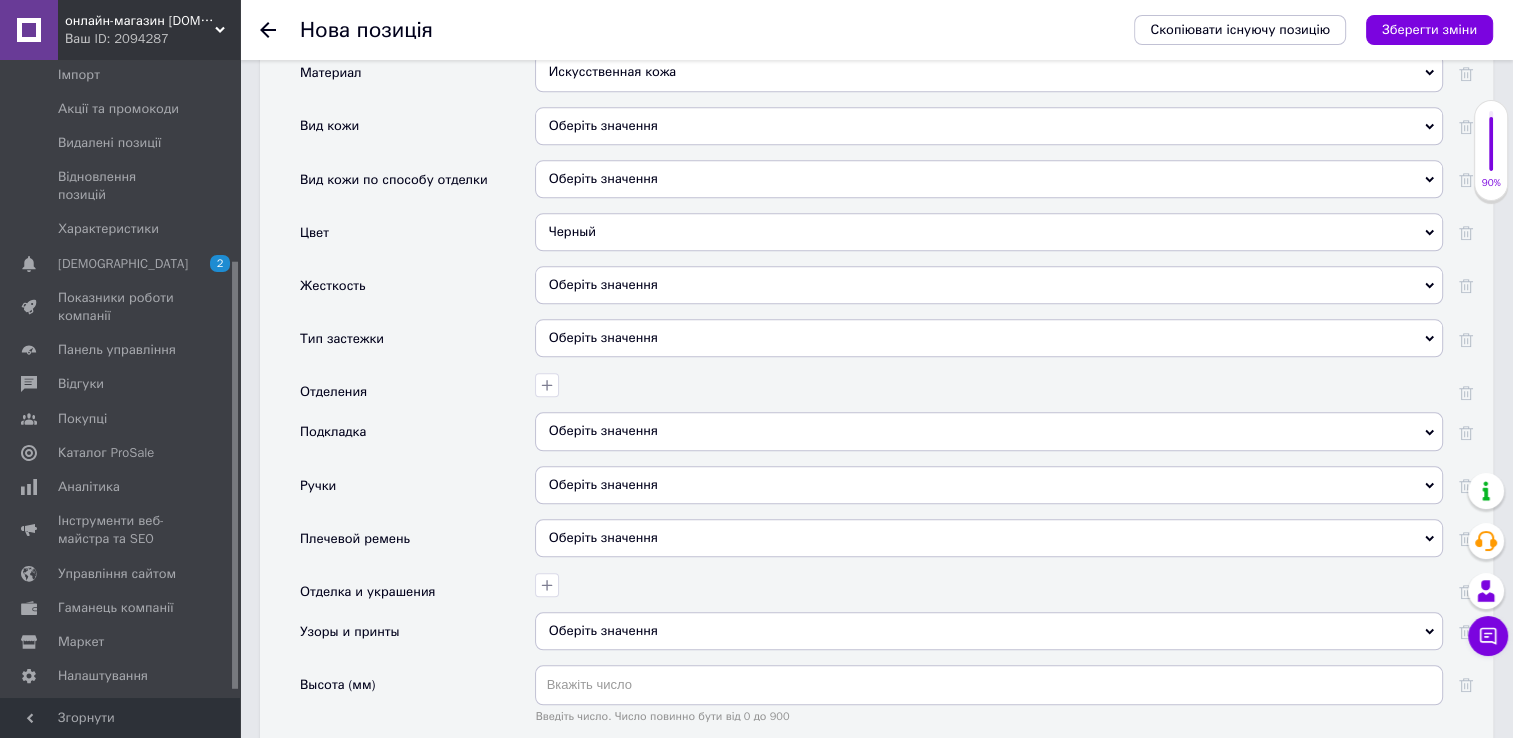 click on "Оберіть значення" at bounding box center (989, 338) 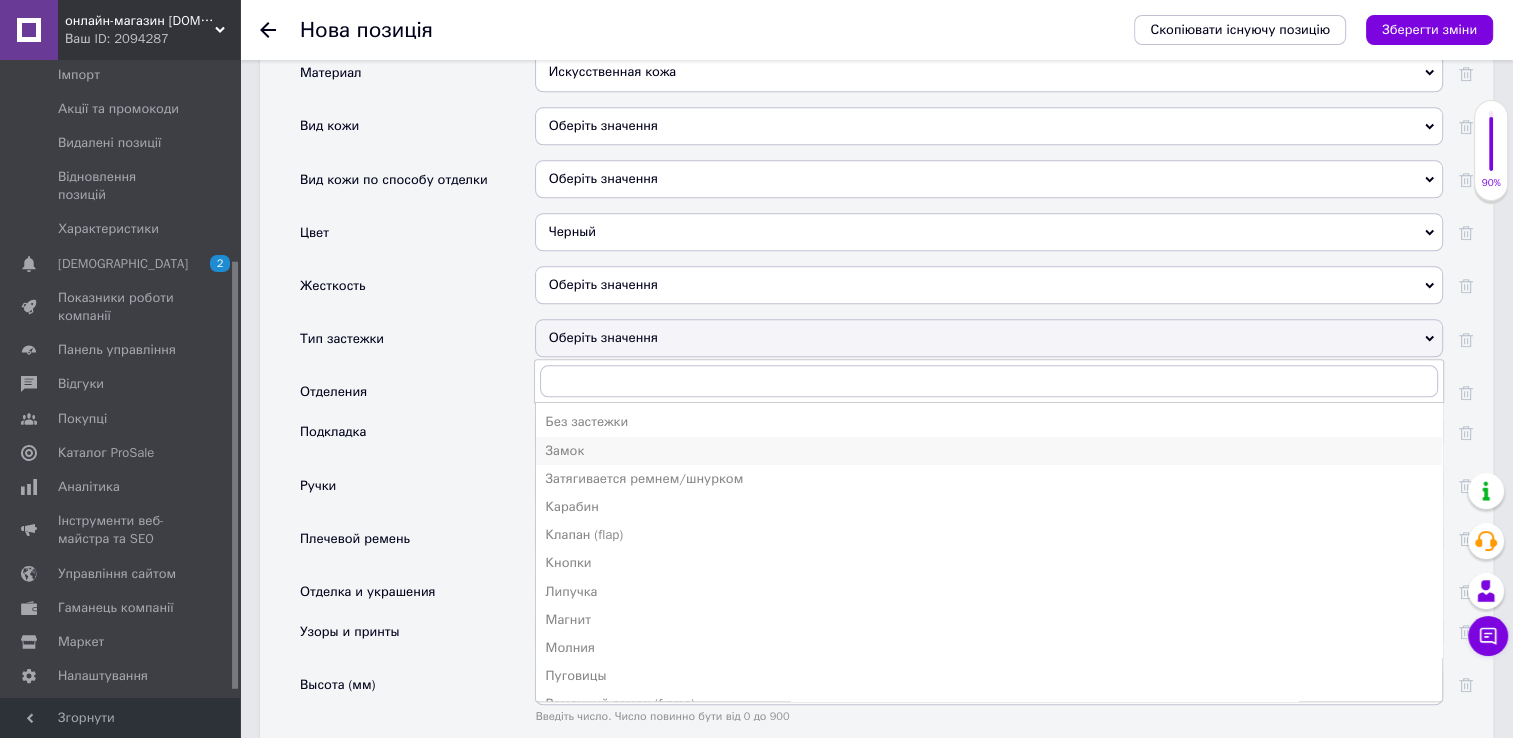 click on "Замок" at bounding box center (989, 451) 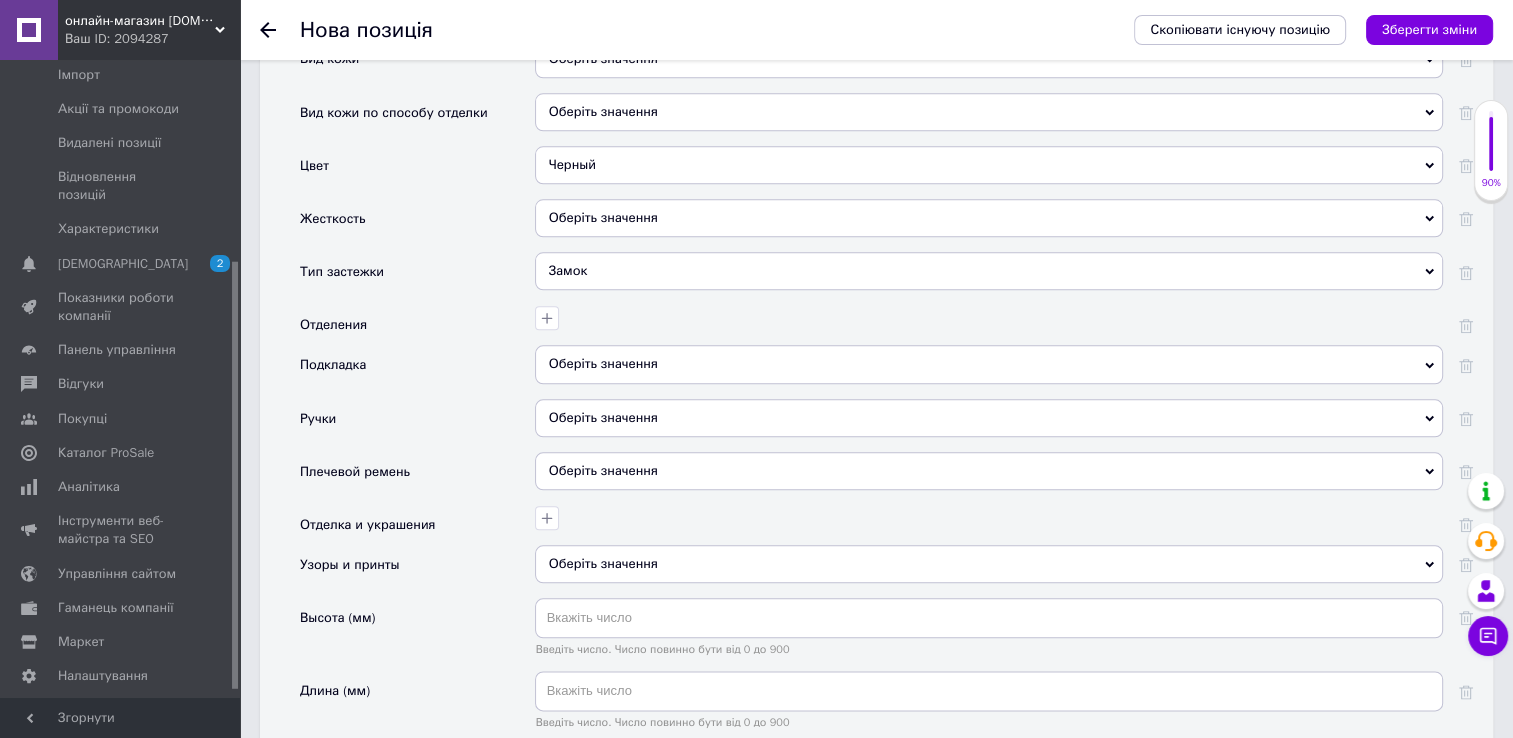 scroll, scrollTop: 2200, scrollLeft: 0, axis: vertical 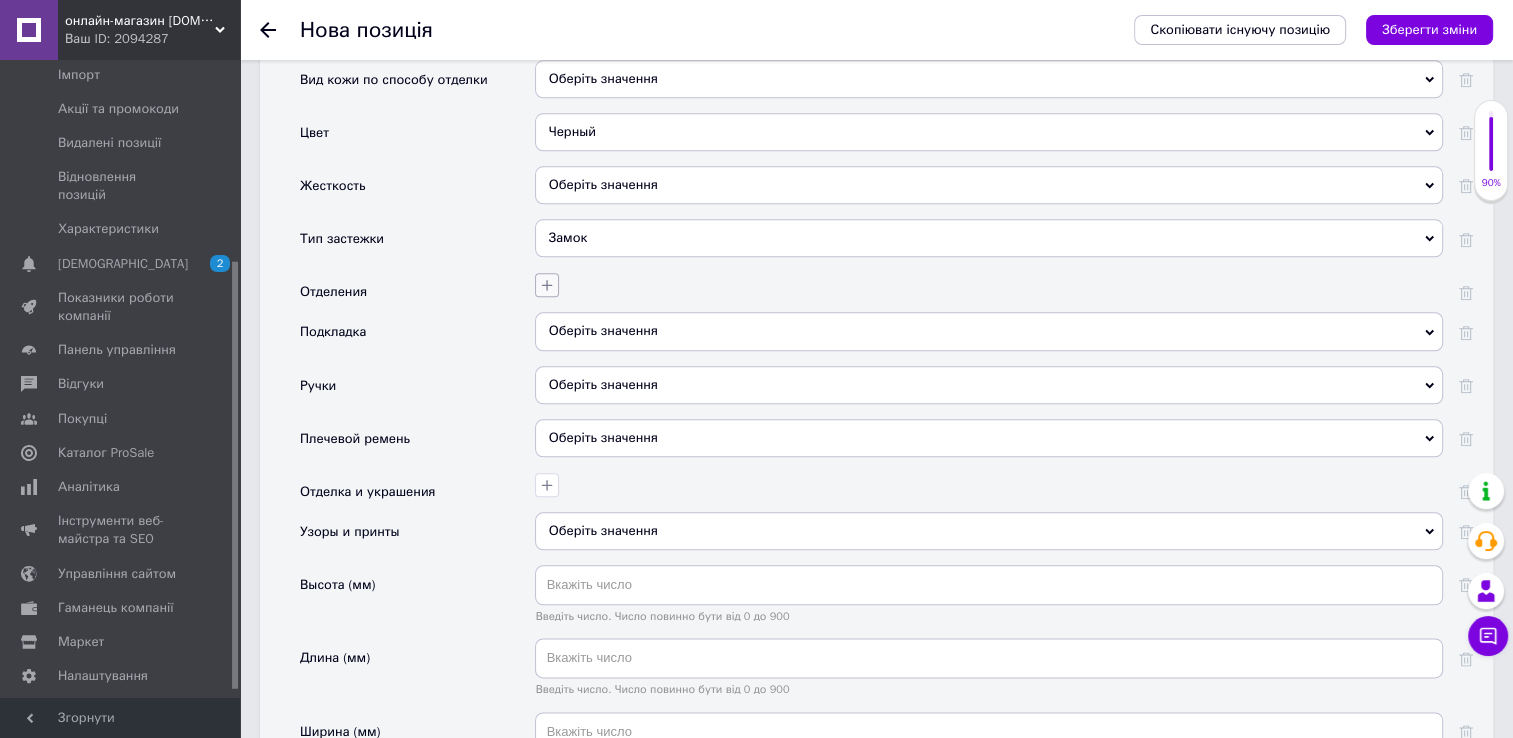 click 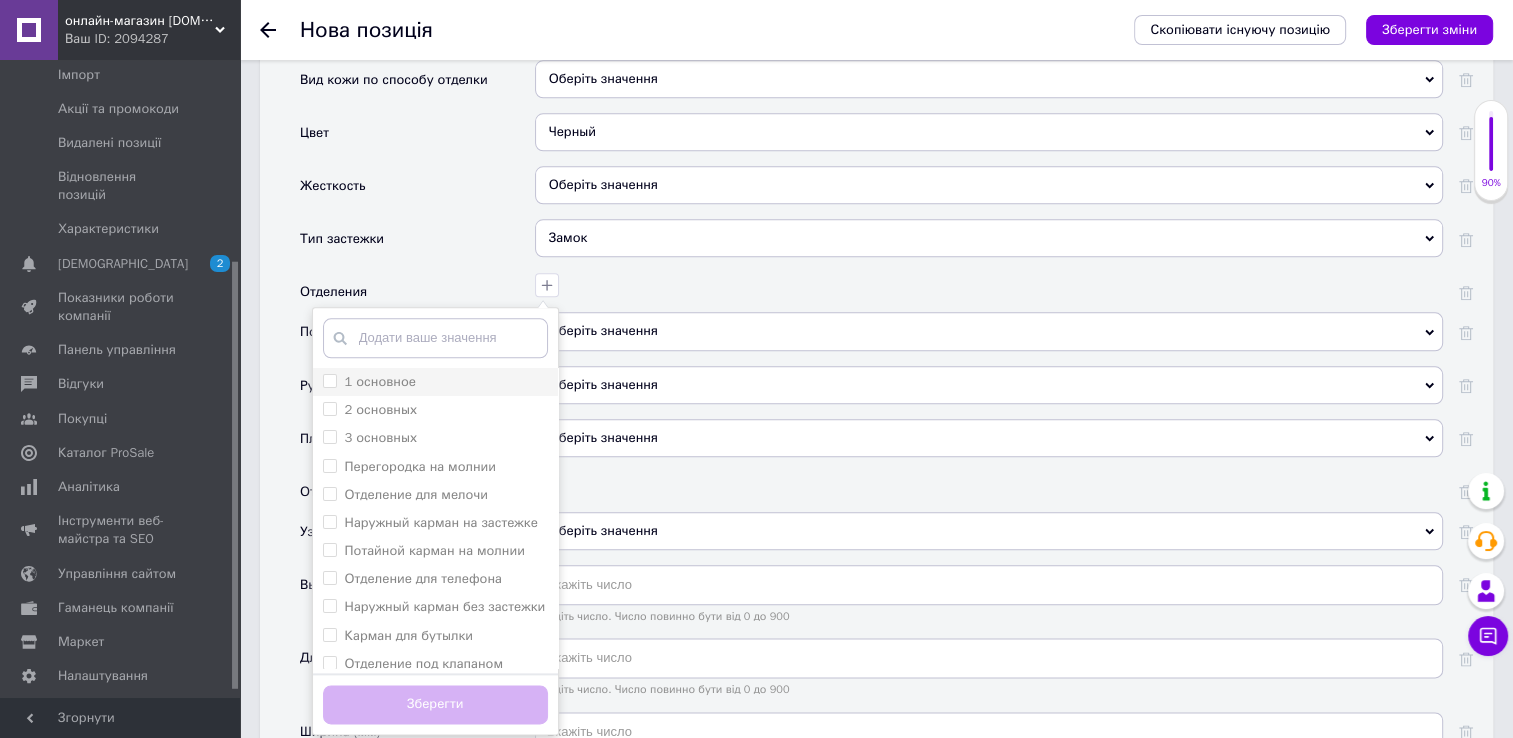 click on "1 основное" at bounding box center (435, 382) 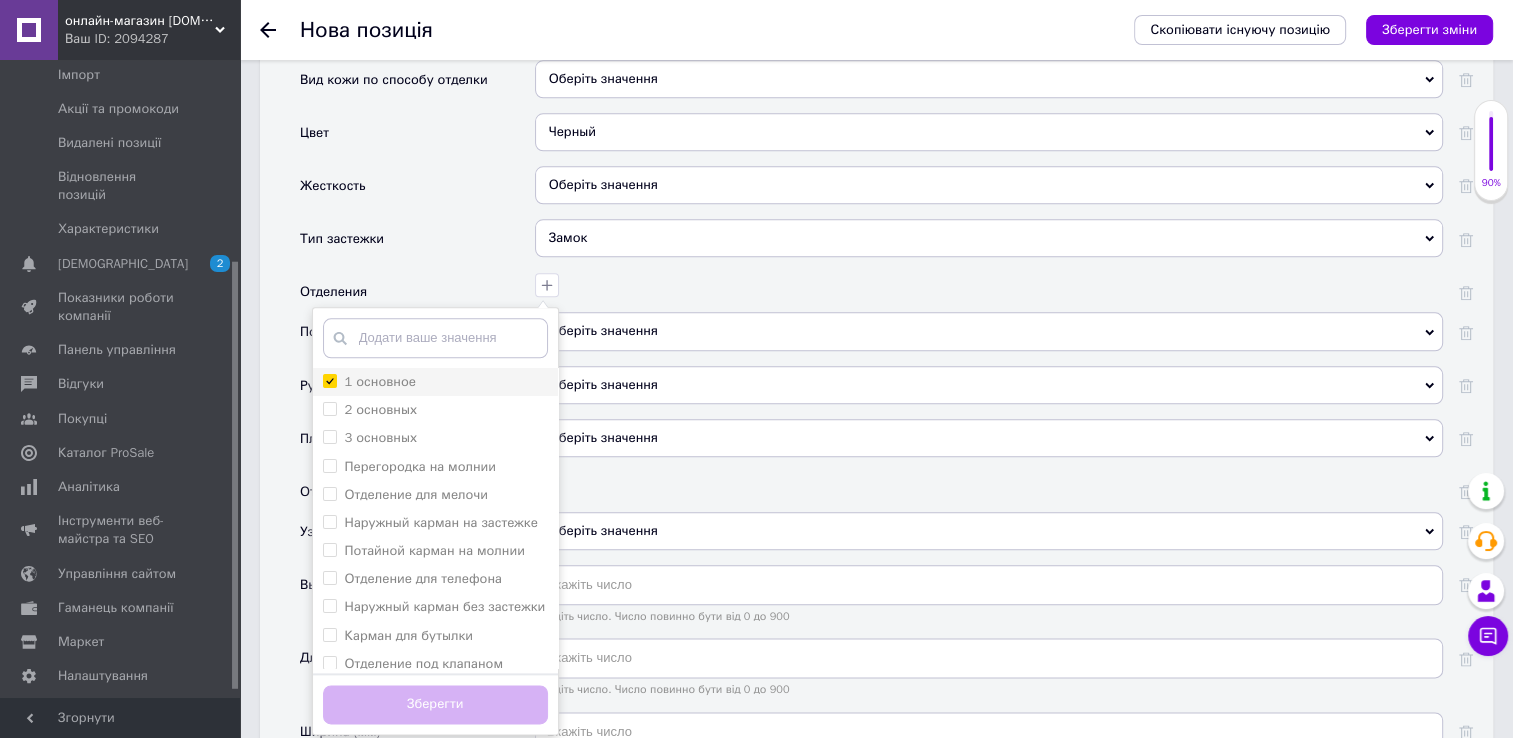 checkbox on "true" 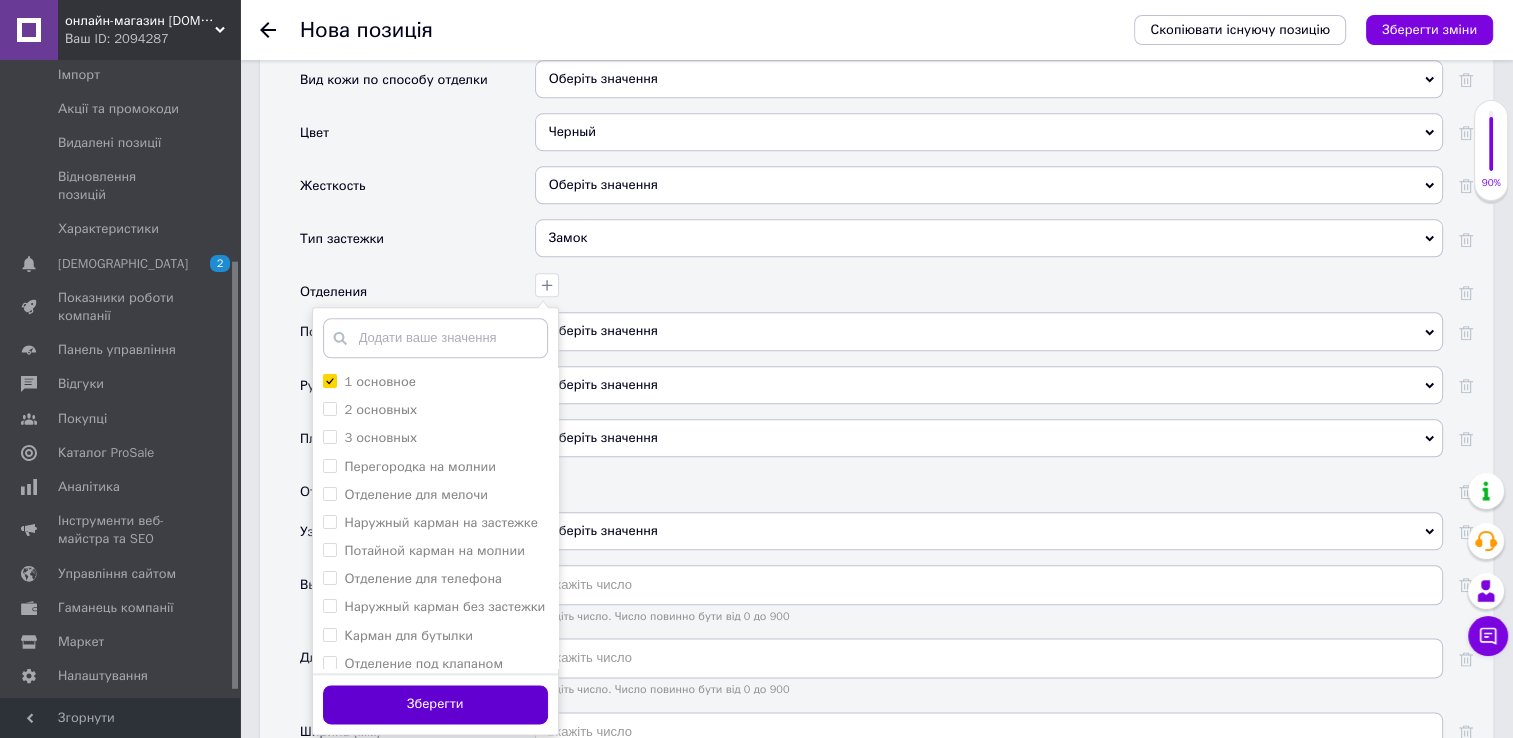 click on "Зберегти" at bounding box center (435, 704) 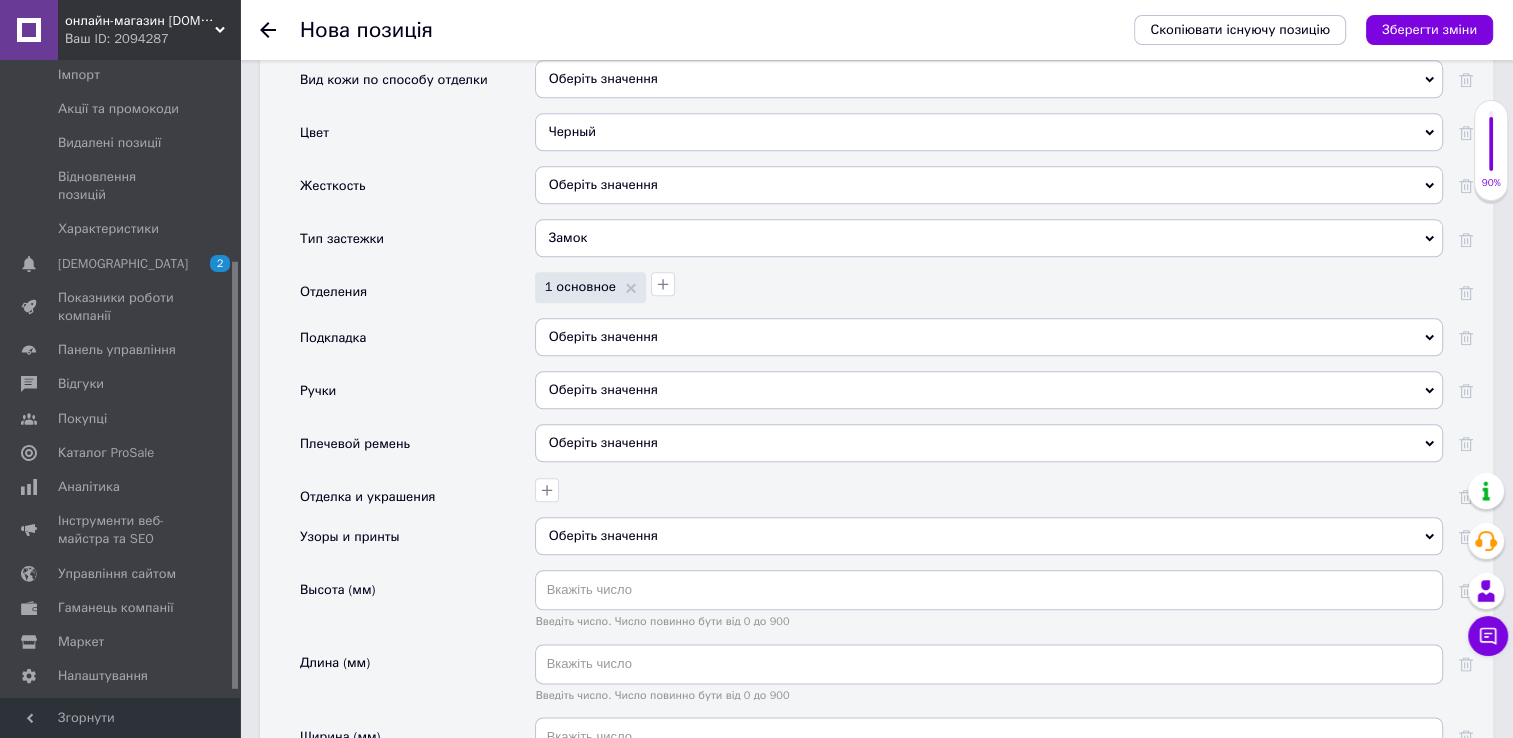 click on "Оберіть значення" at bounding box center (989, 390) 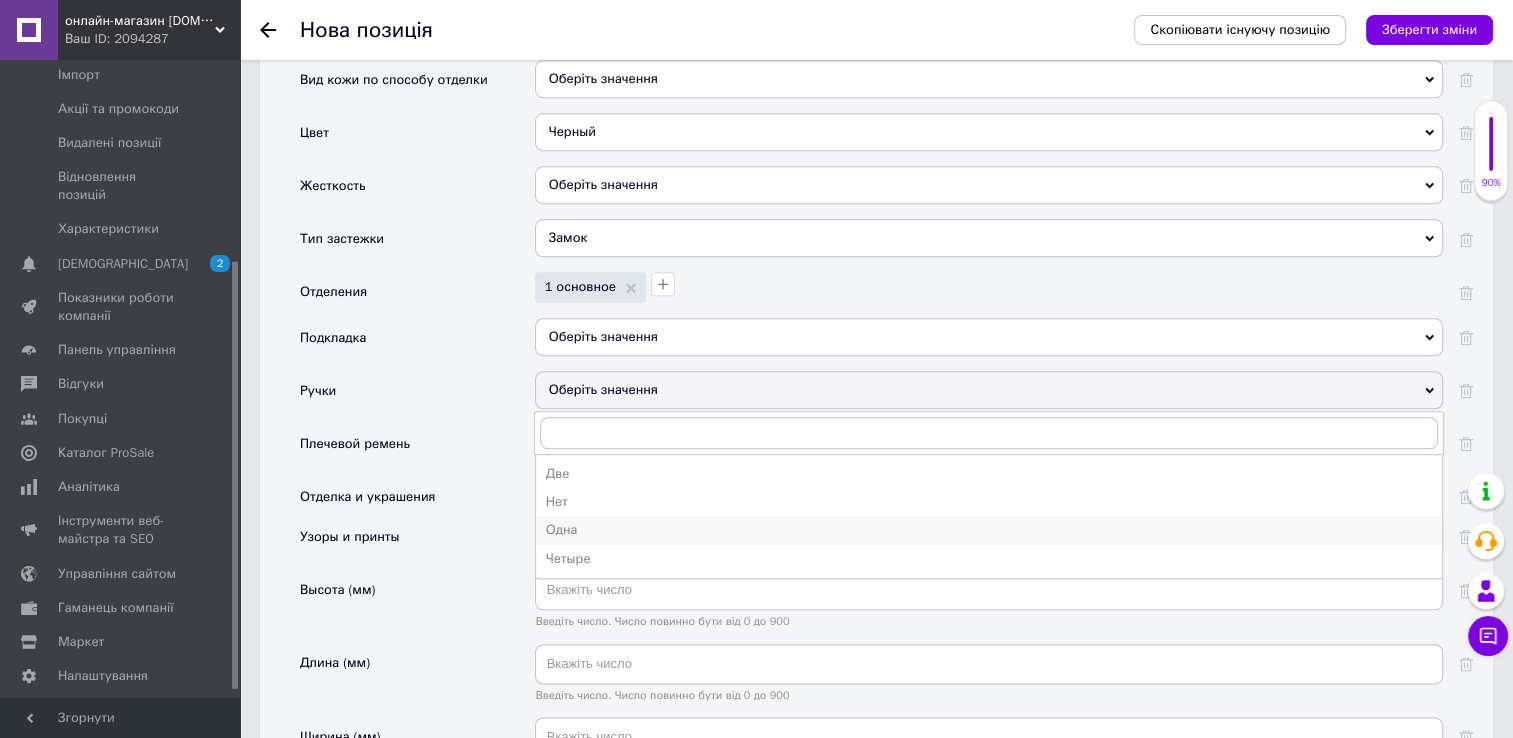 click on "Одна" at bounding box center [989, 530] 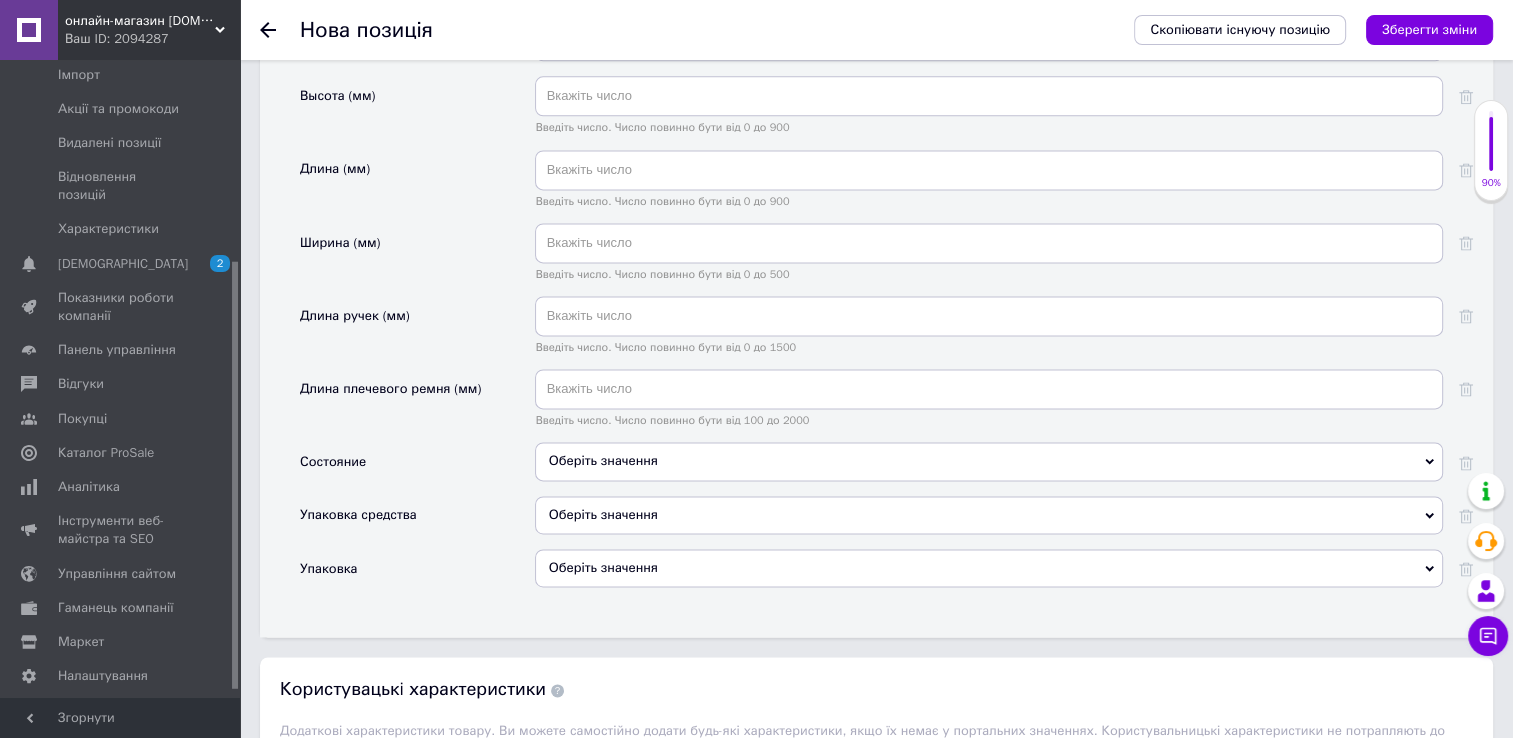 scroll, scrollTop: 2700, scrollLeft: 0, axis: vertical 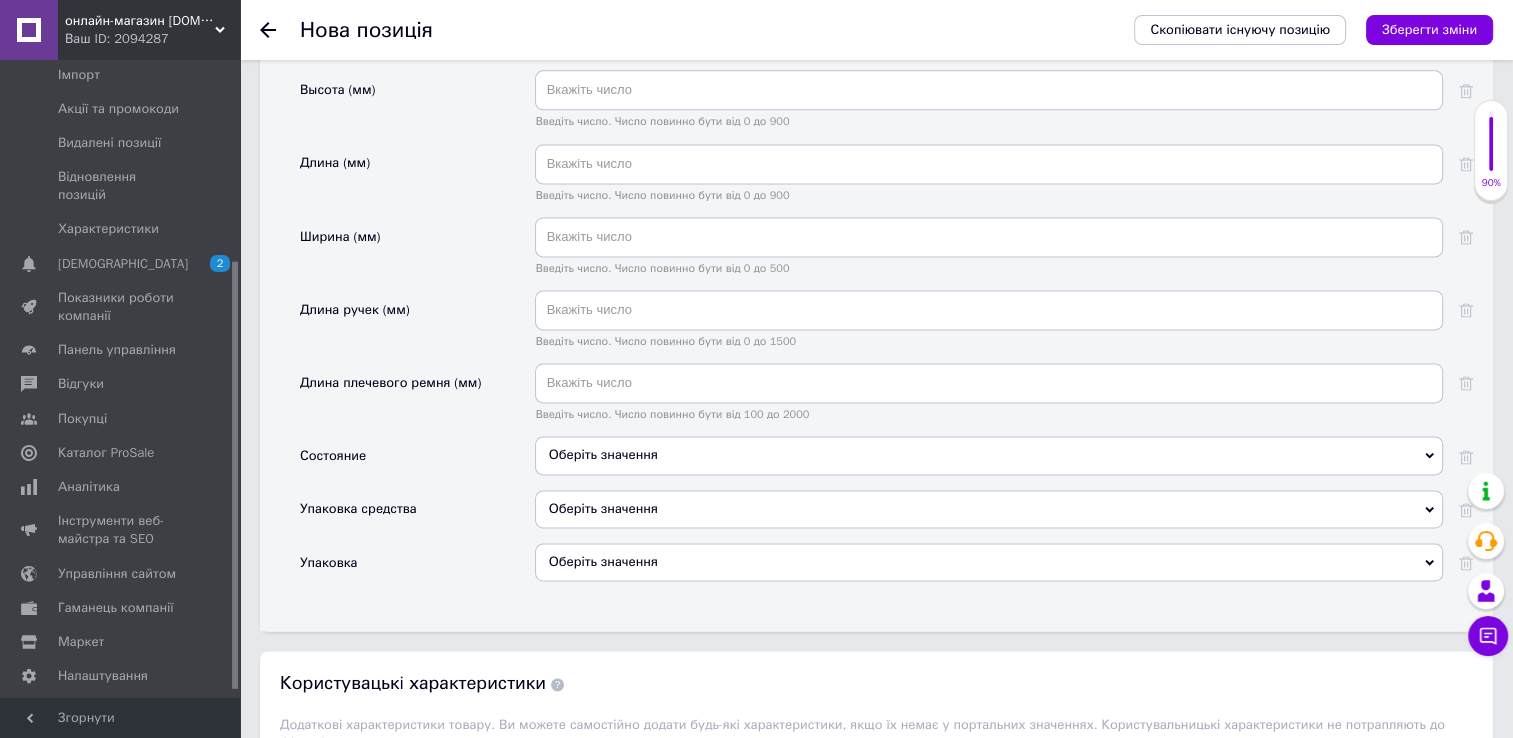 click on "Оберіть значення" at bounding box center (989, 455) 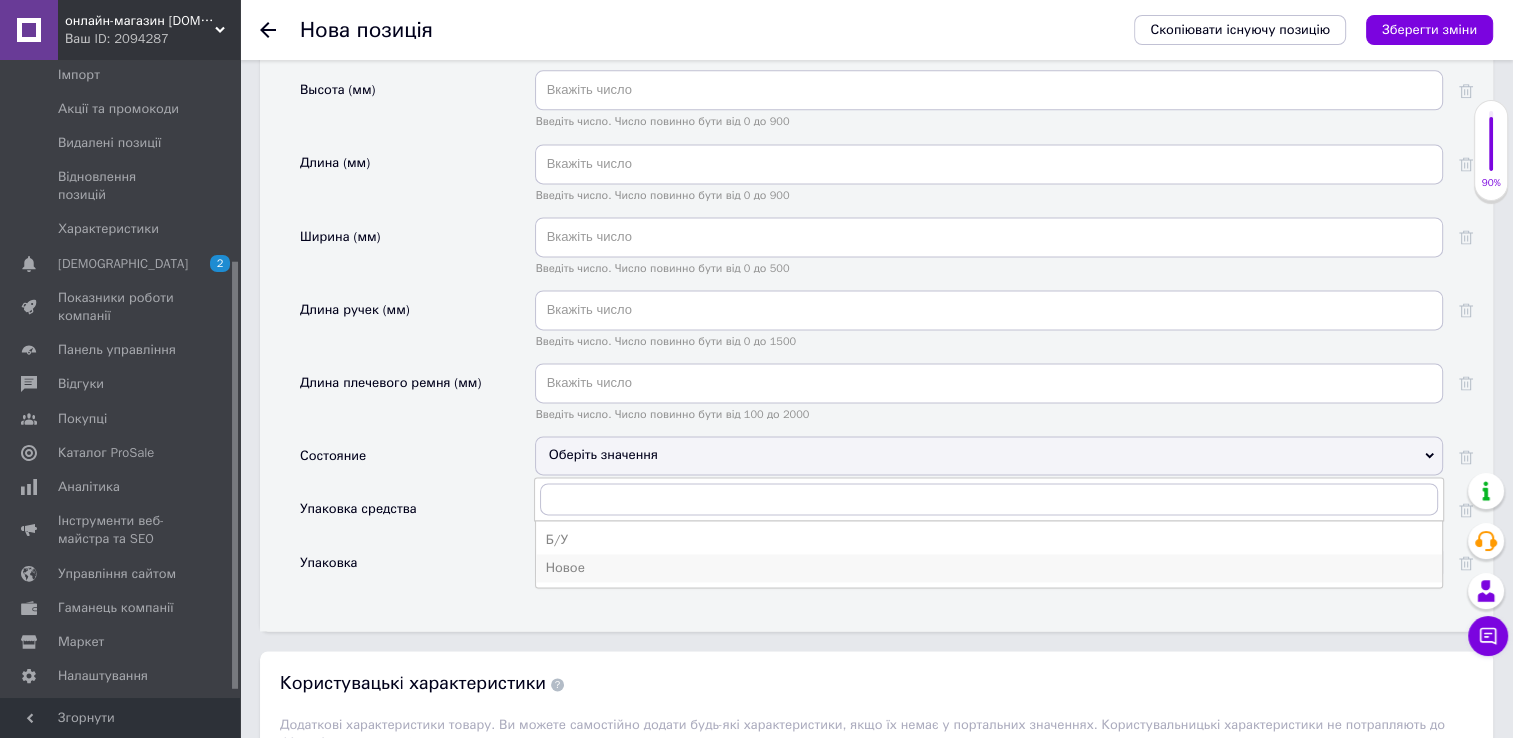 click on "Новое" at bounding box center (989, 568) 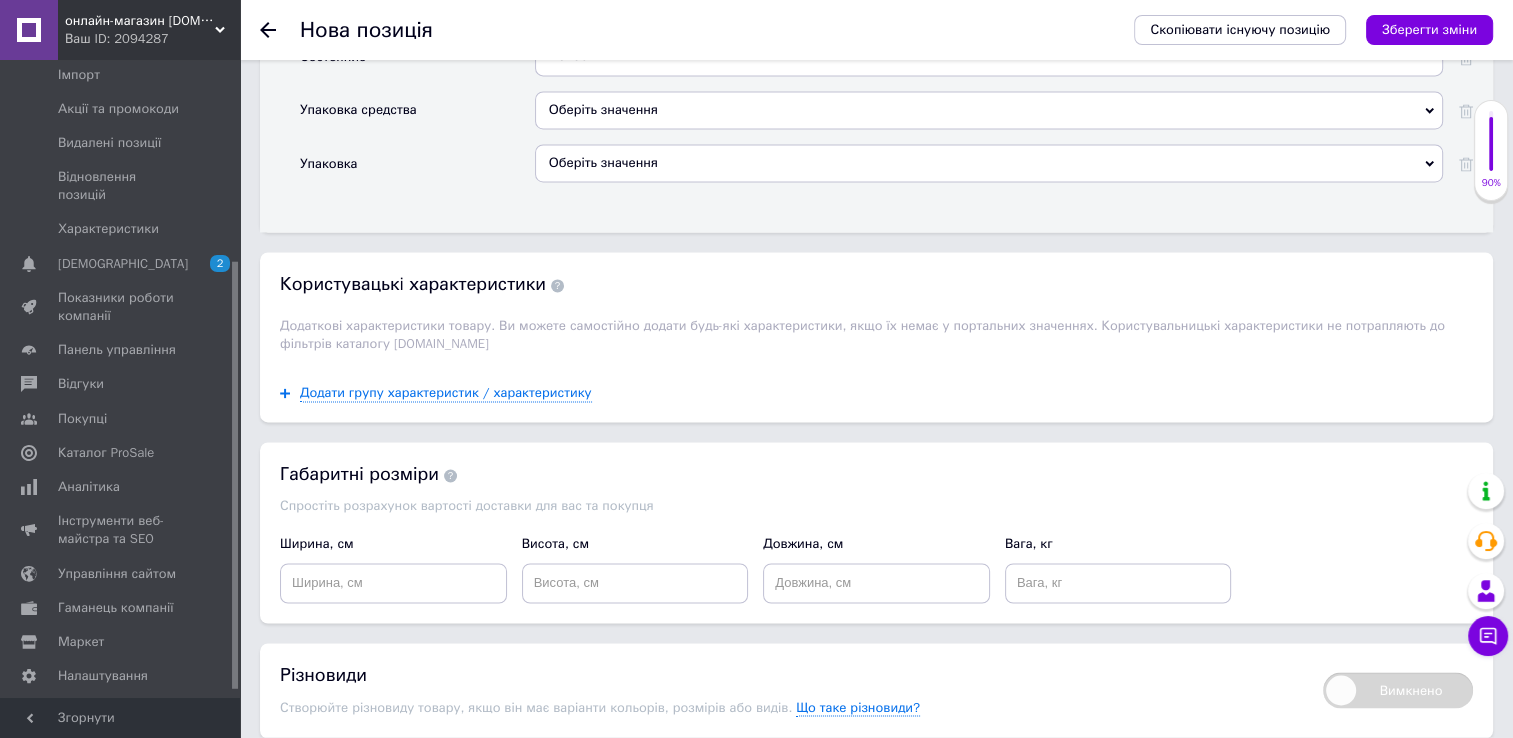 scroll, scrollTop: 3100, scrollLeft: 0, axis: vertical 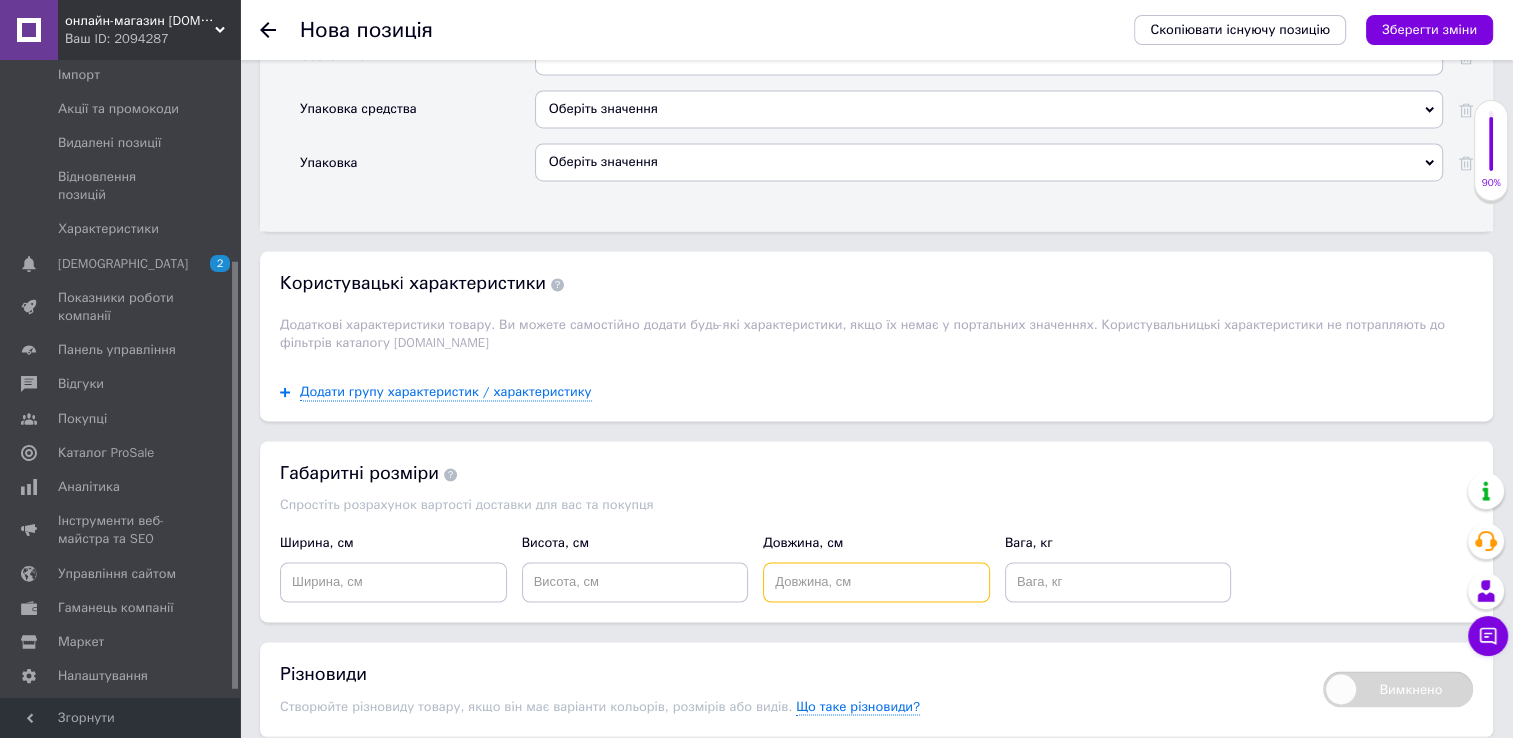 click at bounding box center [876, 582] 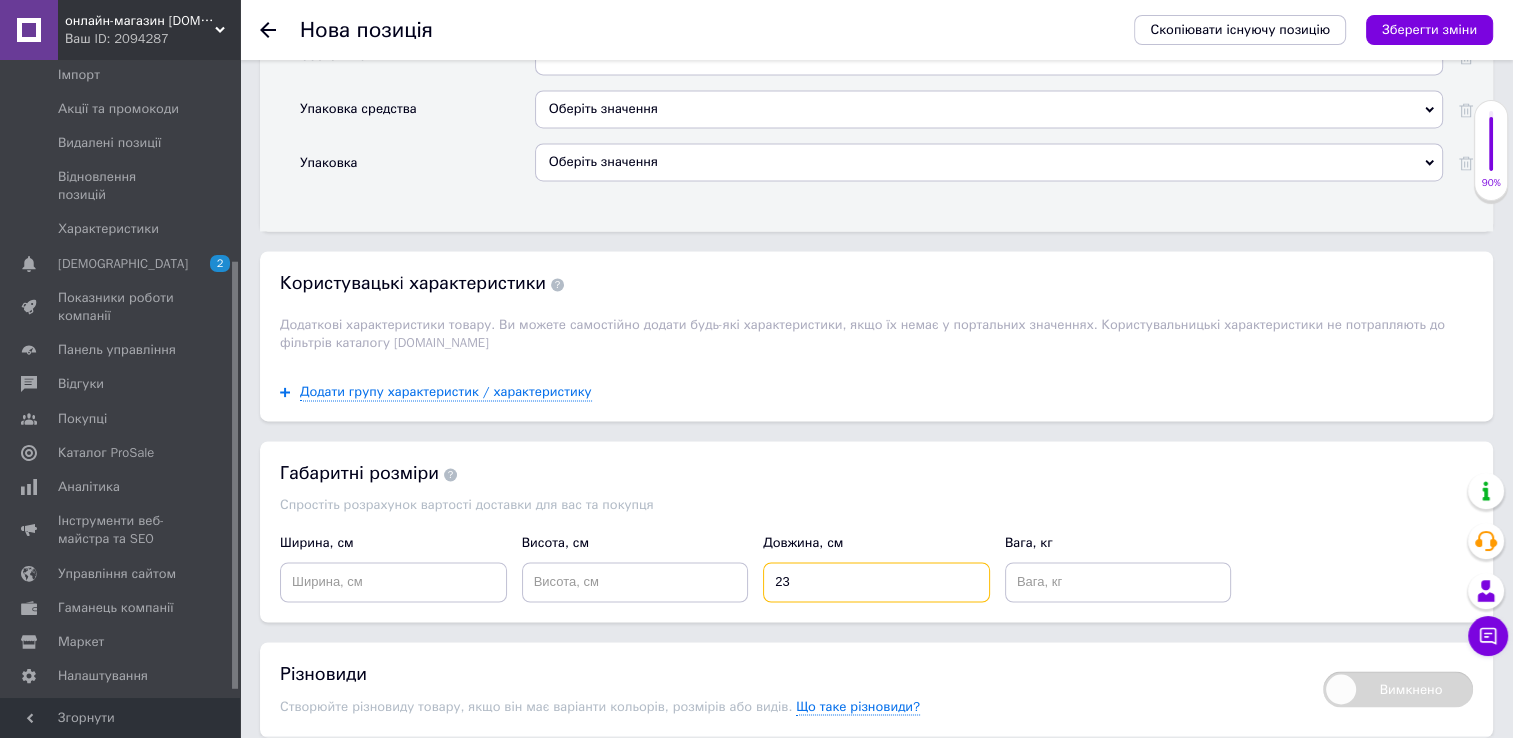 type on "23" 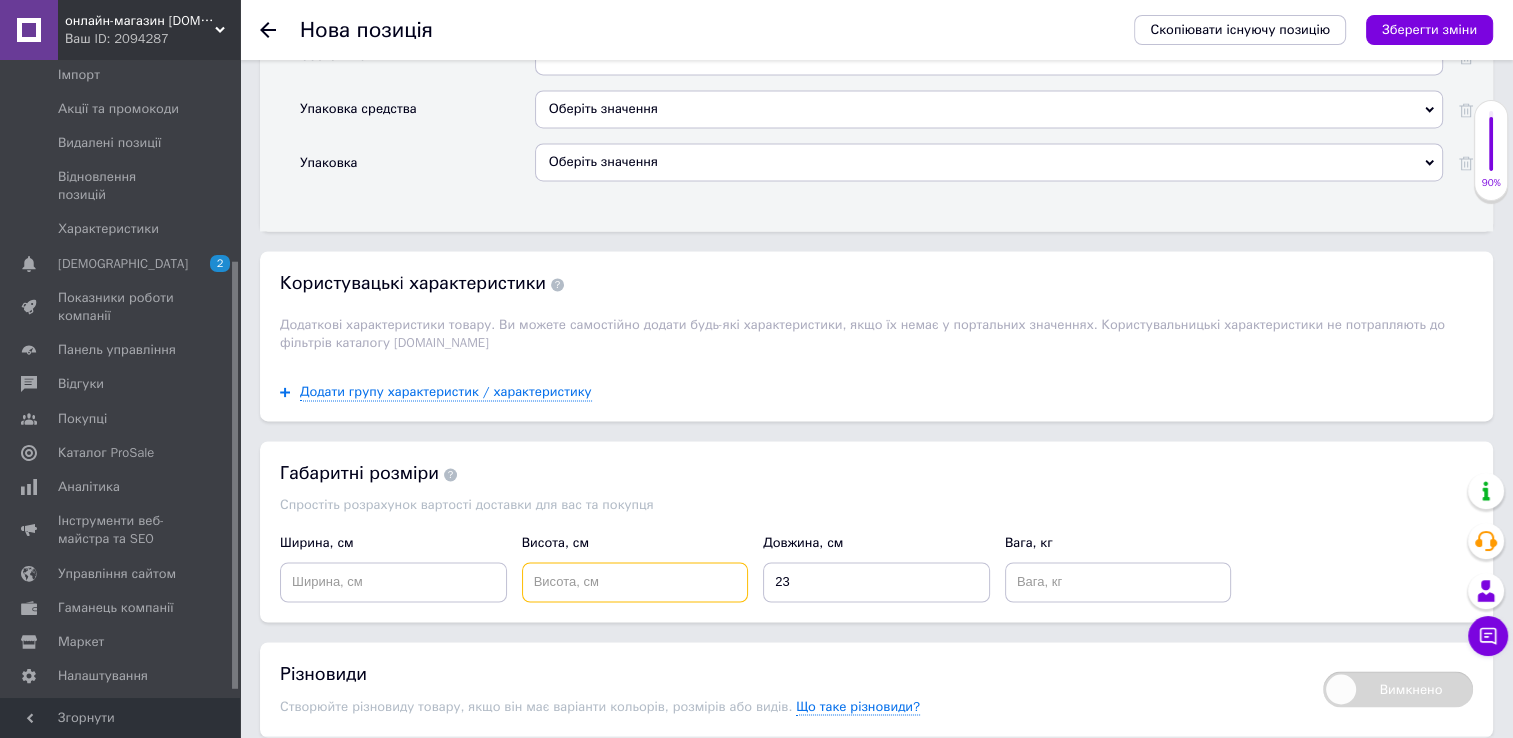 click at bounding box center (635, 582) 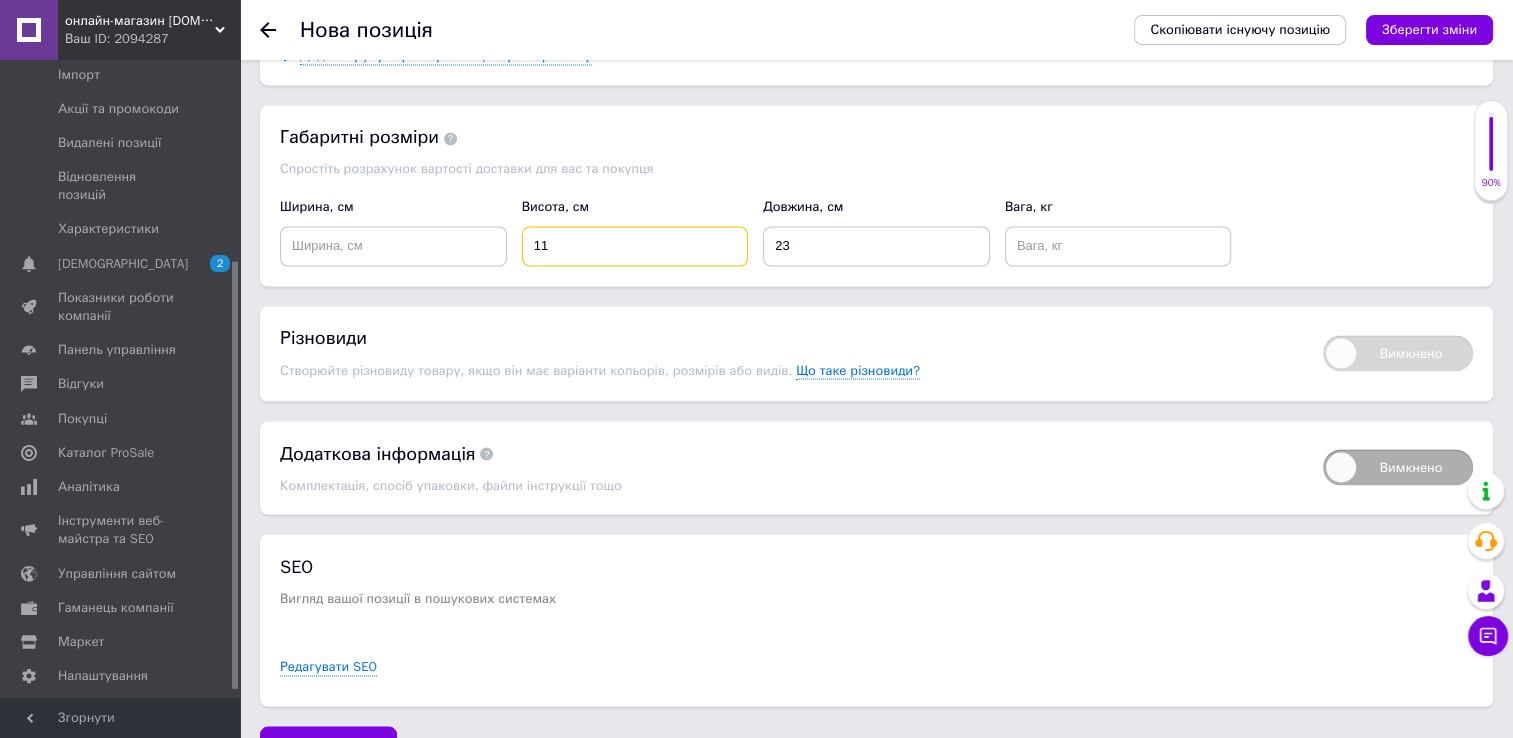 scroll, scrollTop: 3468, scrollLeft: 0, axis: vertical 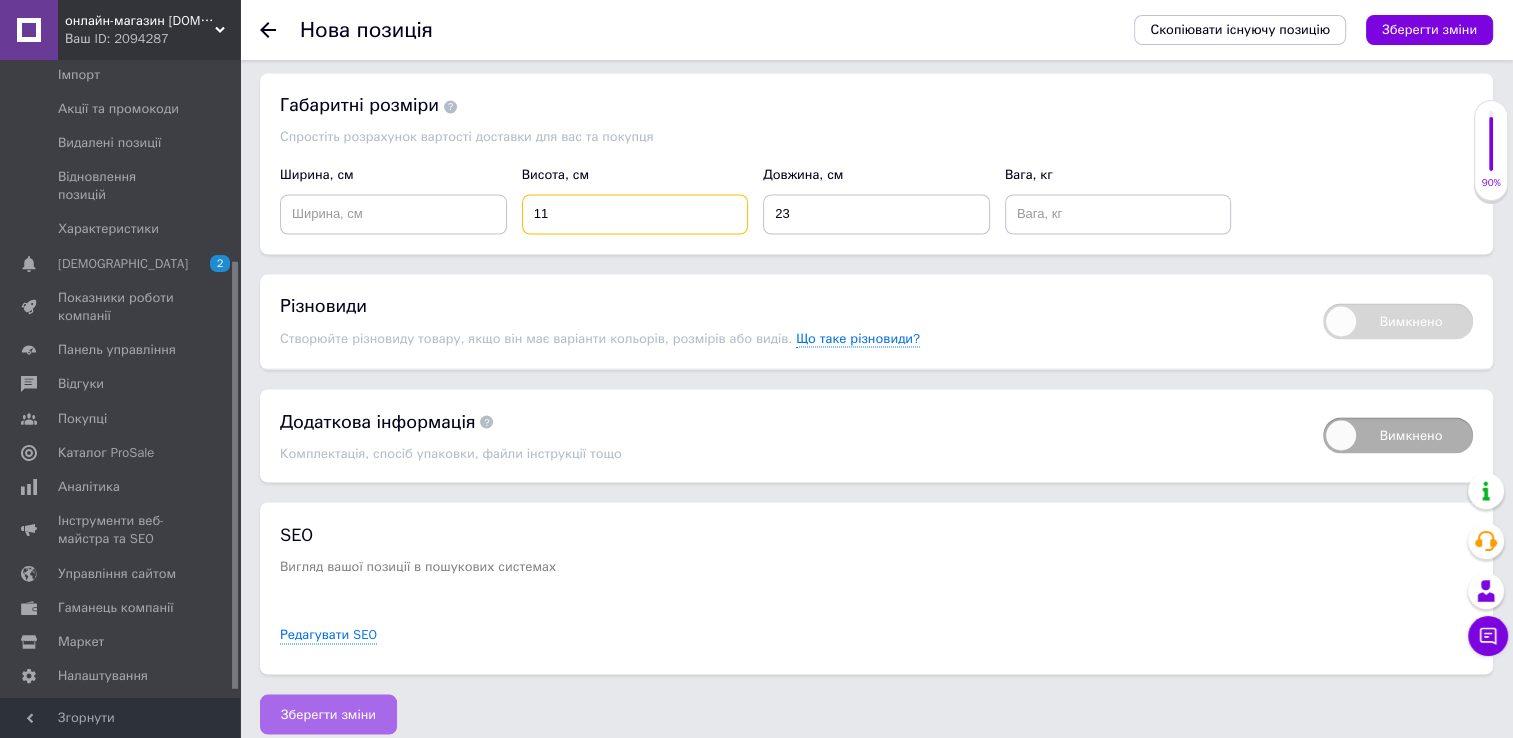 type on "11" 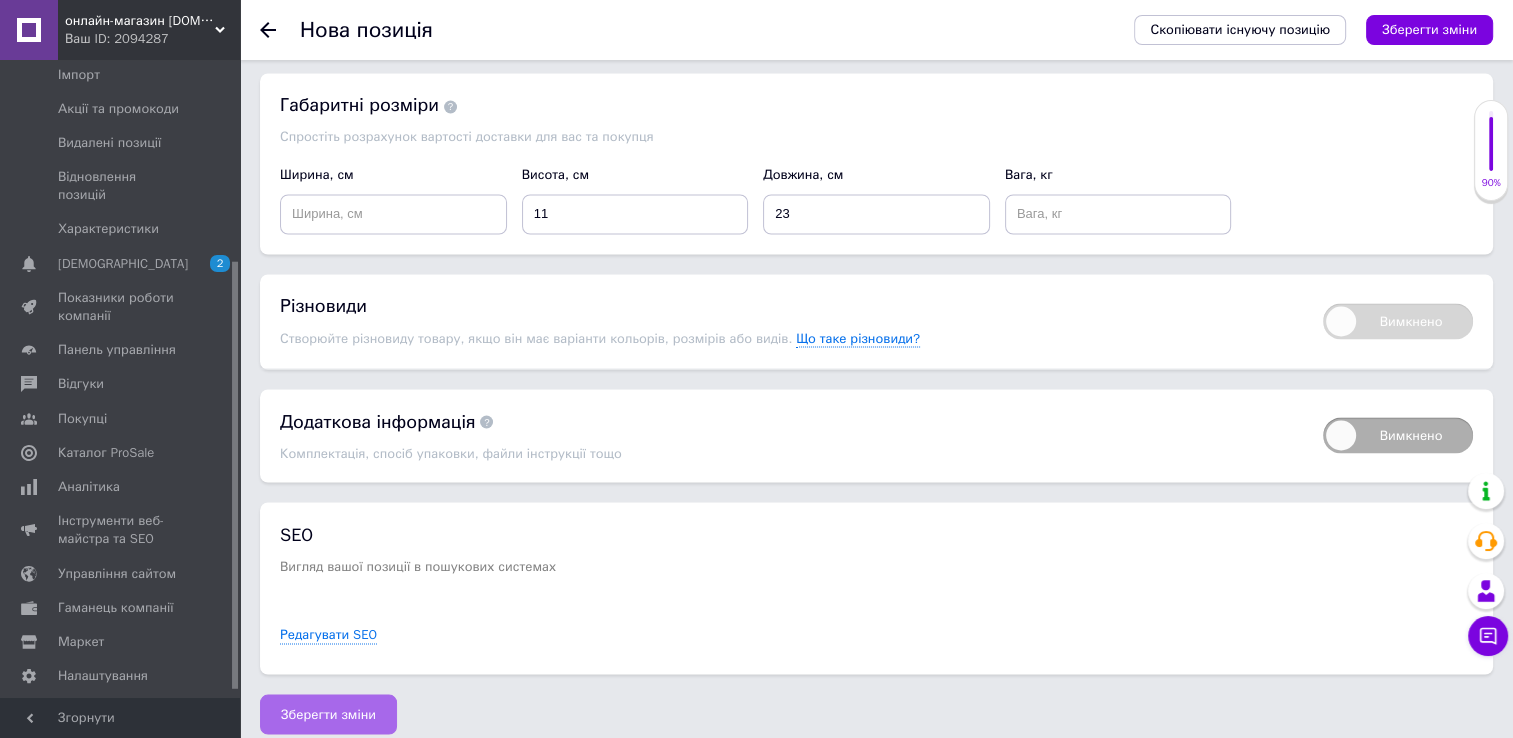 click on "Зберегти зміни" at bounding box center (328, 714) 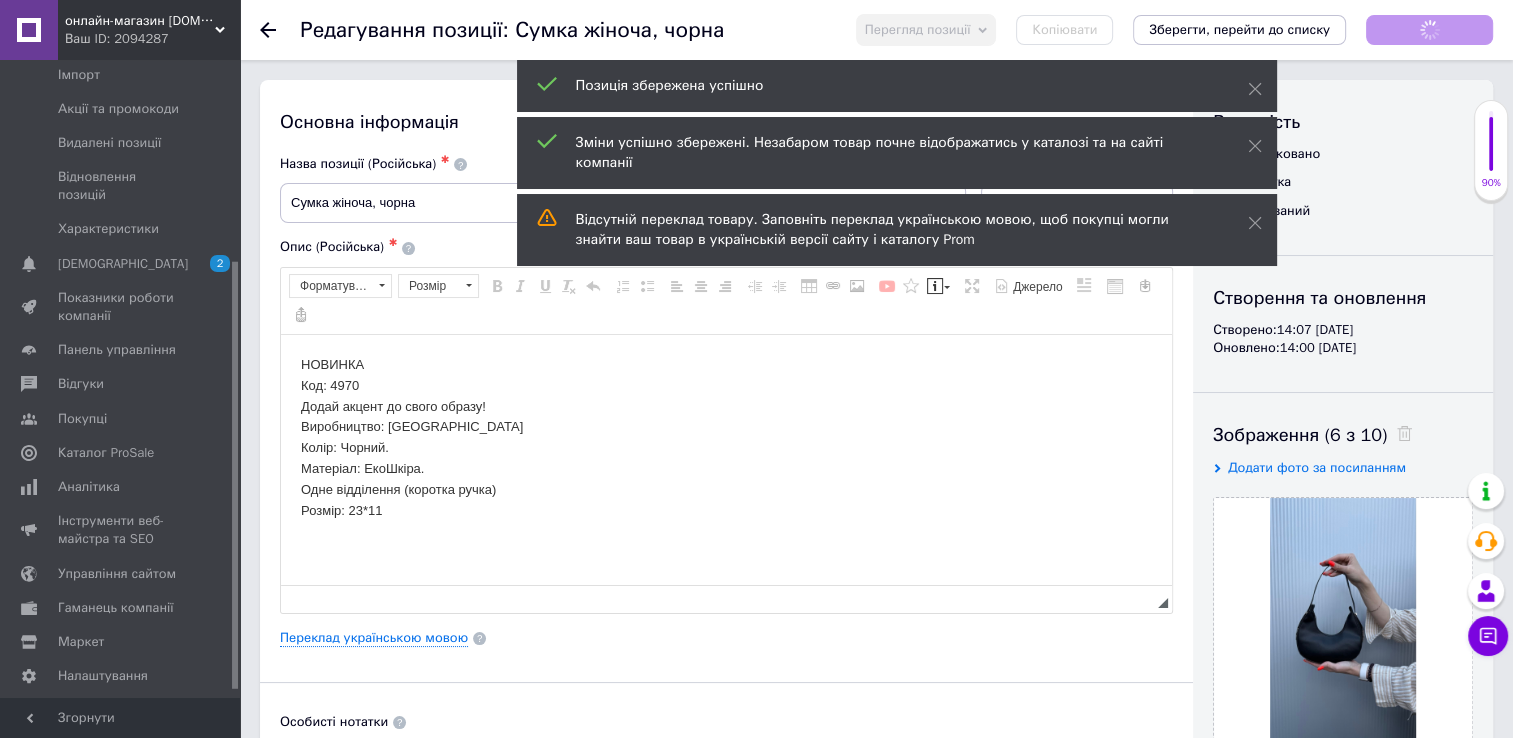 scroll, scrollTop: 0, scrollLeft: 0, axis: both 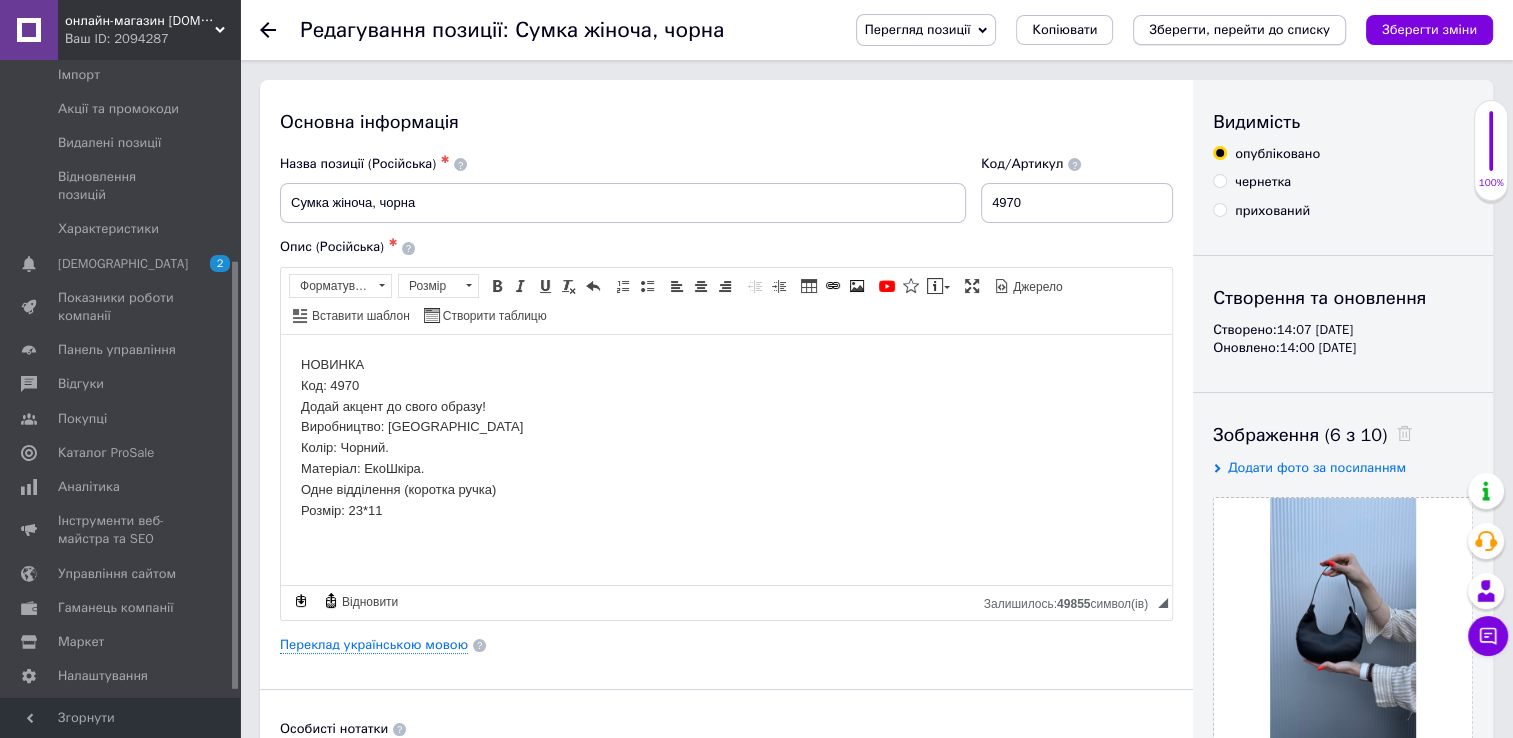 click on "Зберегти, перейти до списку" at bounding box center (1239, 29) 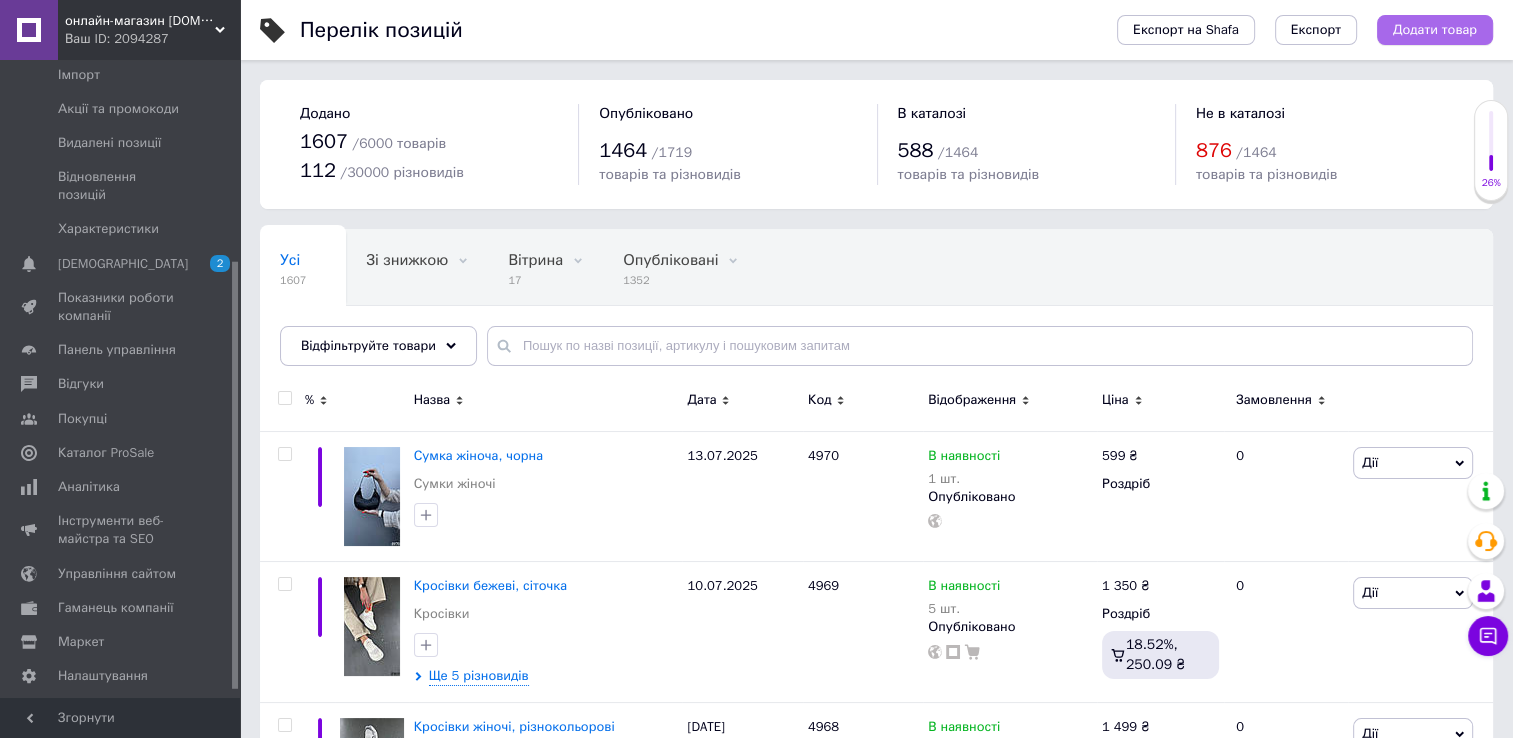 click on "Додати товар" at bounding box center [1435, 30] 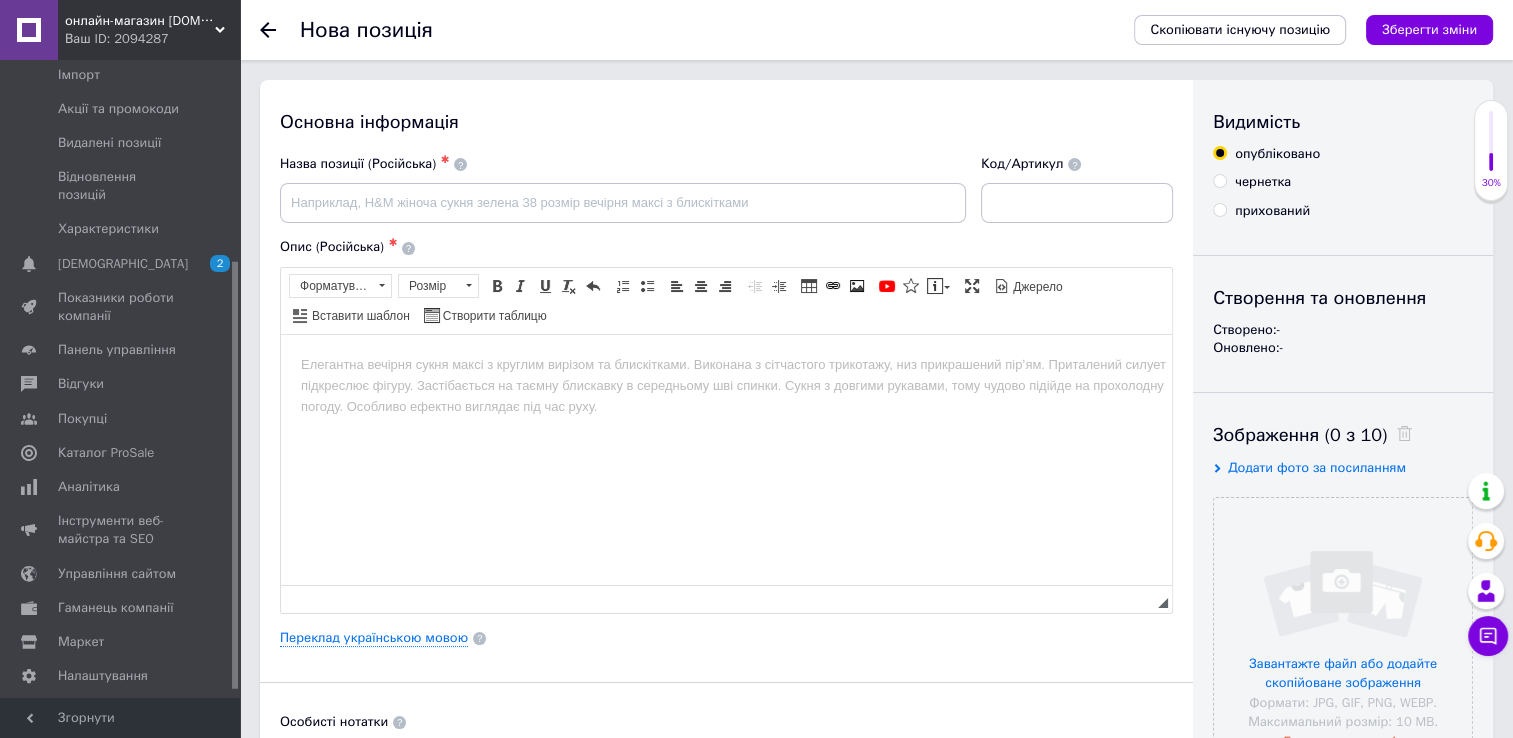 scroll, scrollTop: 0, scrollLeft: 0, axis: both 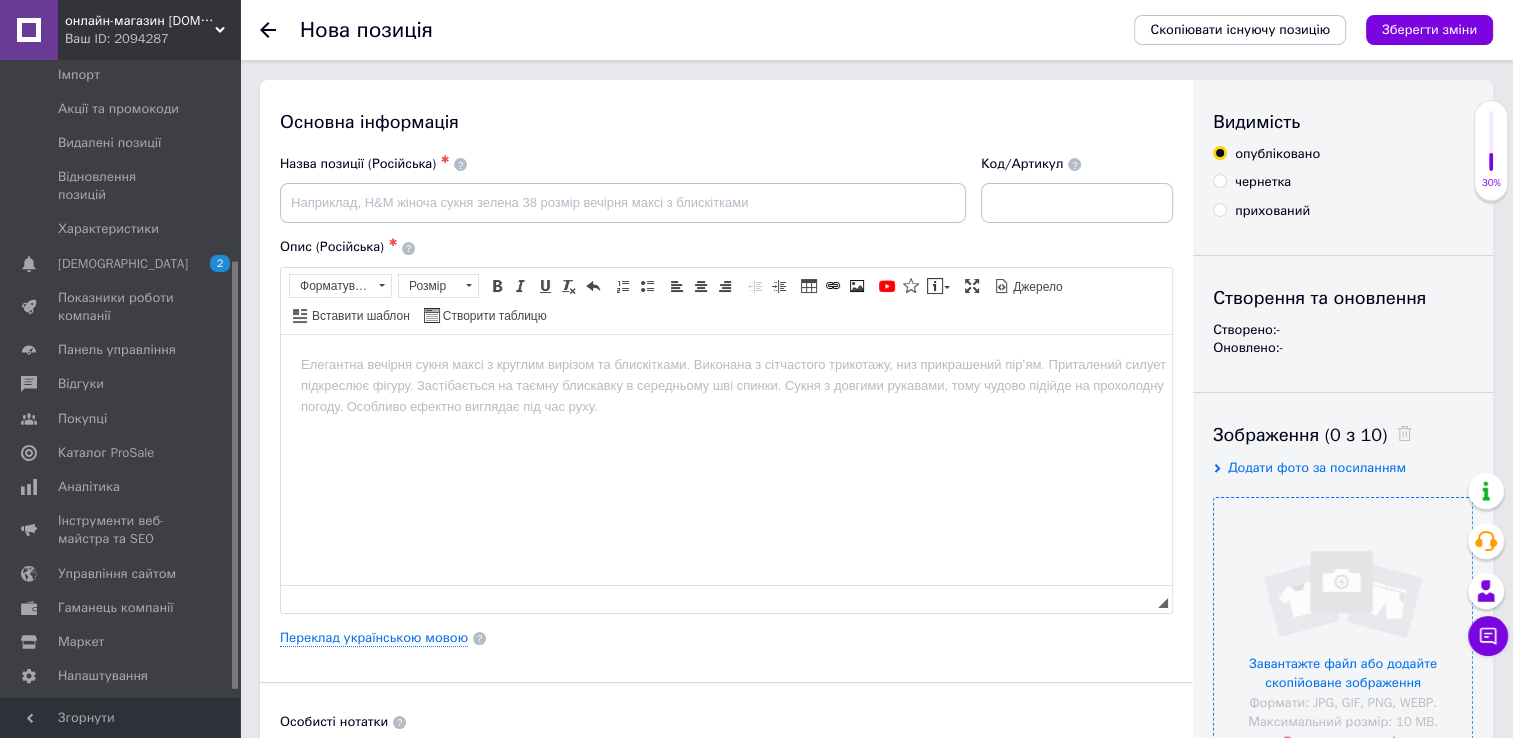 click at bounding box center (1343, 627) 